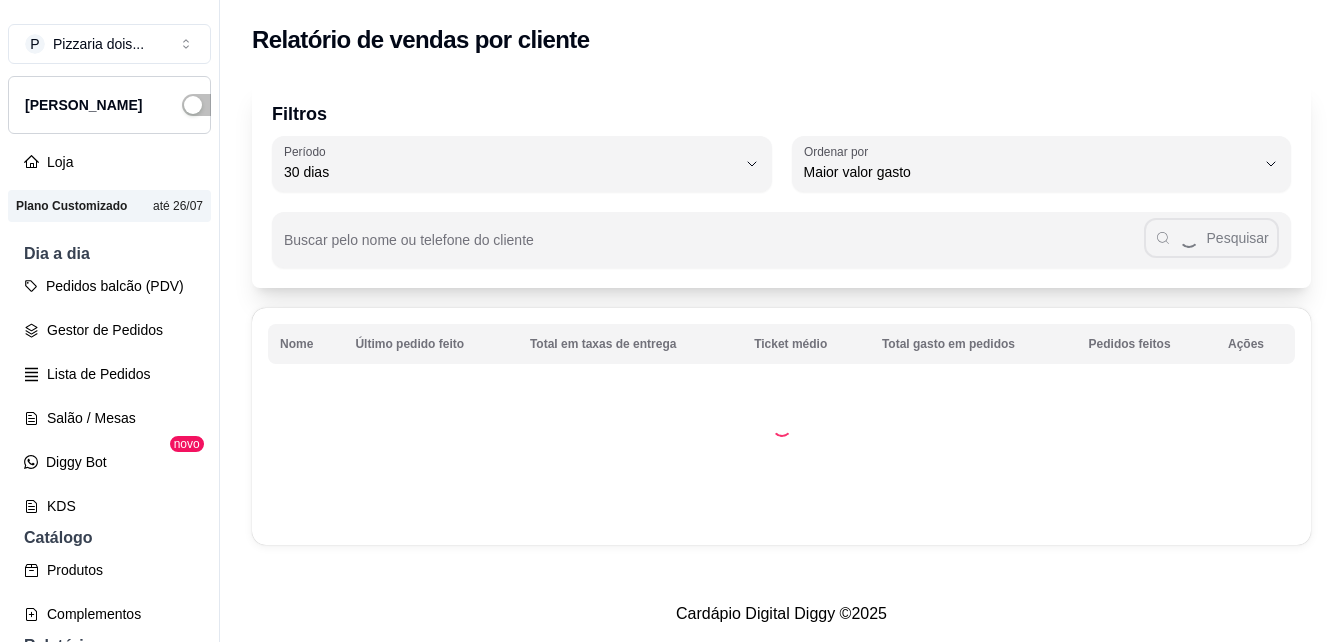select on "30" 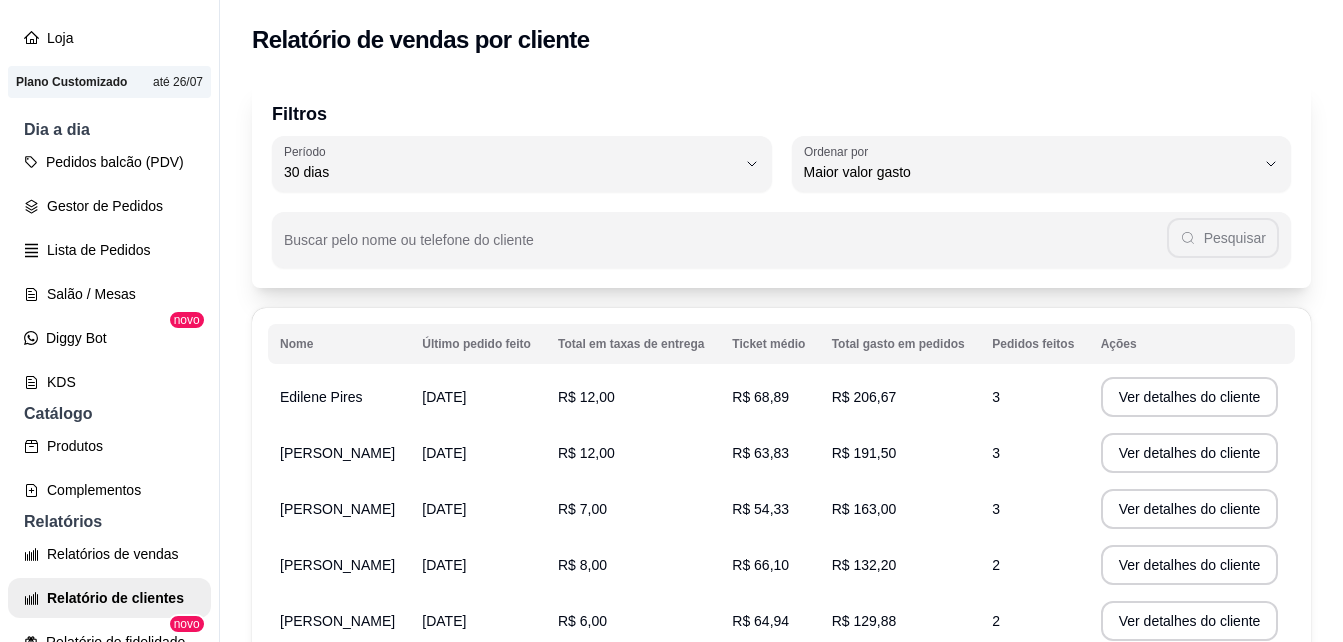 scroll, scrollTop: 81, scrollLeft: 0, axis: vertical 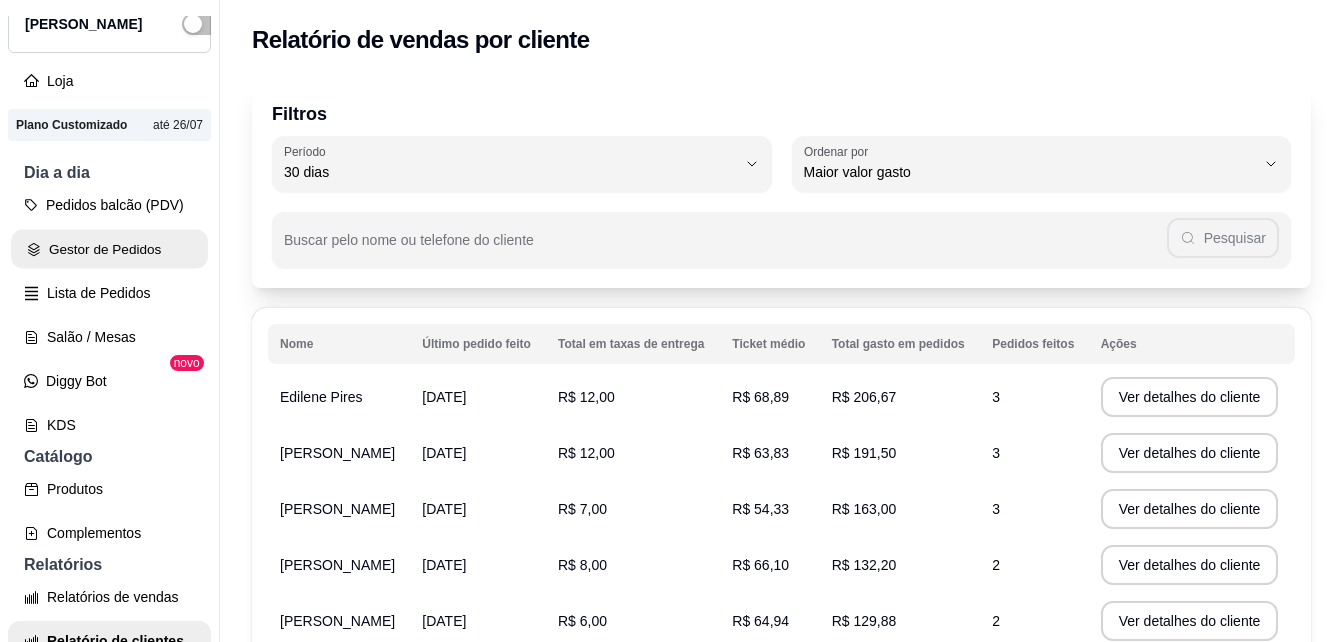 click on "Gestor de Pedidos" at bounding box center (109, 249) 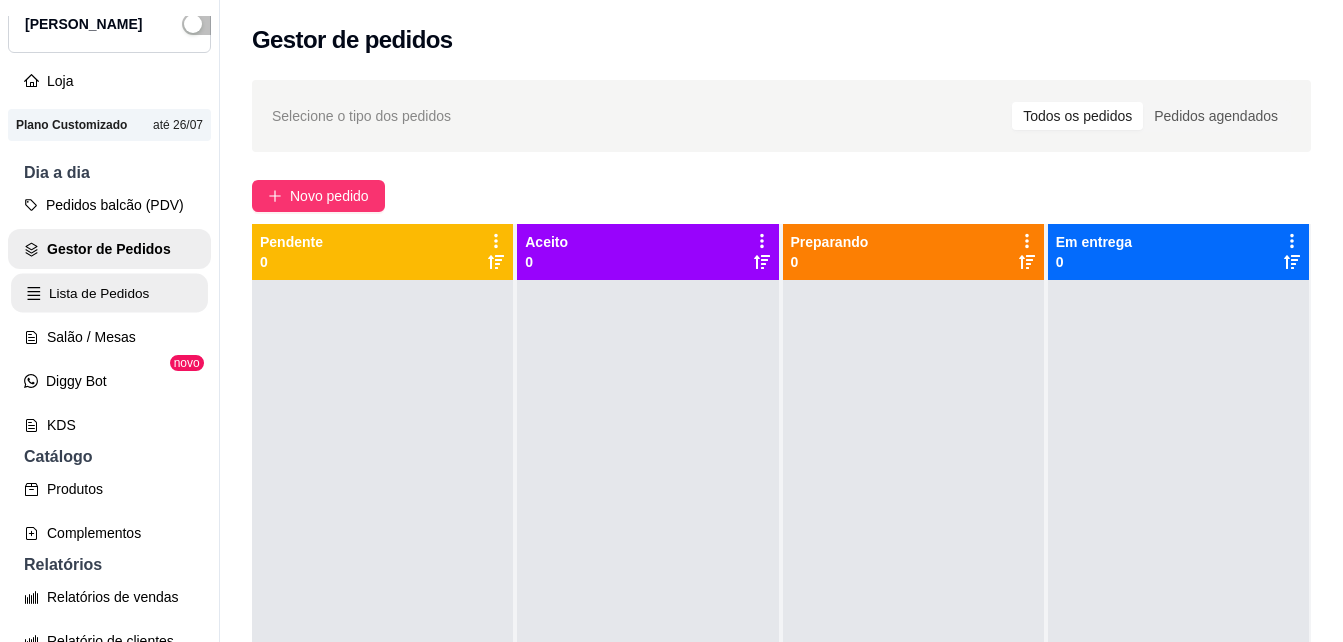click on "Lista de Pedidos" at bounding box center (109, 293) 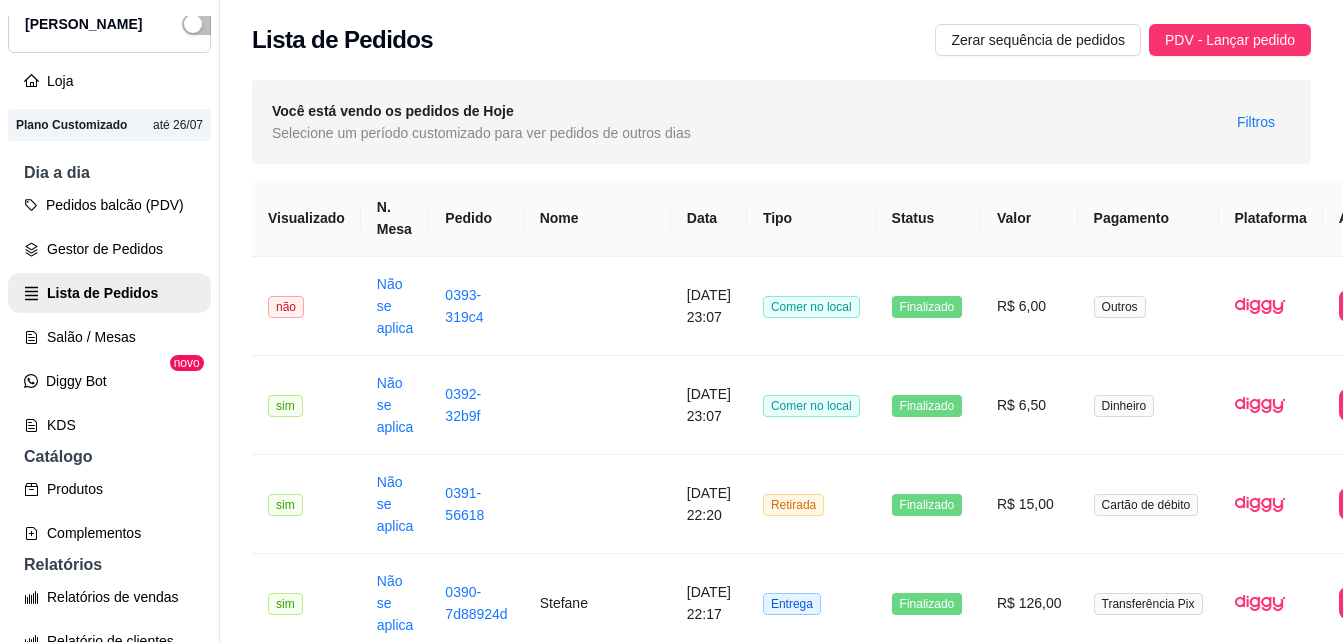 scroll, scrollTop: 642, scrollLeft: 0, axis: vertical 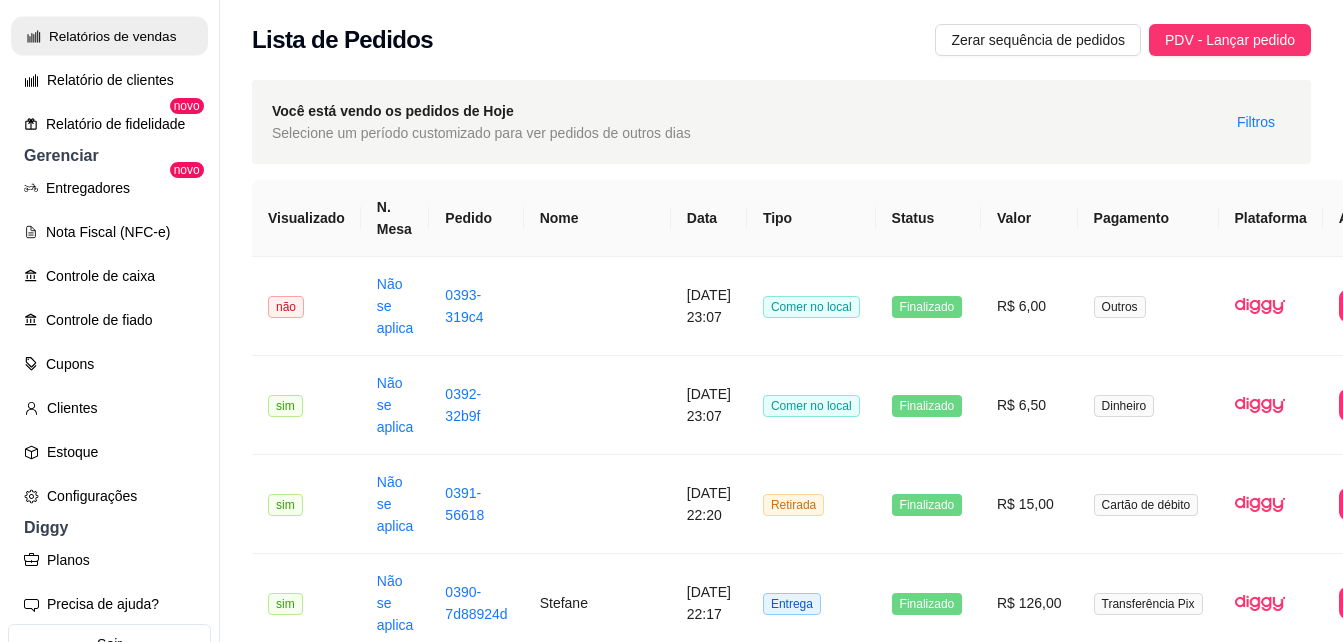 click on "Relatórios de vendas" at bounding box center (109, 36) 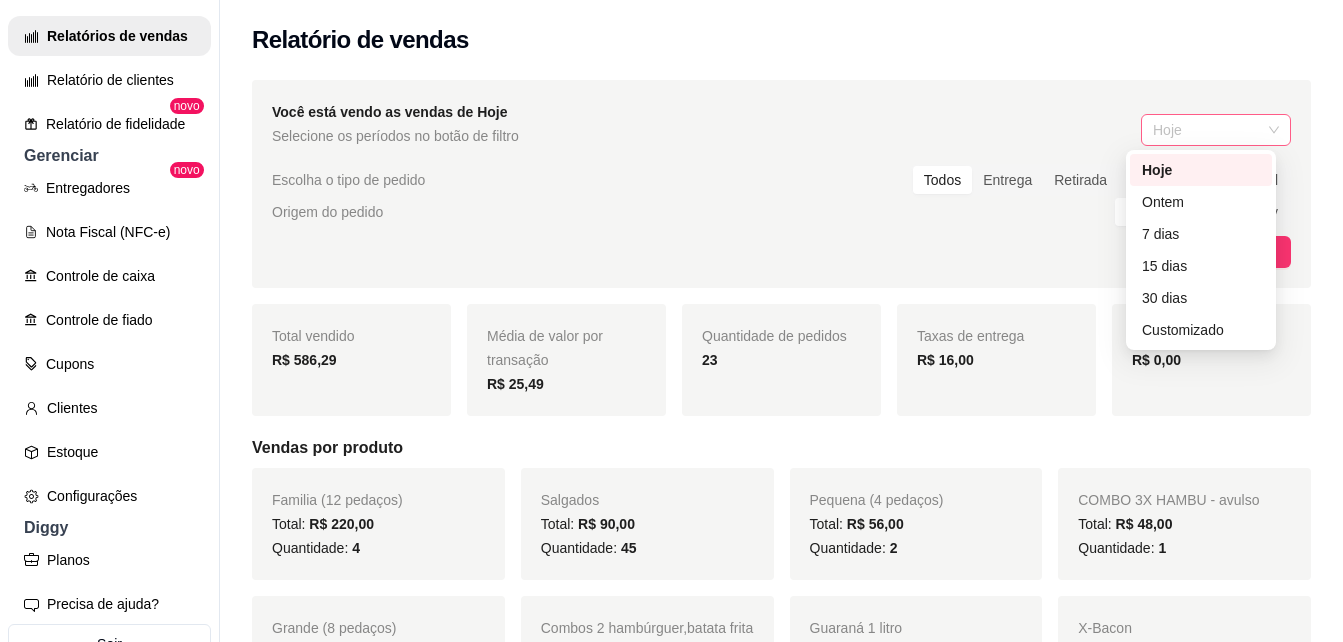 click on "Hoje" at bounding box center (1216, 130) 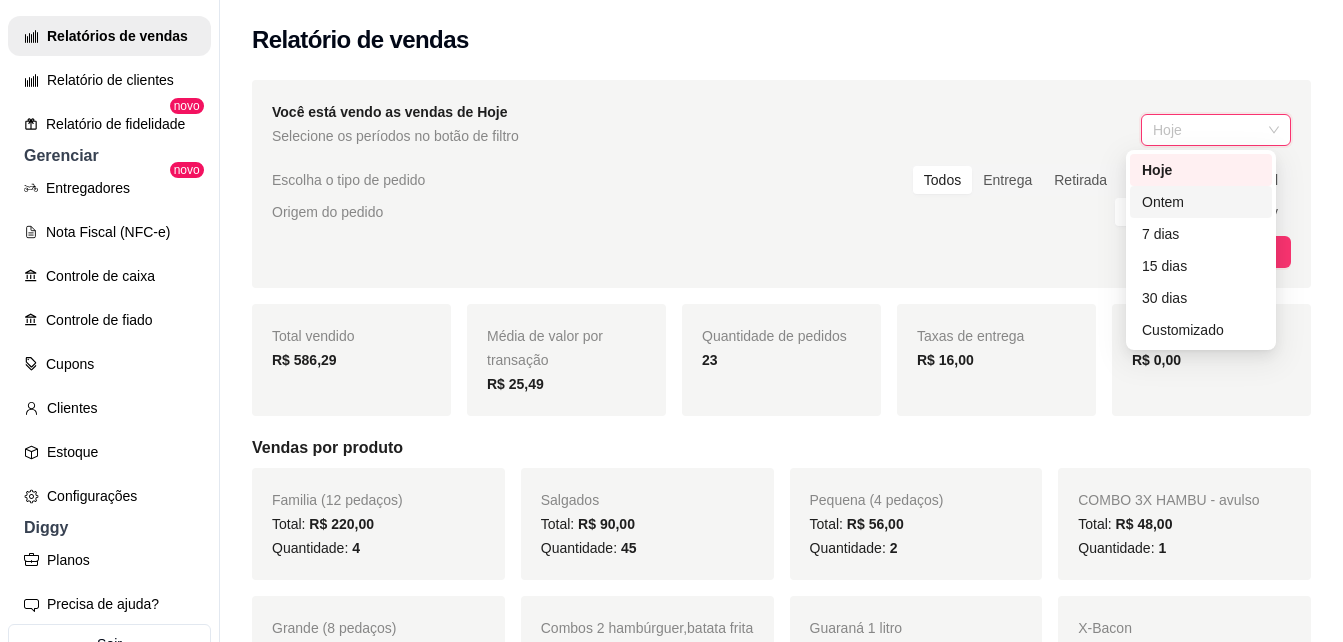 click on "Ontem" at bounding box center (1201, 202) 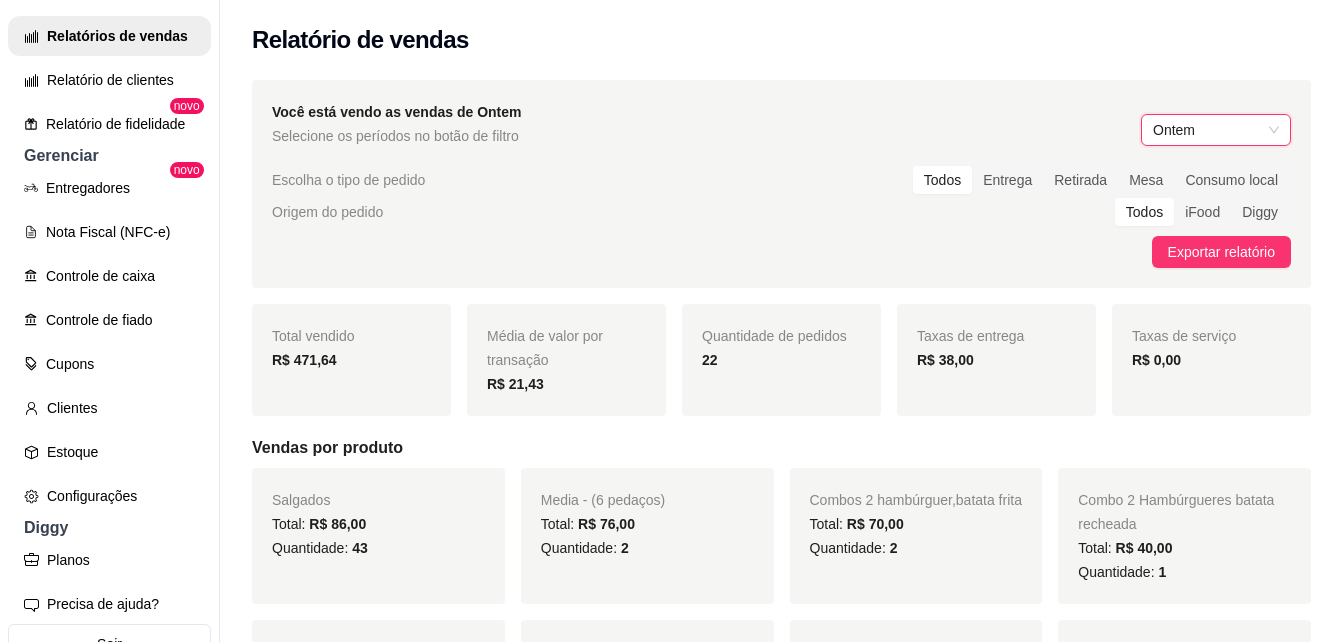 scroll, scrollTop: 602, scrollLeft: 0, axis: vertical 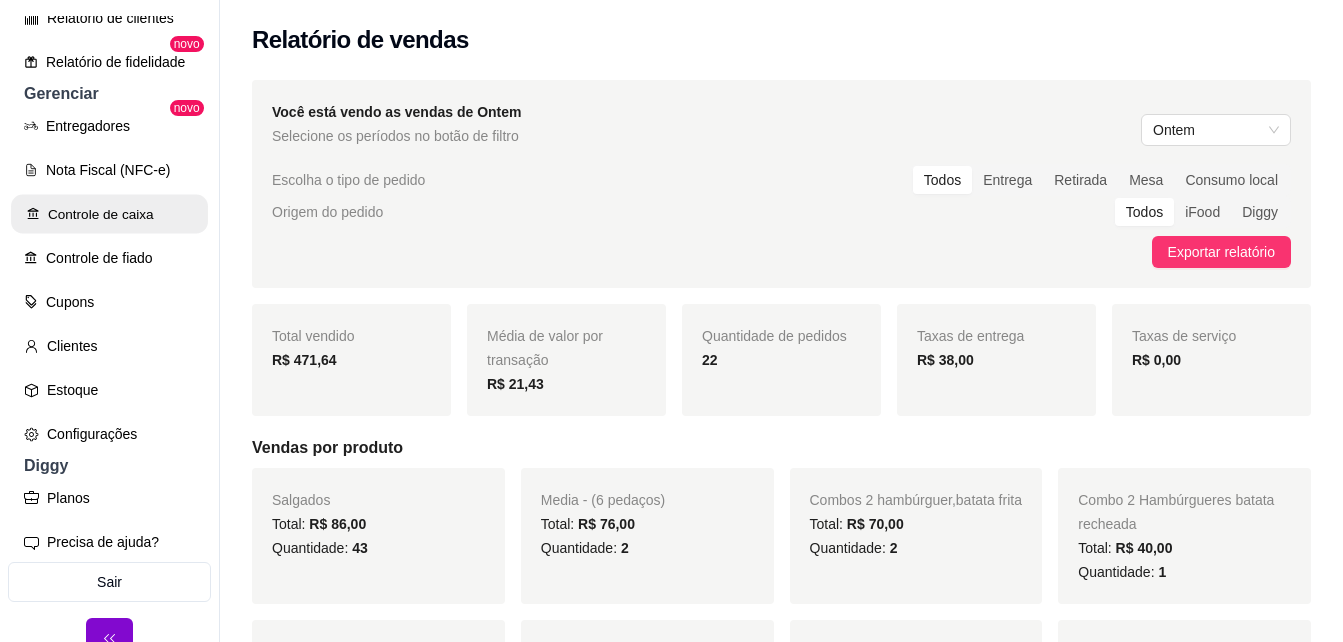 click on "Controle de caixa" at bounding box center (109, 214) 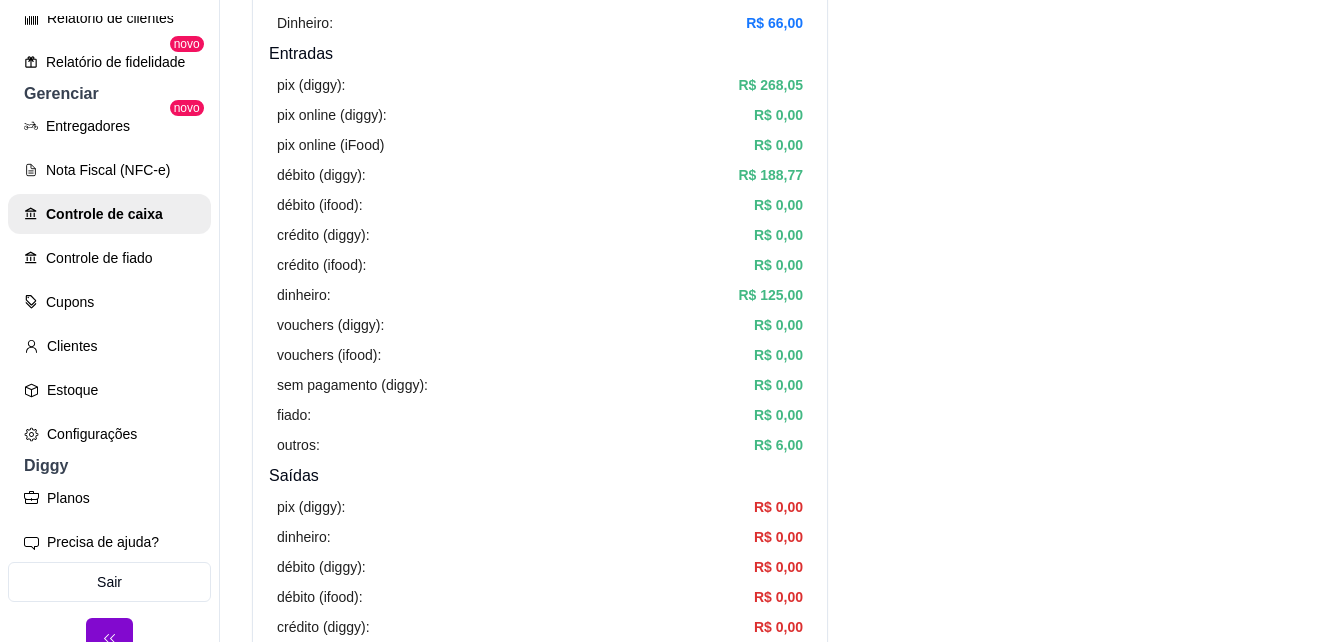 scroll, scrollTop: 280, scrollLeft: 0, axis: vertical 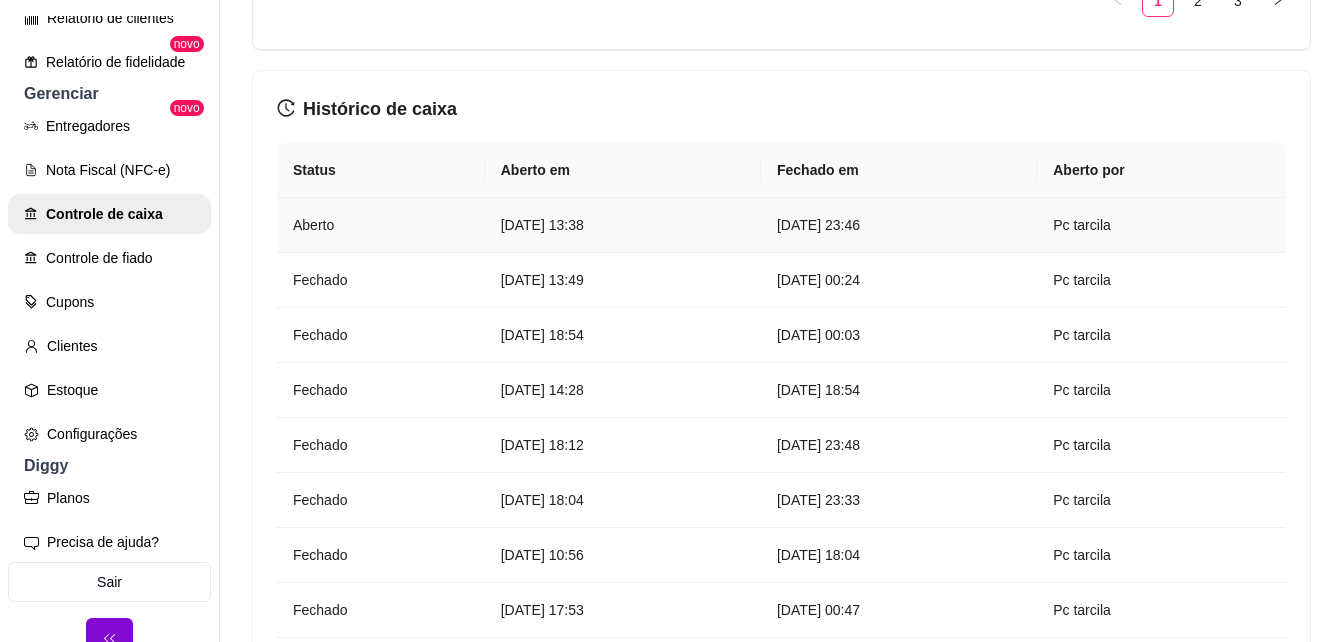 click on "[DATE] 13:38" at bounding box center [623, 225] 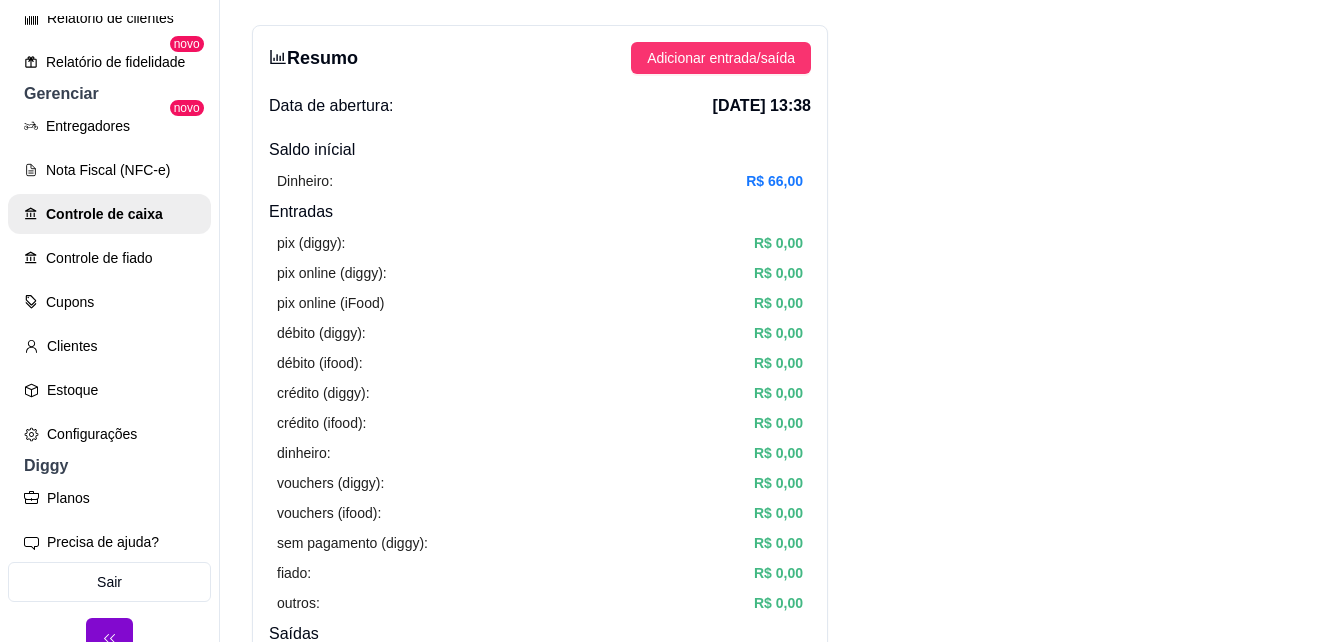 scroll, scrollTop: 0, scrollLeft: 0, axis: both 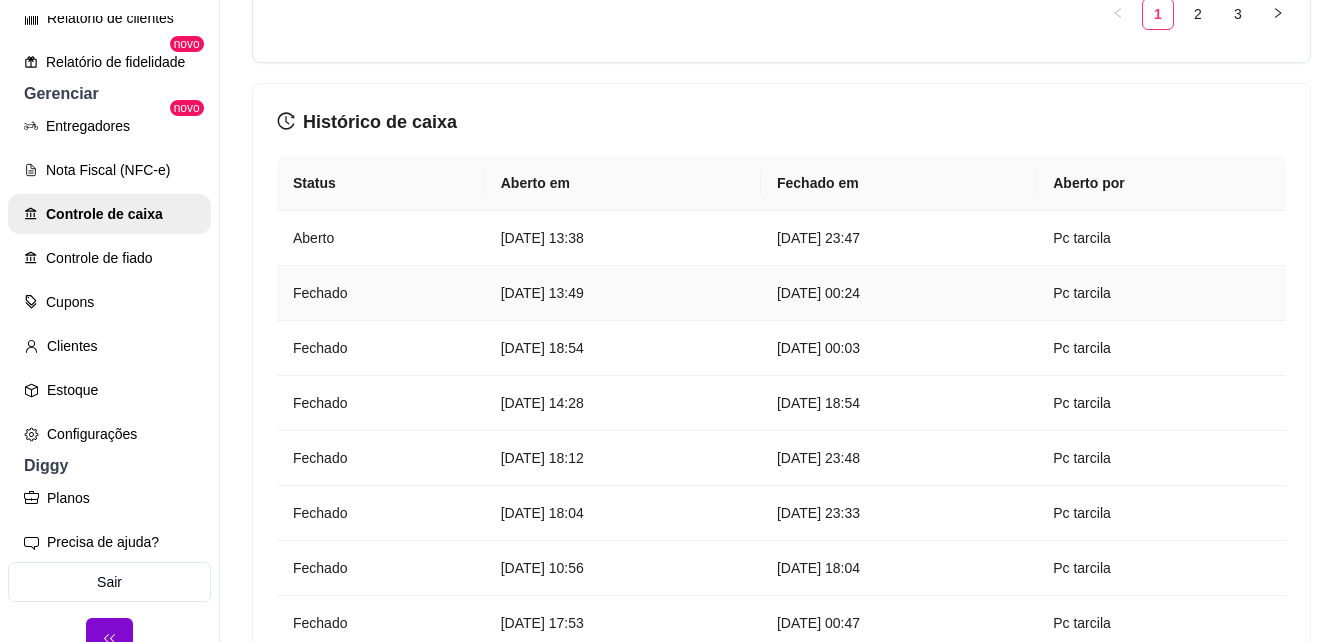 click on "[DATE] 13:49" at bounding box center [623, 293] 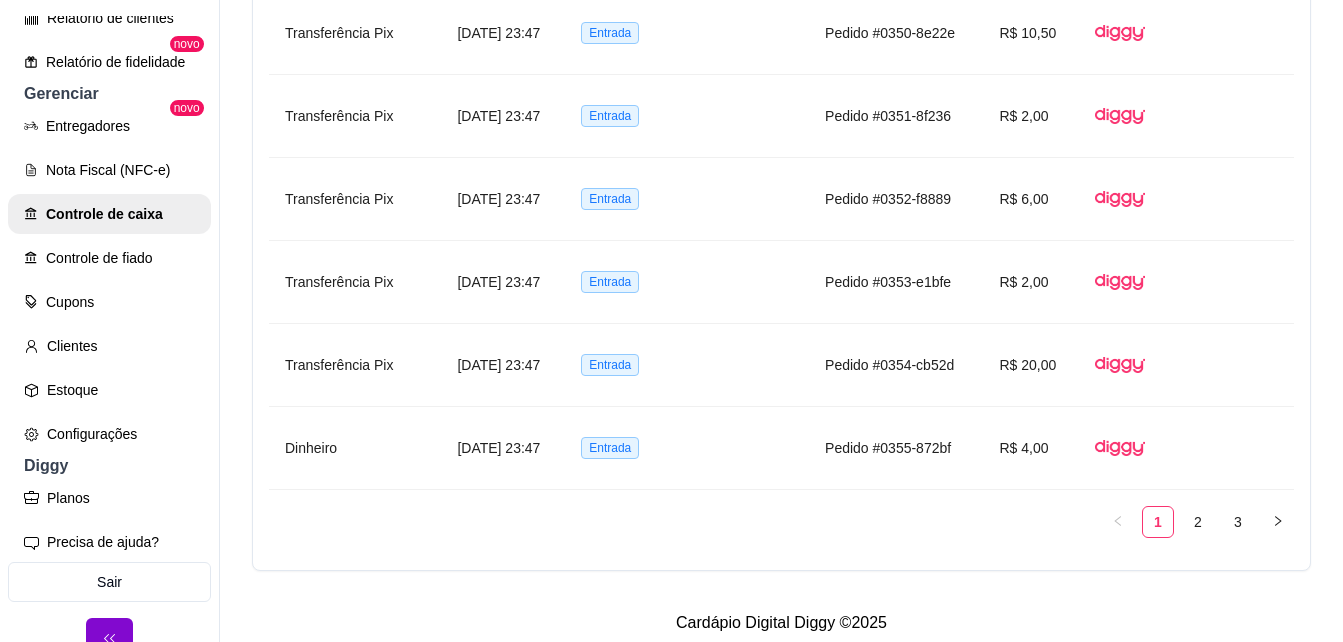 scroll, scrollTop: 1771, scrollLeft: 0, axis: vertical 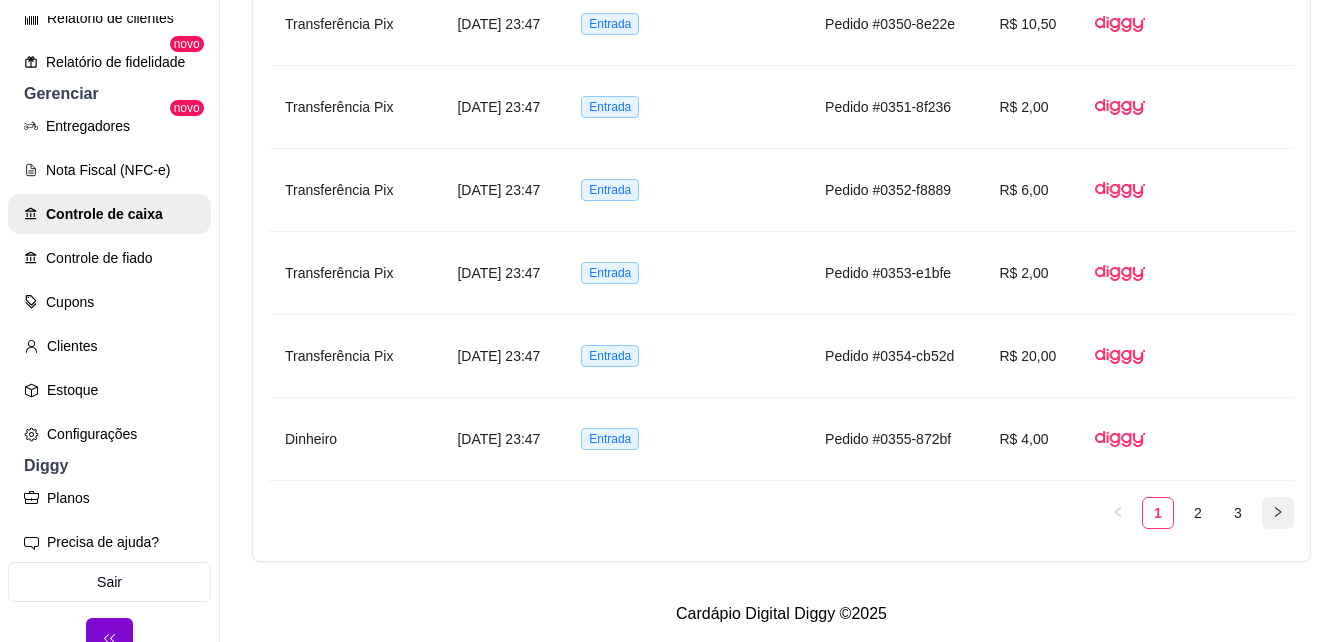click 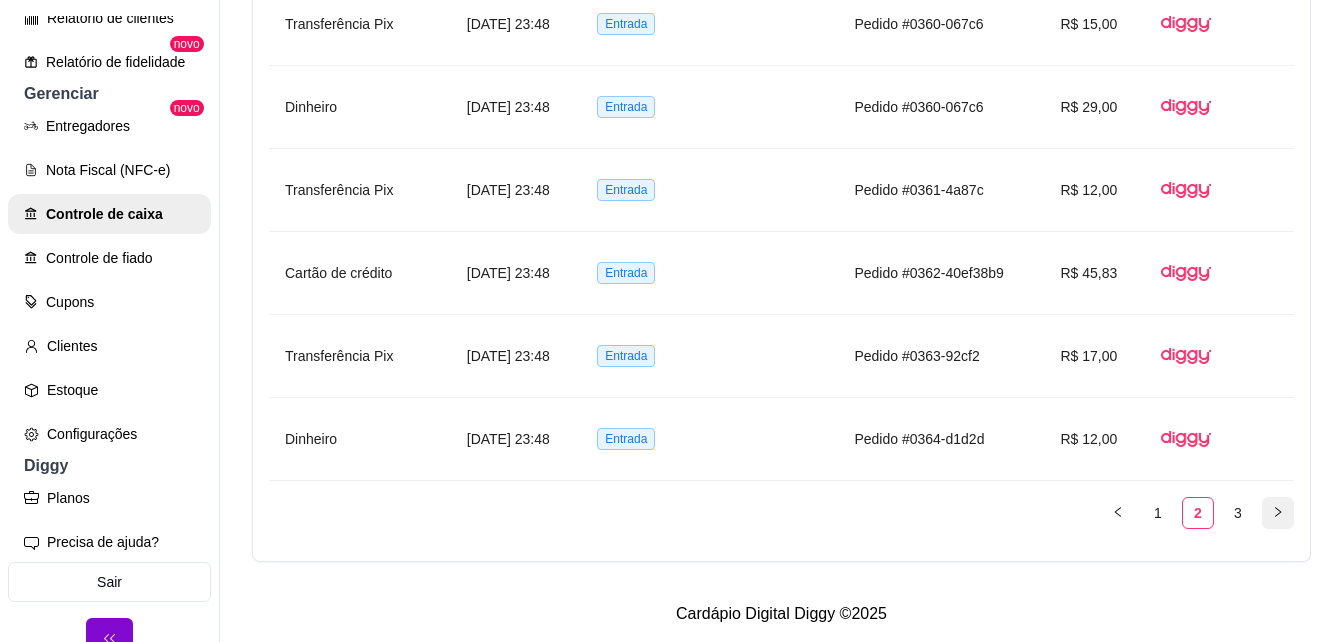 click 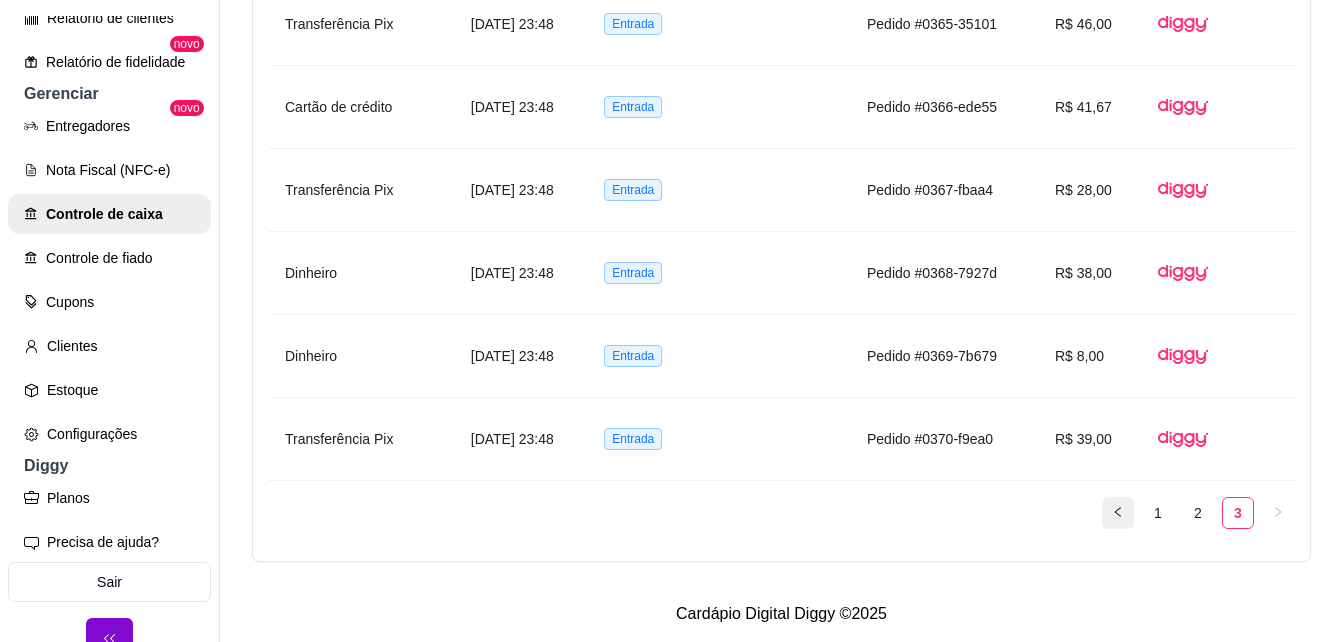 click at bounding box center [1118, 513] 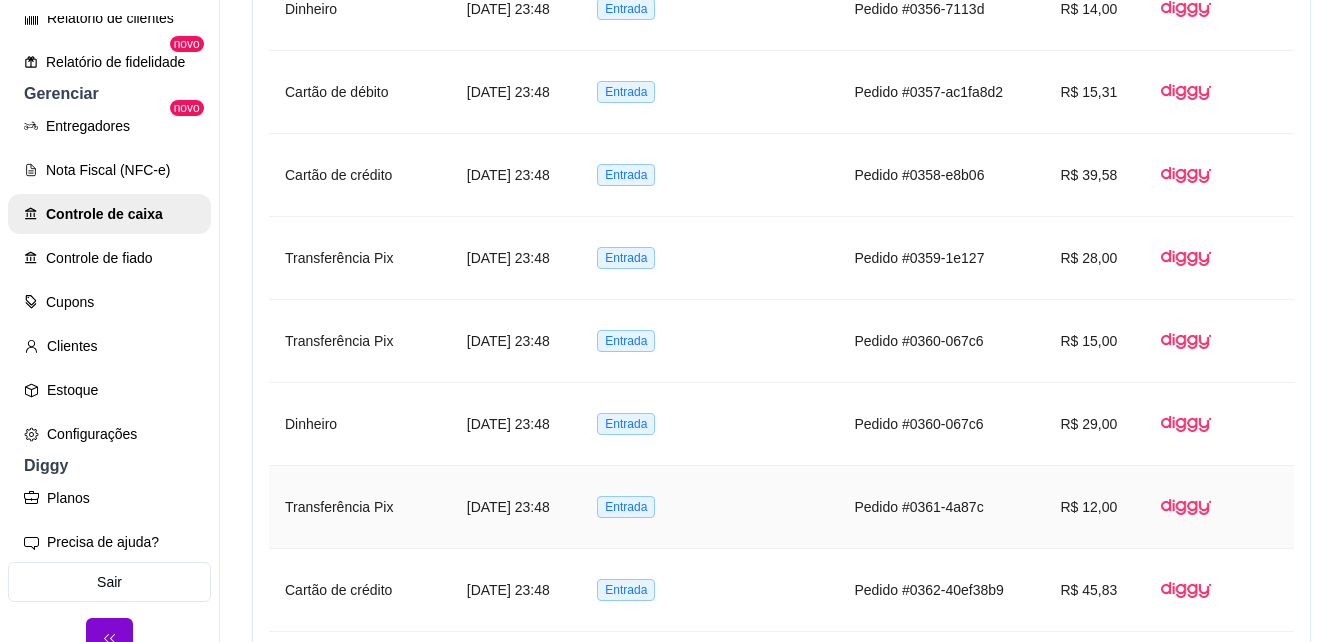 click on "R$ 12,00" at bounding box center [1094, 507] 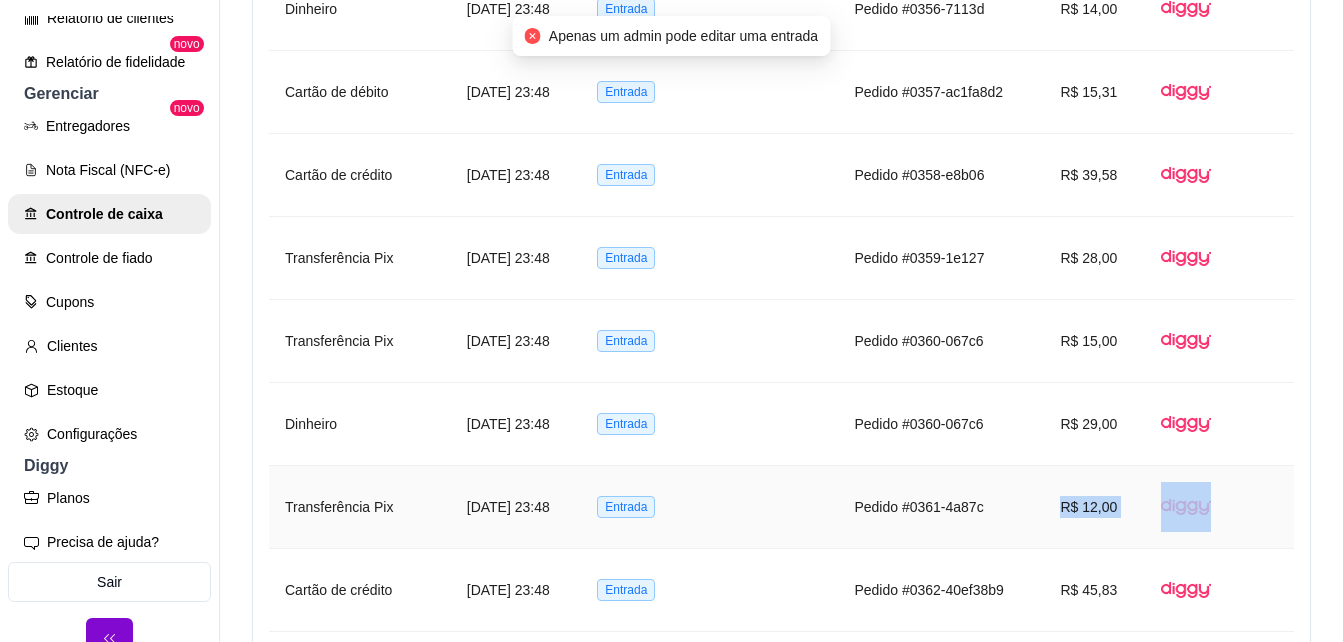click on "R$ 12,00" at bounding box center [1094, 507] 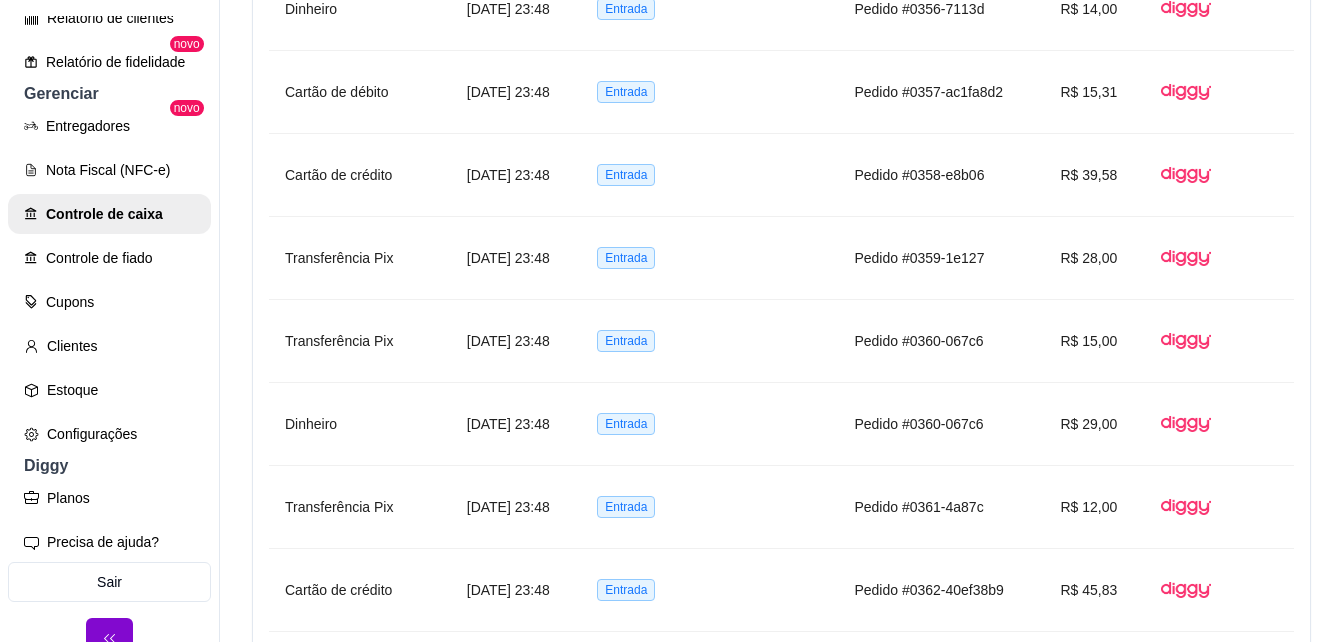 drag, startPoint x: 1114, startPoint y: 504, endPoint x: 1306, endPoint y: 488, distance: 192.66551 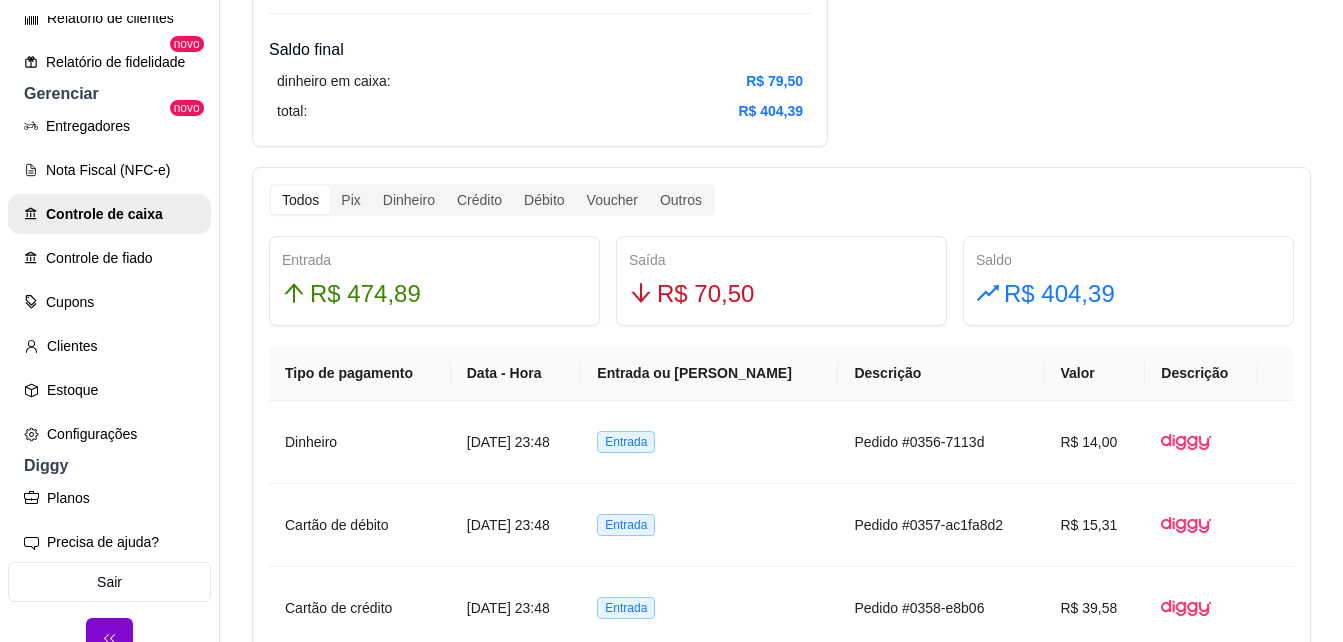 scroll, scrollTop: 959, scrollLeft: 0, axis: vertical 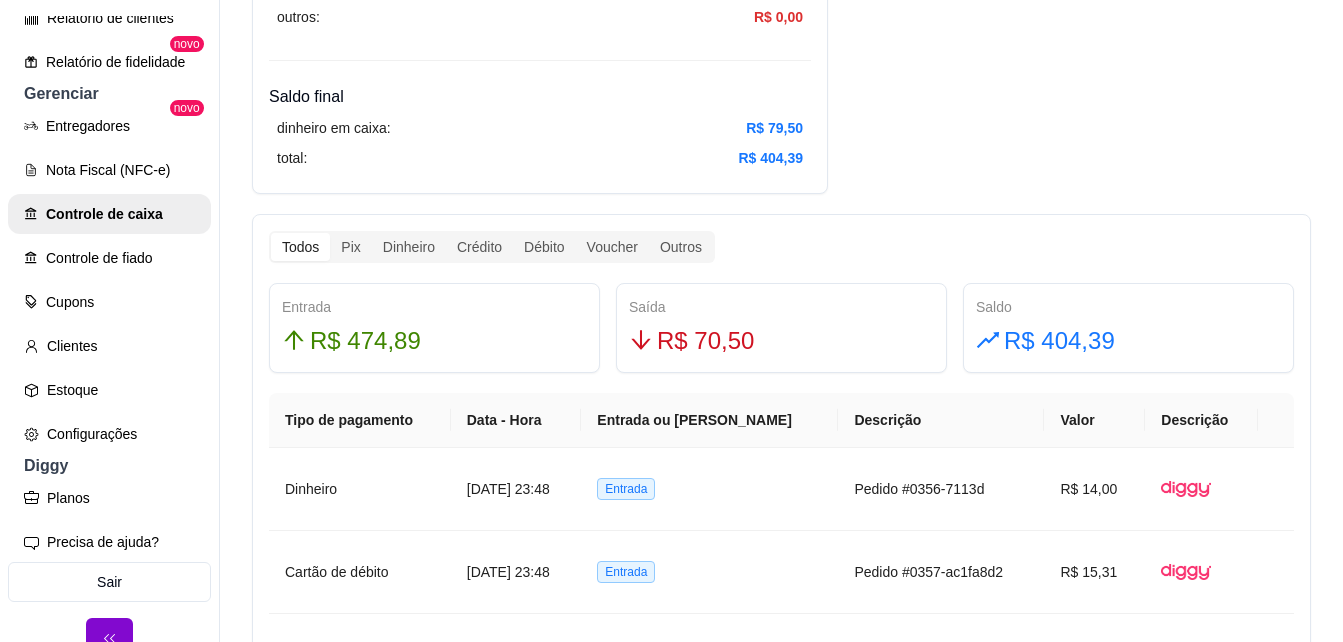click on "R$ 70,50" at bounding box center (705, 341) 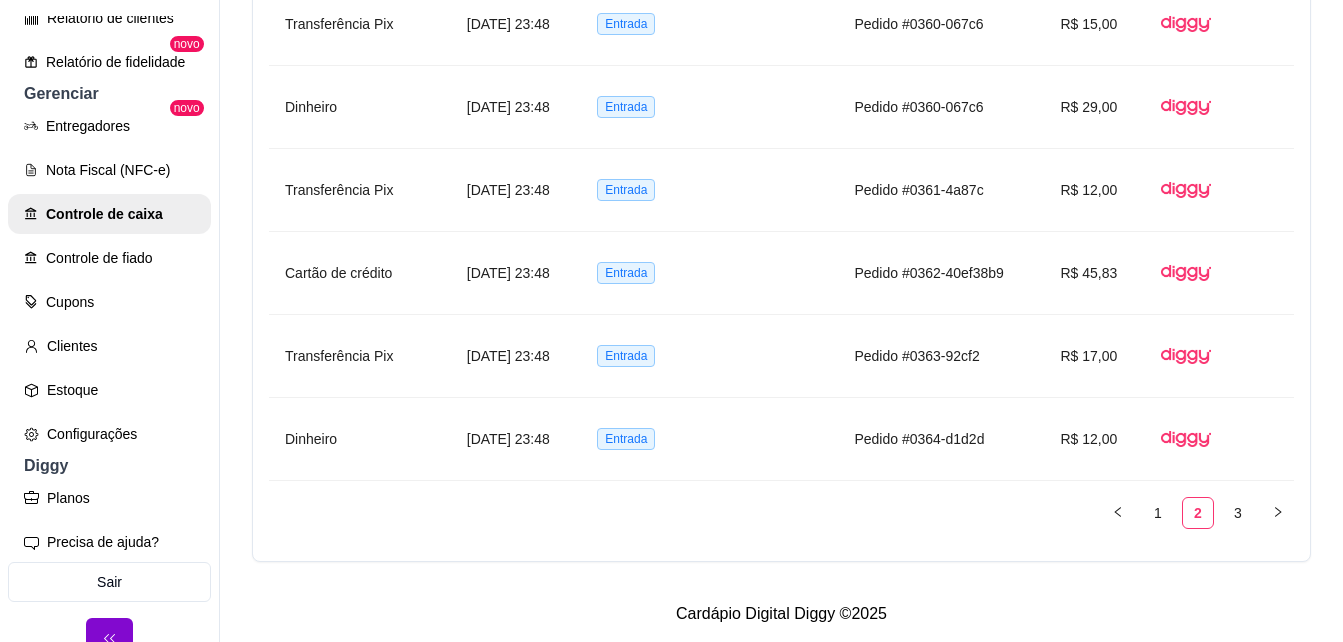 scroll, scrollTop: 1771, scrollLeft: 0, axis: vertical 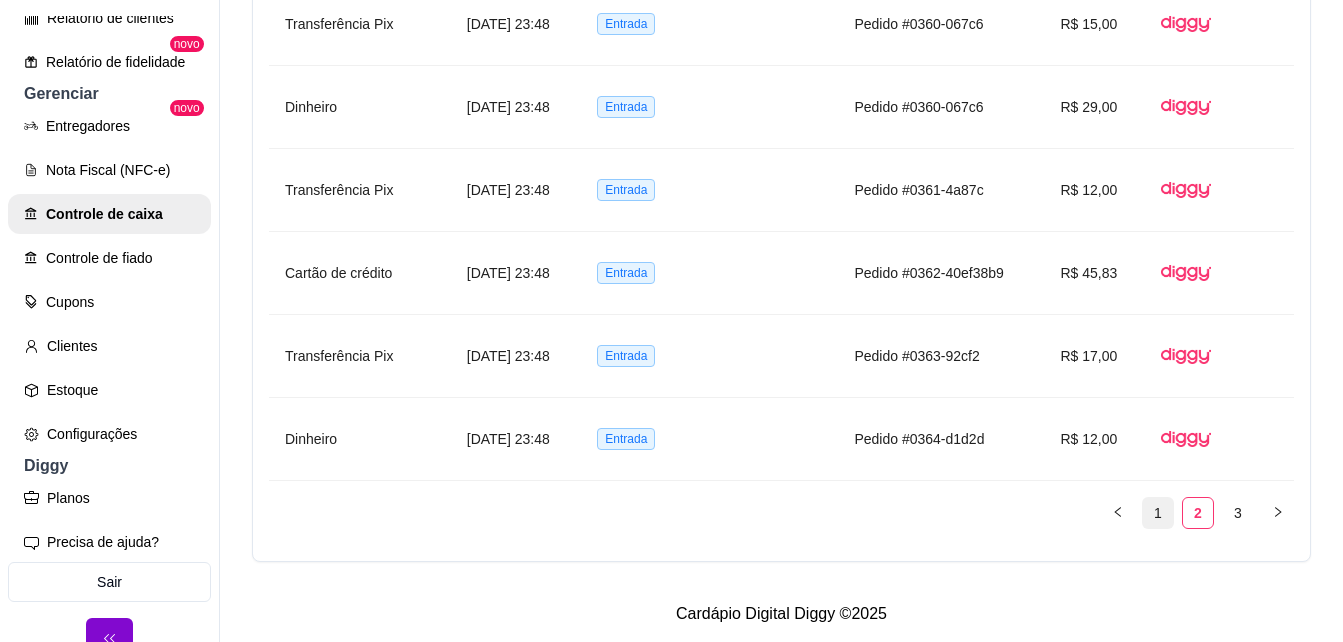 click on "1" at bounding box center [1158, 513] 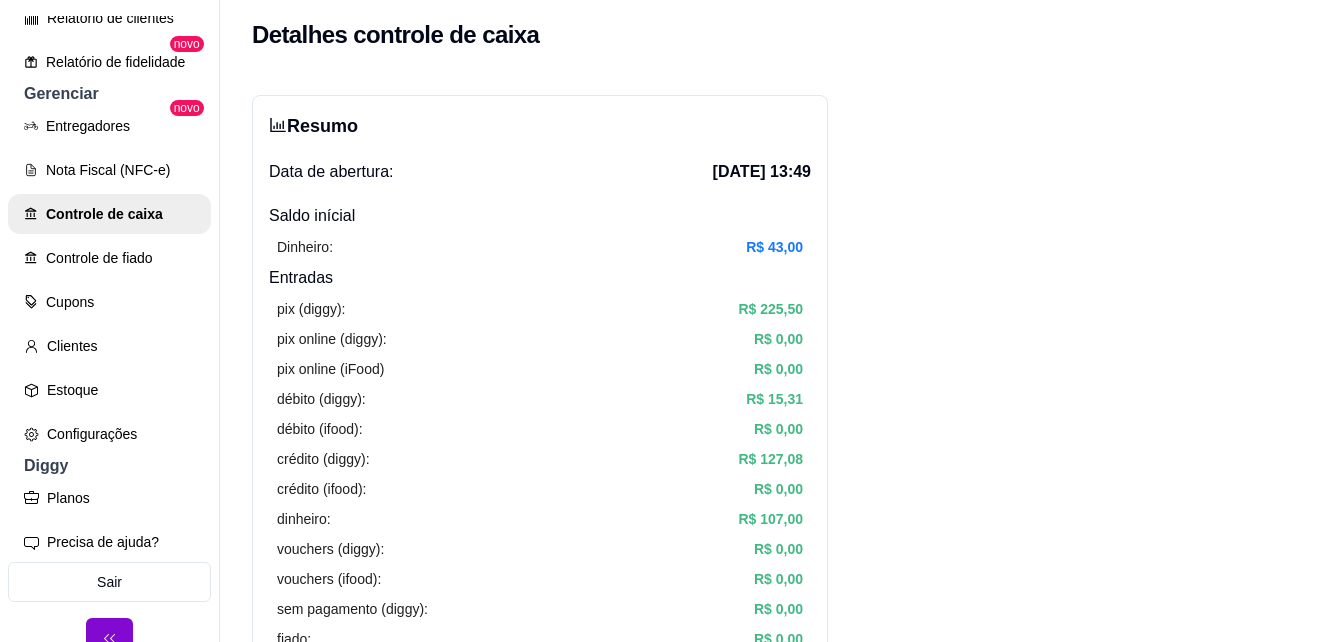 scroll, scrollTop: 0, scrollLeft: 0, axis: both 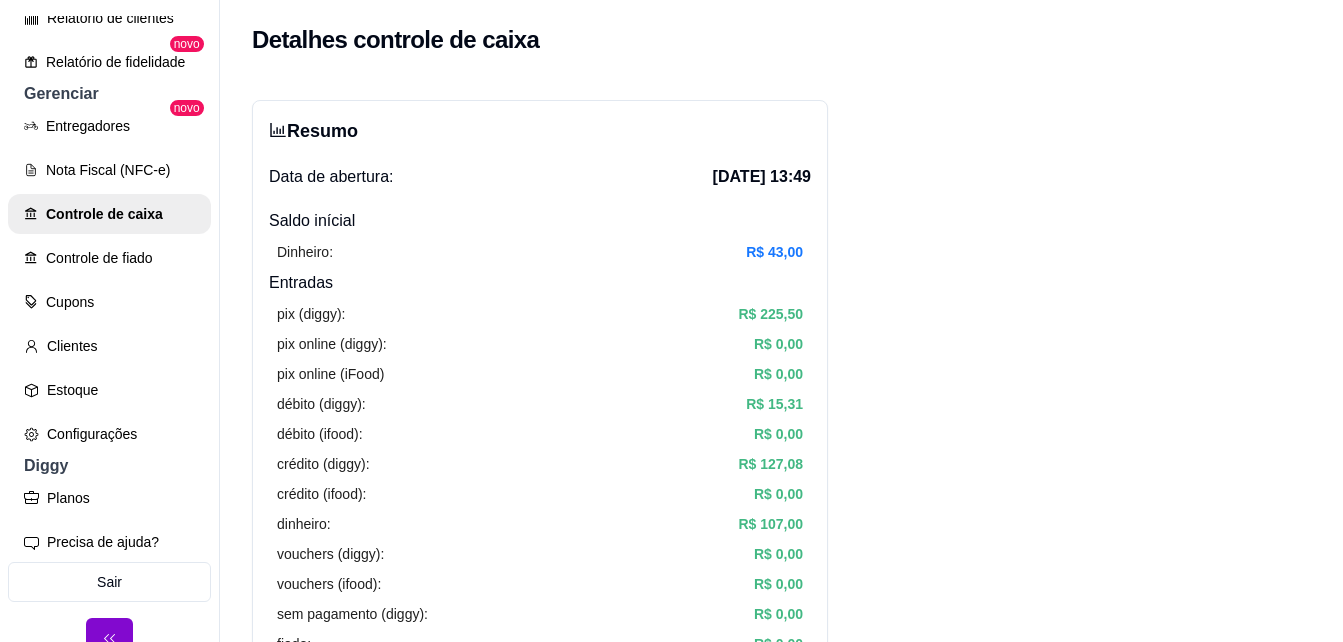 type 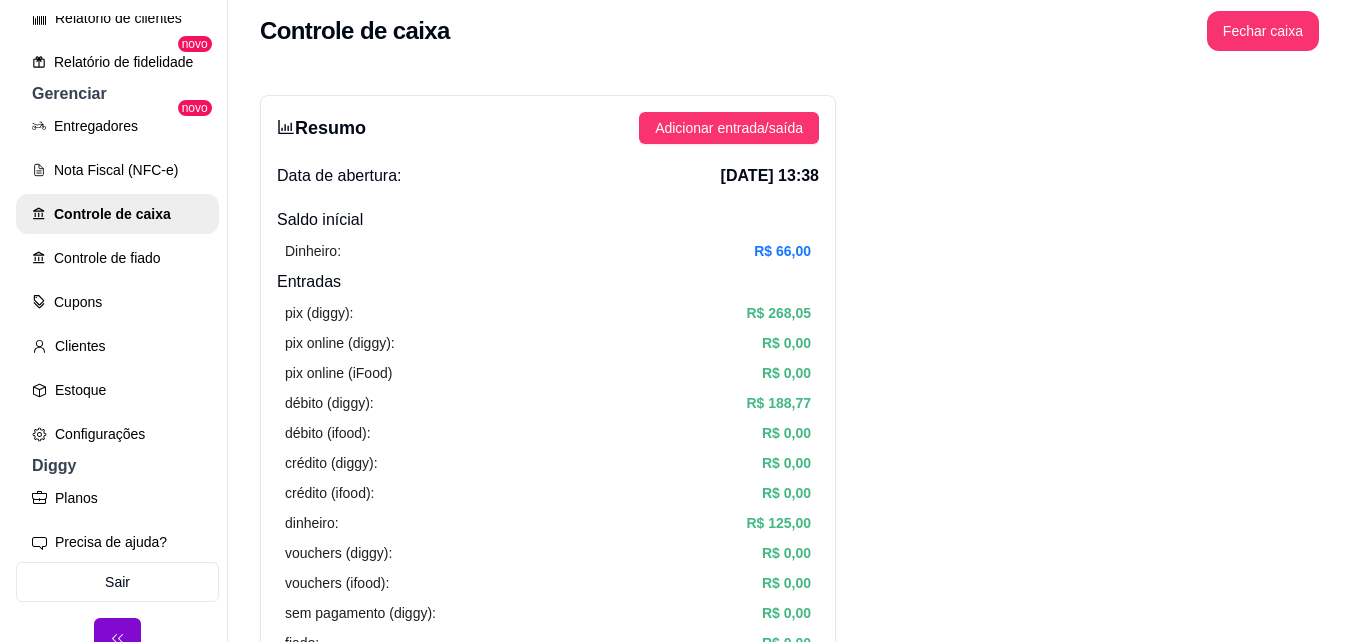 scroll, scrollTop: 0, scrollLeft: 0, axis: both 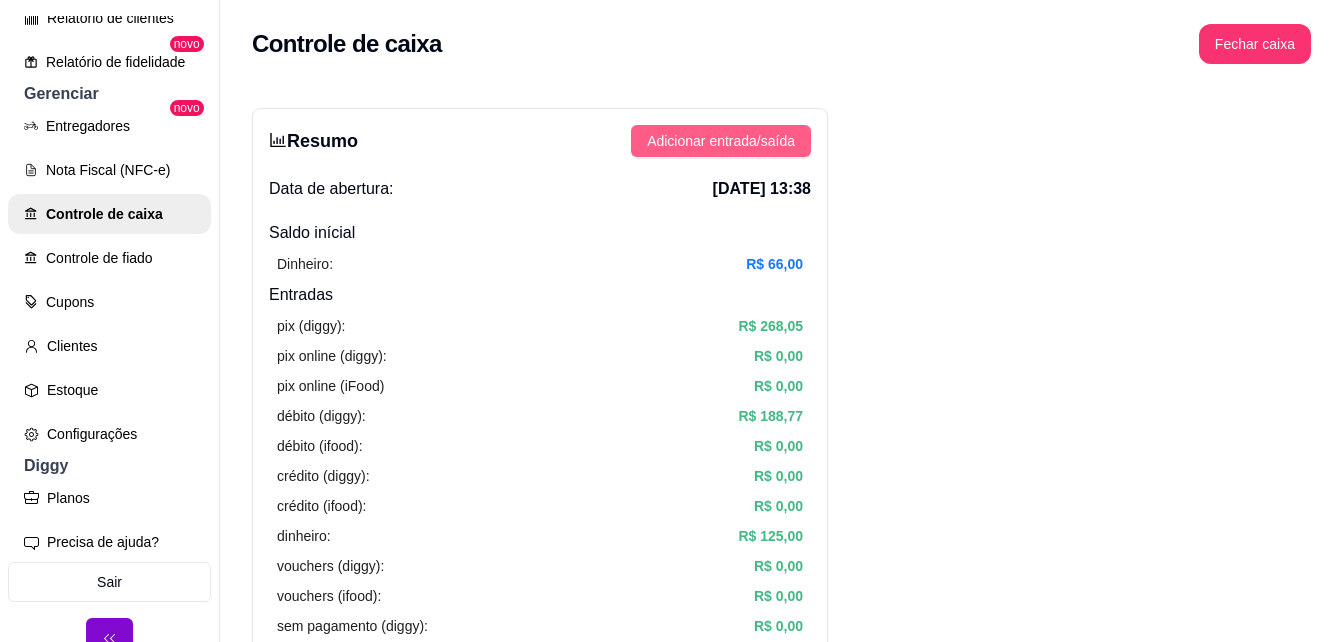 click on "Adicionar entrada/saída" at bounding box center [721, 141] 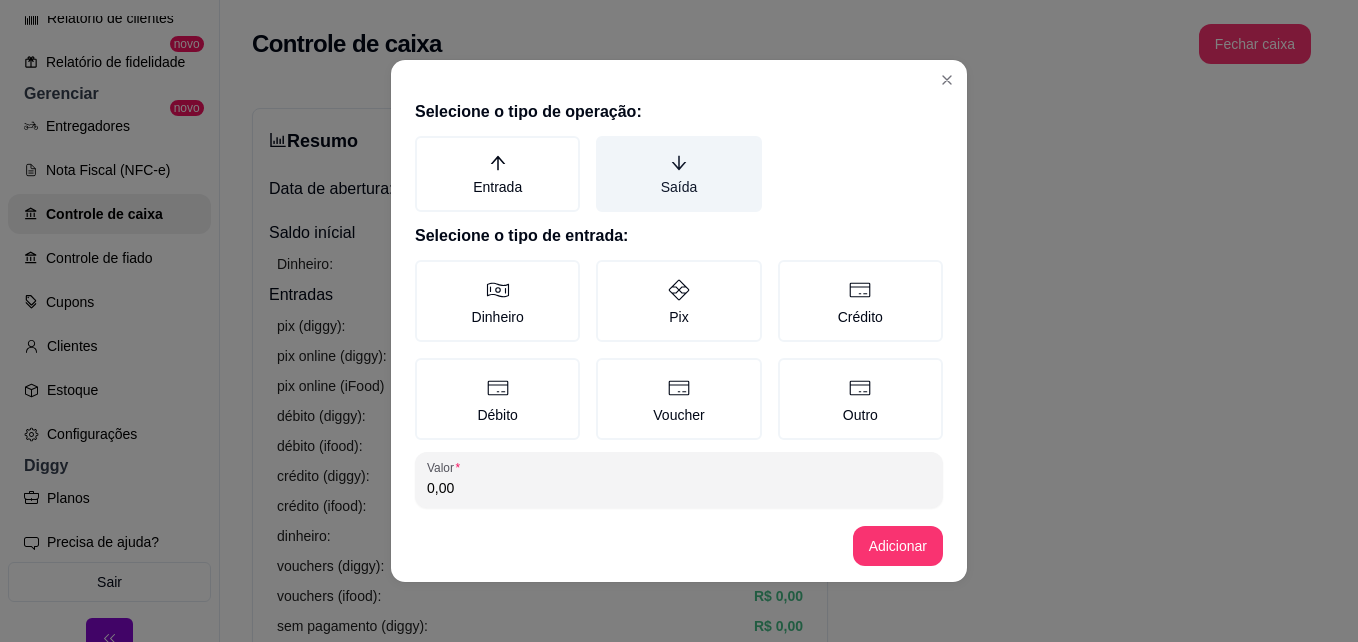 click on "Saída" at bounding box center [678, 174] 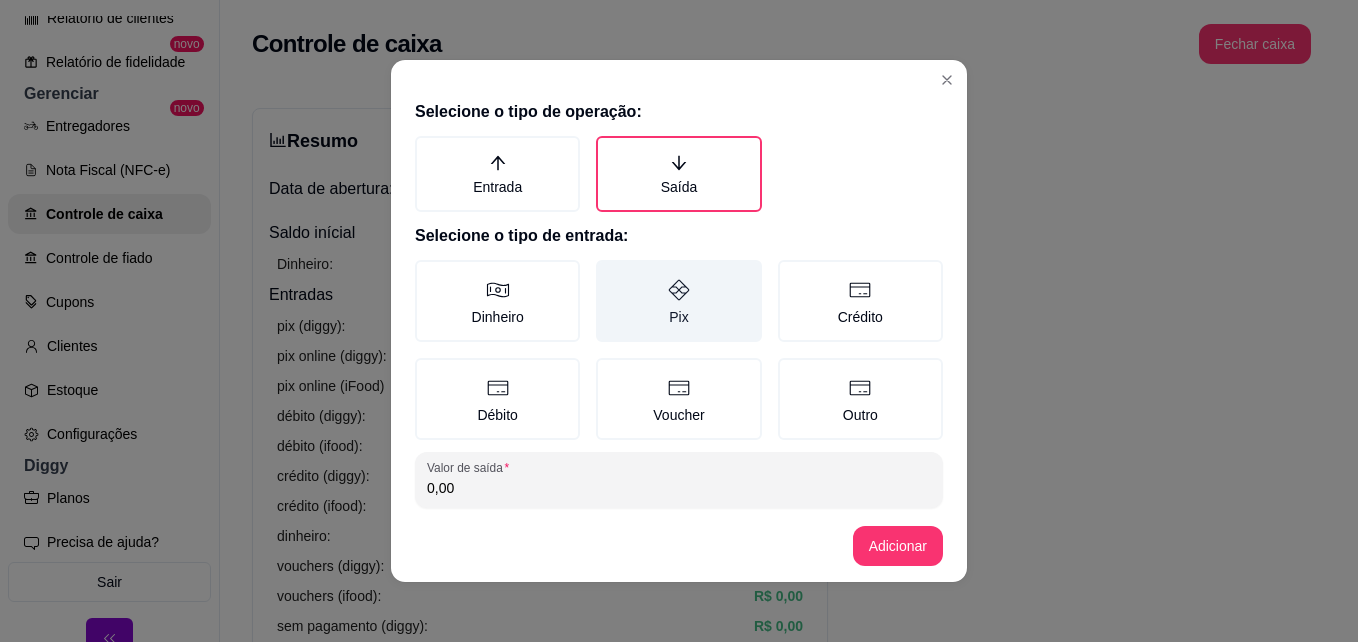 click on "Pix" at bounding box center [678, 301] 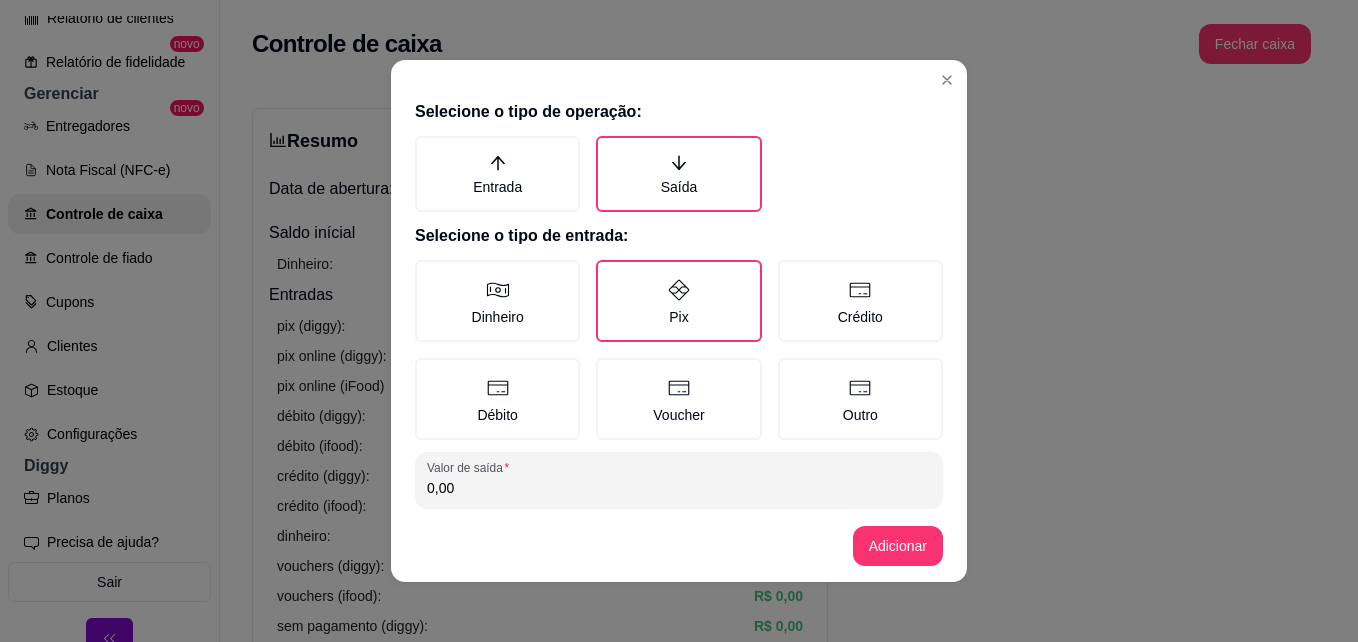 click on "0,00" at bounding box center [679, 488] 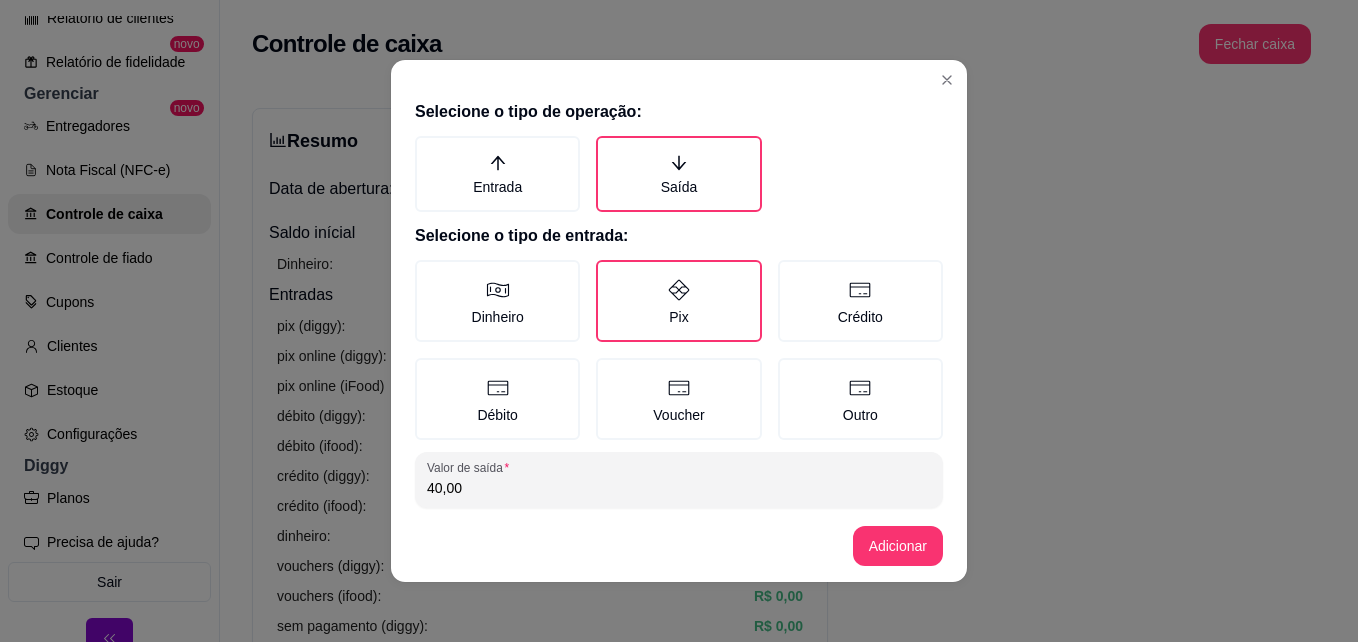 type on "40,00" 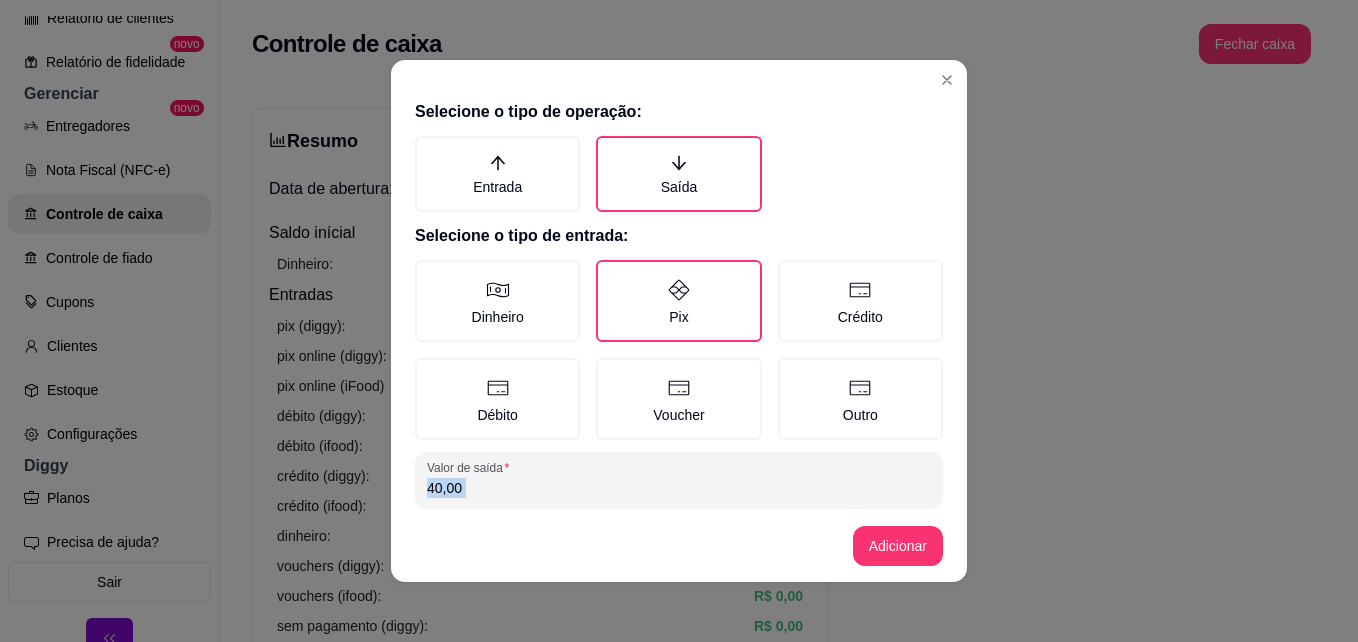 click on "Selecione o tipo de operação: Entrada Saída Selecione o tipo de entrada: Dinheiro Pix Crédito Débito Voucher Outro Valor
de saída 40,00 Observação 0/300" at bounding box center (679, 301) 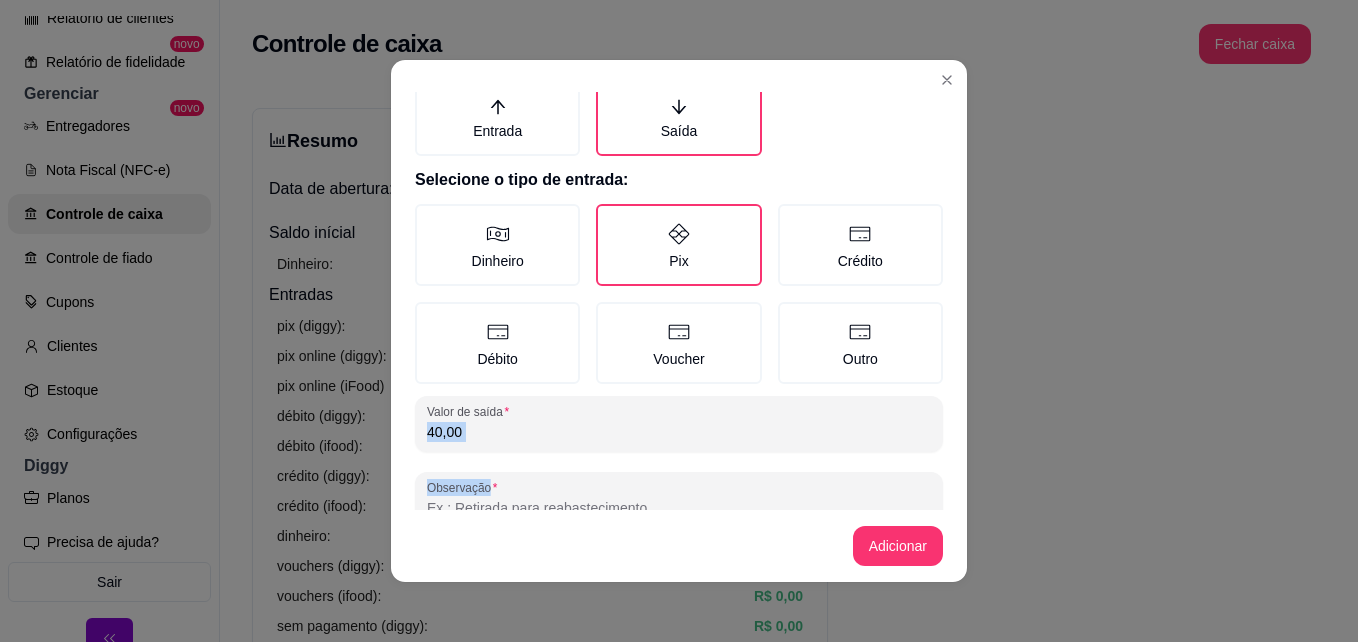 click on "Selecione o tipo de operação: Entrada Saída Selecione o tipo de entrada: Dinheiro Pix Crédito Débito Voucher Outro Valor
de saída 40,00 Observação 0/300" at bounding box center (679, 301) 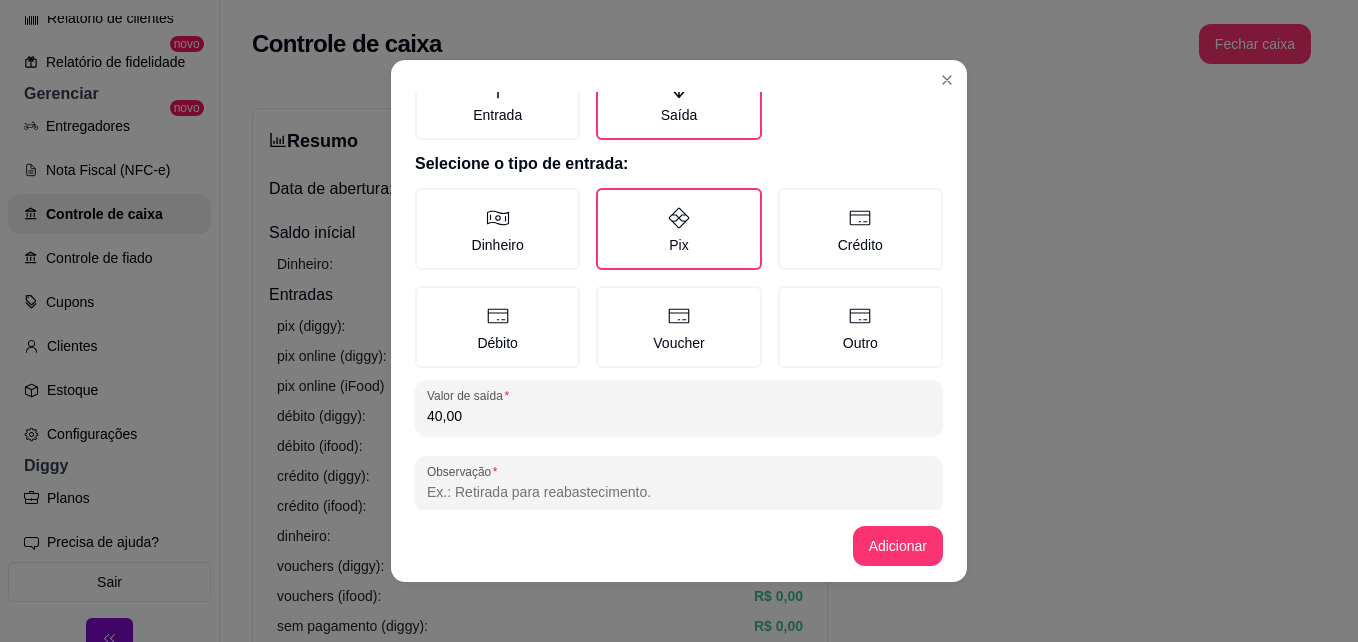click on "Selecione o tipo de operação: Entrada Saída Selecione o tipo de entrada: Dinheiro Pix Crédito Débito Voucher Outro Valor
de saída 40,00 Observação 0/300" at bounding box center (679, 301) 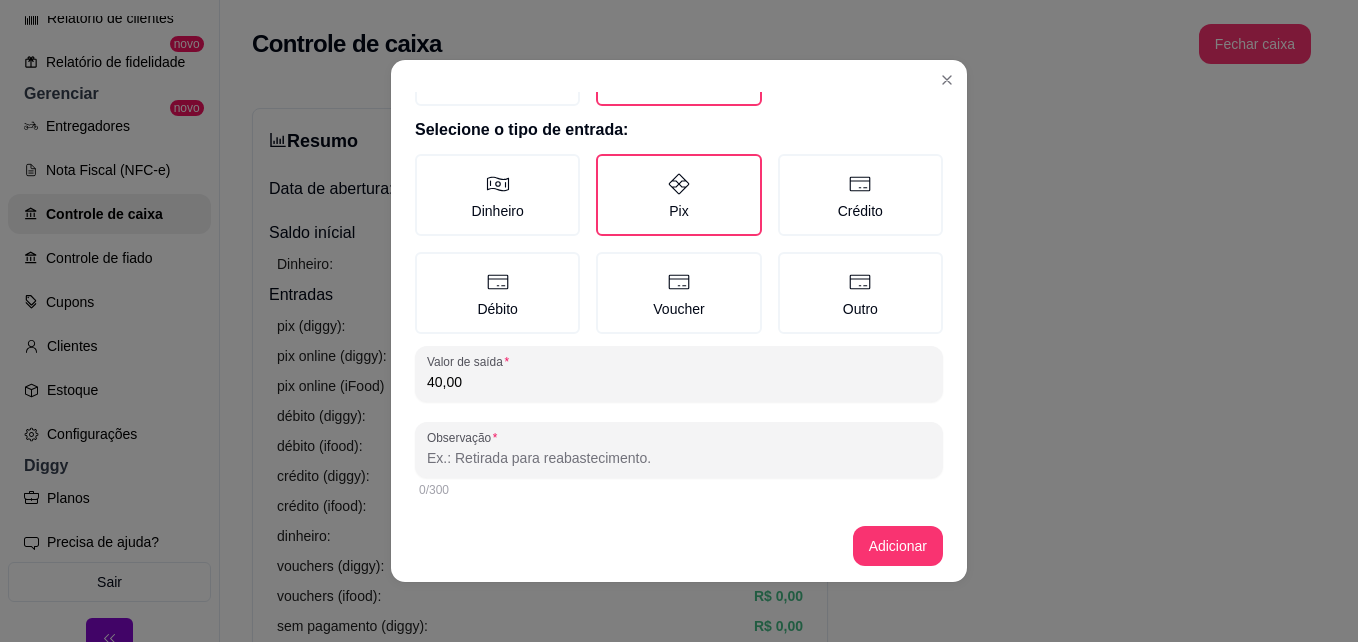 click on "Selecione o tipo de operação: Entrada Saída Selecione o tipo de entrada: Dinheiro Pix Crédito Débito Voucher Outro Valor
de saída 40,00 Observação 0/300" at bounding box center (679, 301) 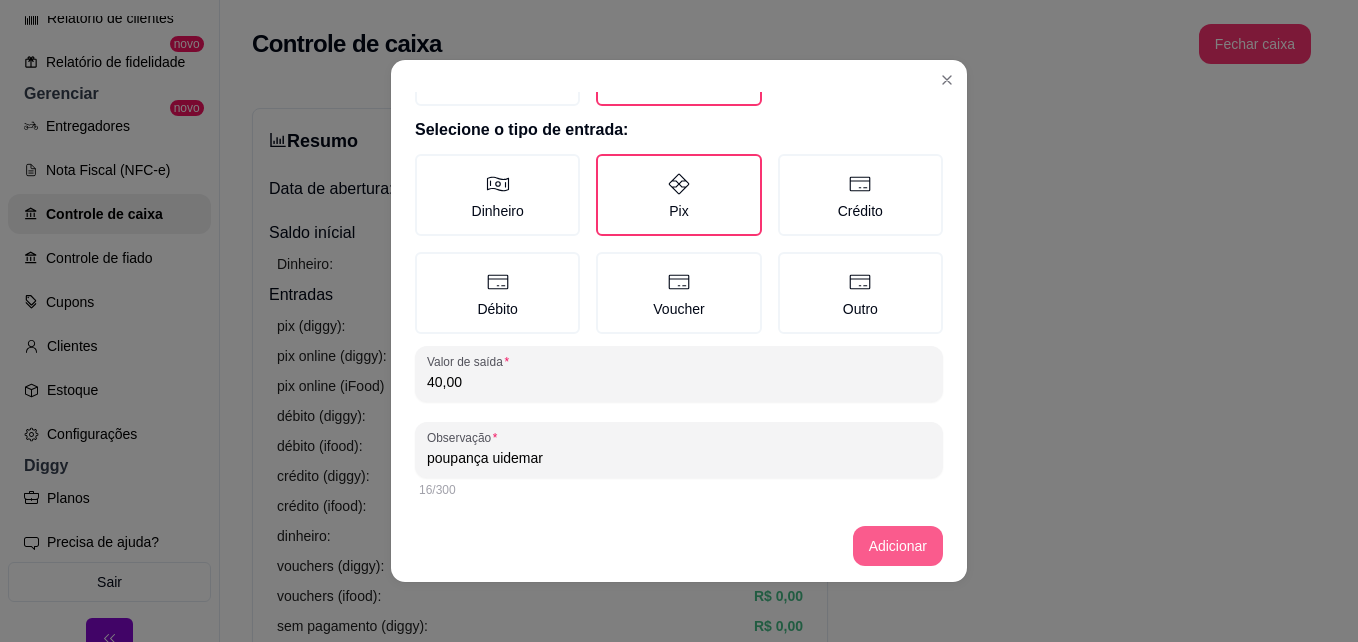 type on "poupança uidemar" 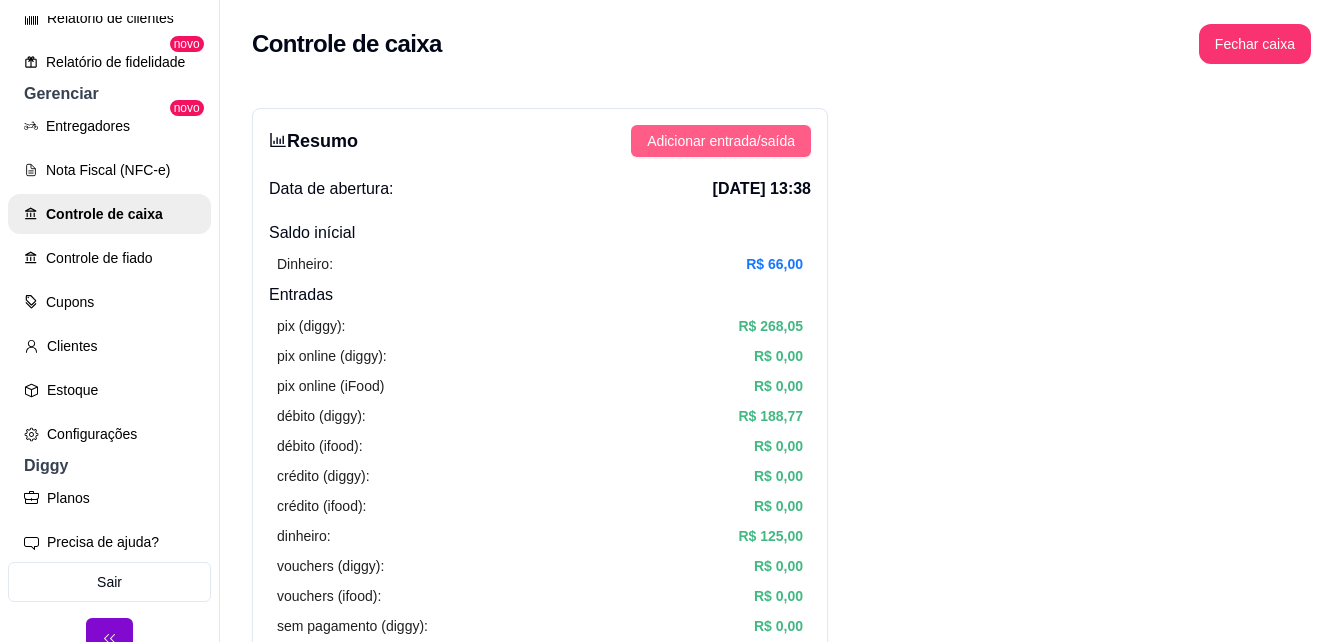 click on "Adicionar entrada/saída" at bounding box center (721, 141) 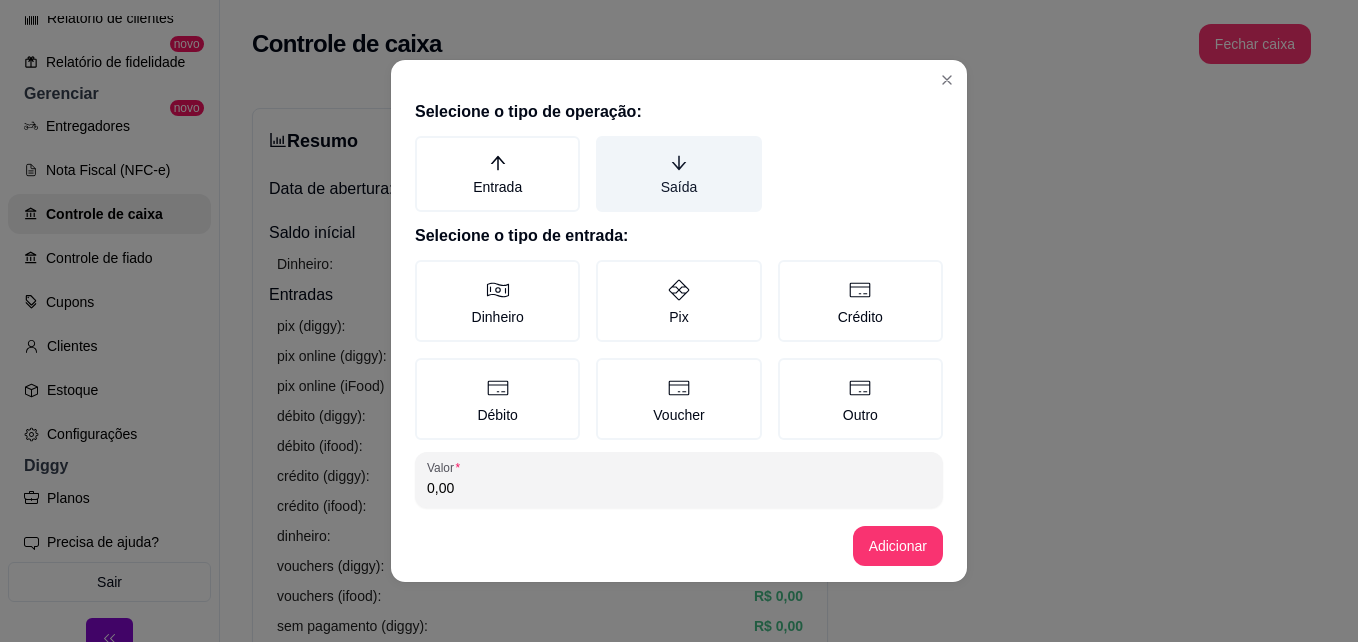click 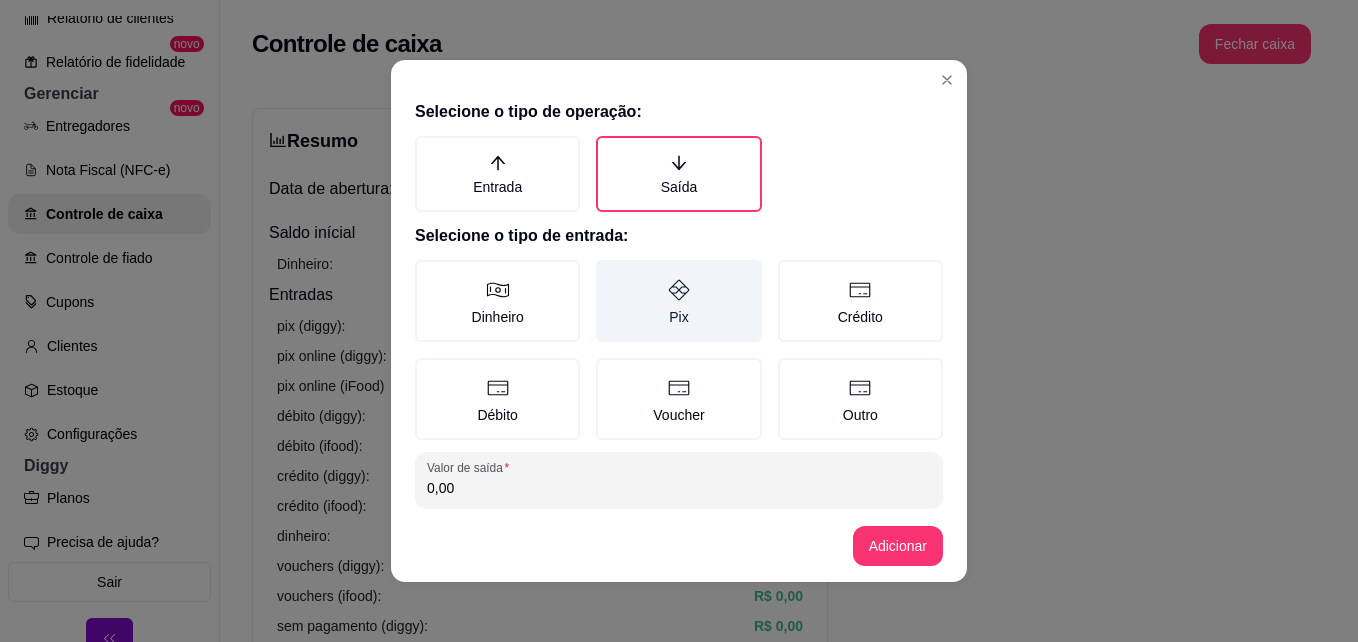 click on "Pix" at bounding box center [678, 301] 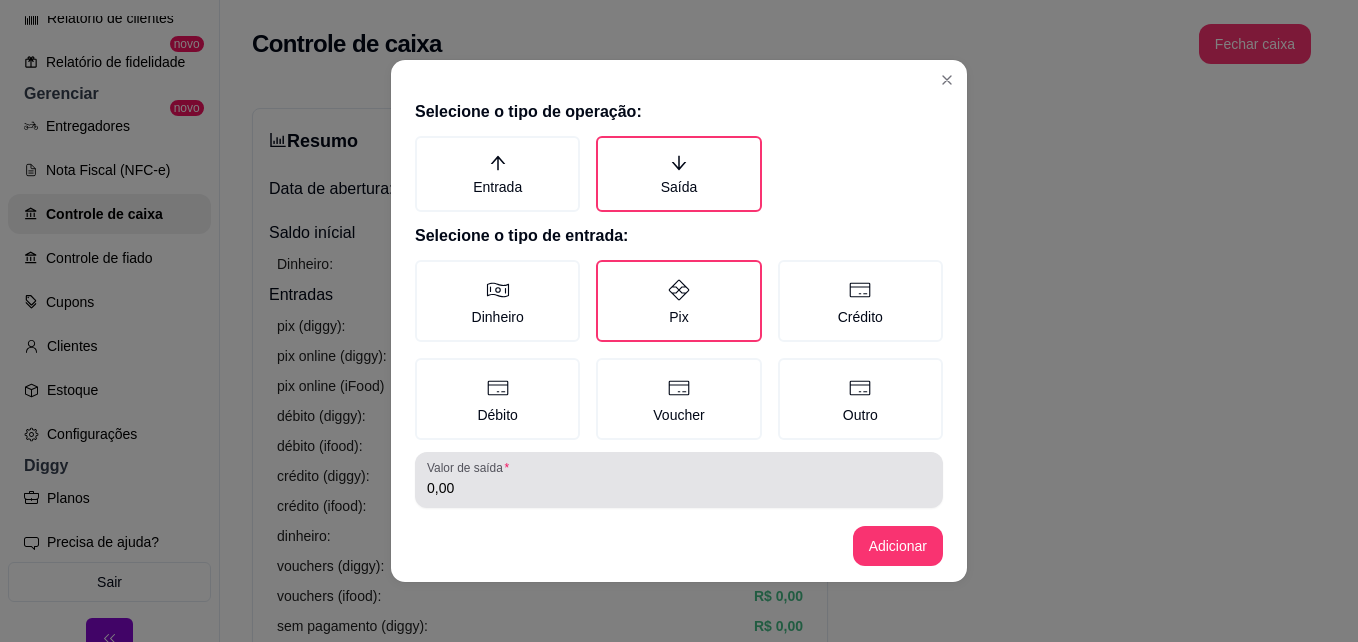 click on "Valor
de saída 0,00" at bounding box center (679, 480) 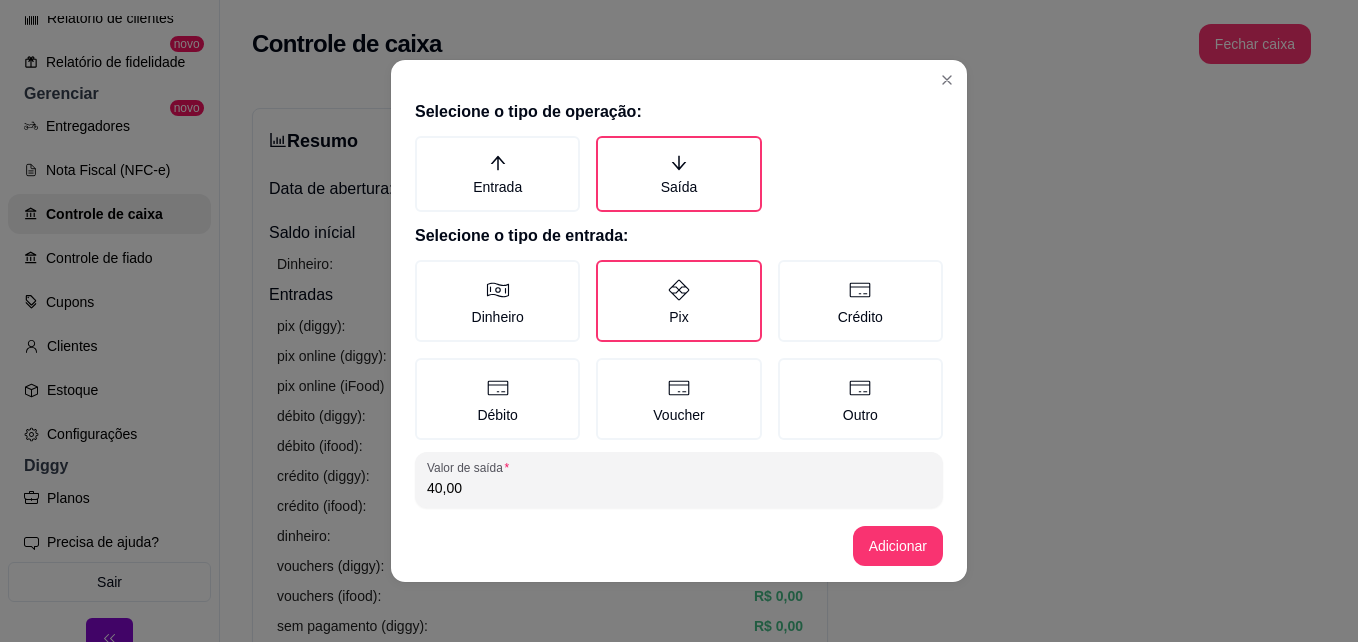 type on "40,00" 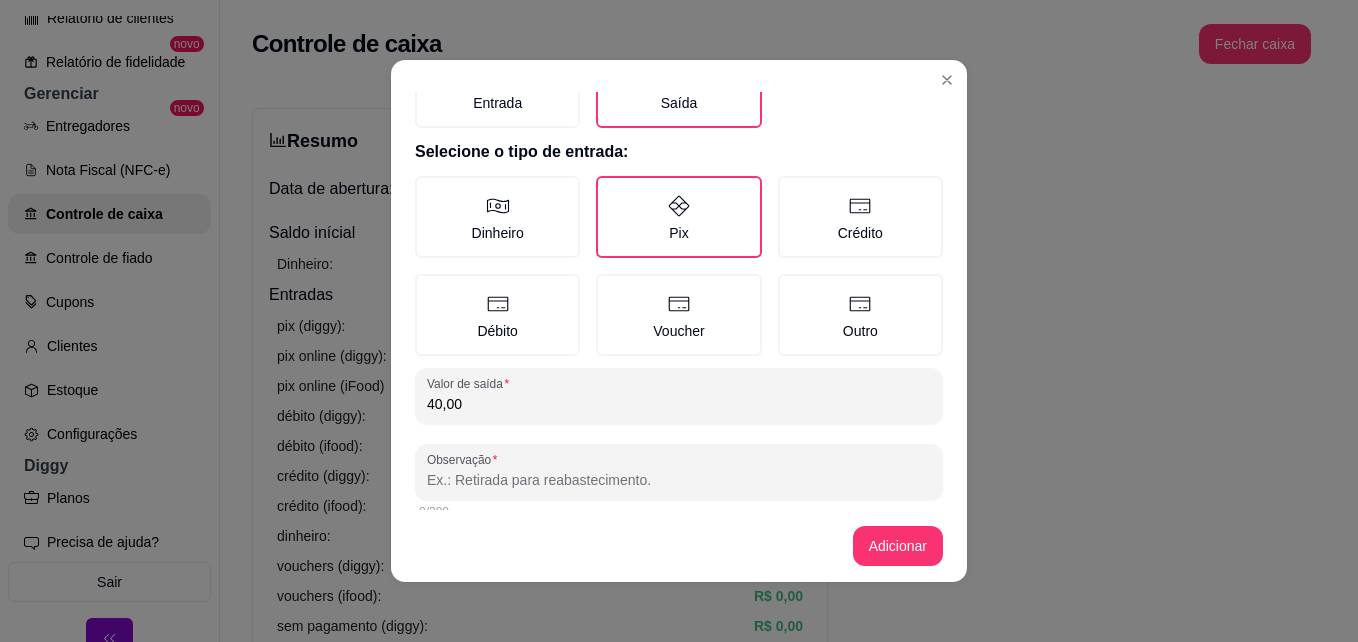 scroll, scrollTop: 106, scrollLeft: 0, axis: vertical 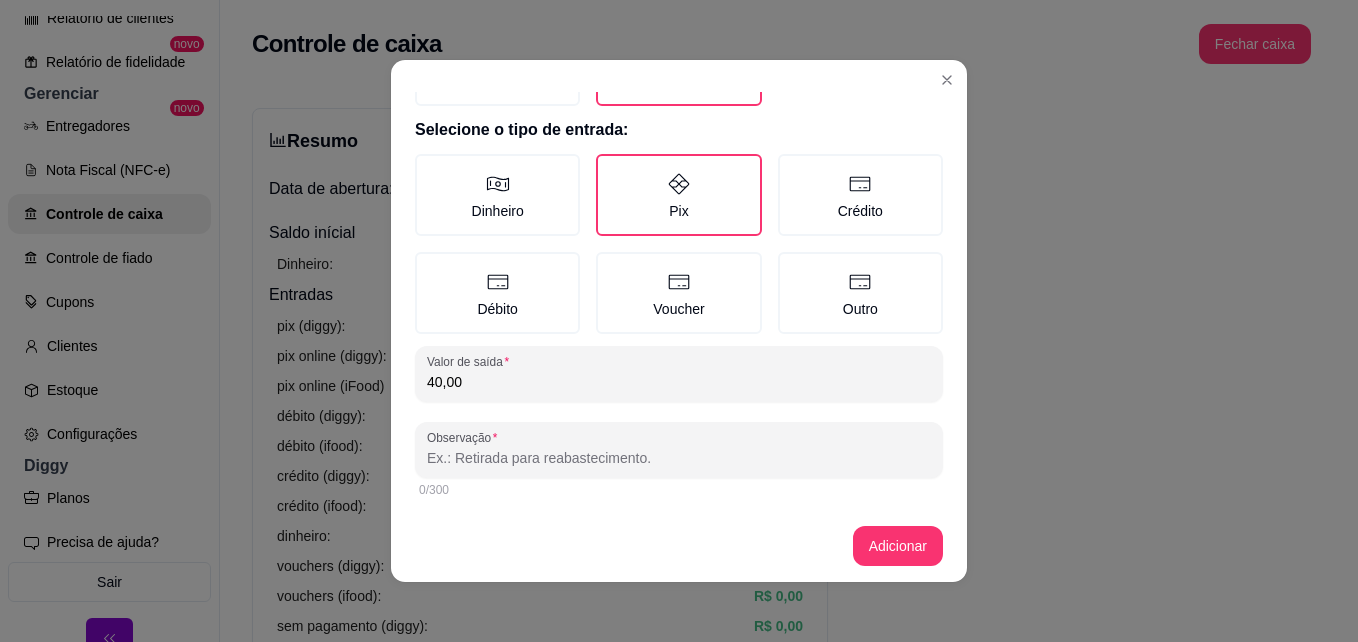 click on "Observação" at bounding box center (679, 458) 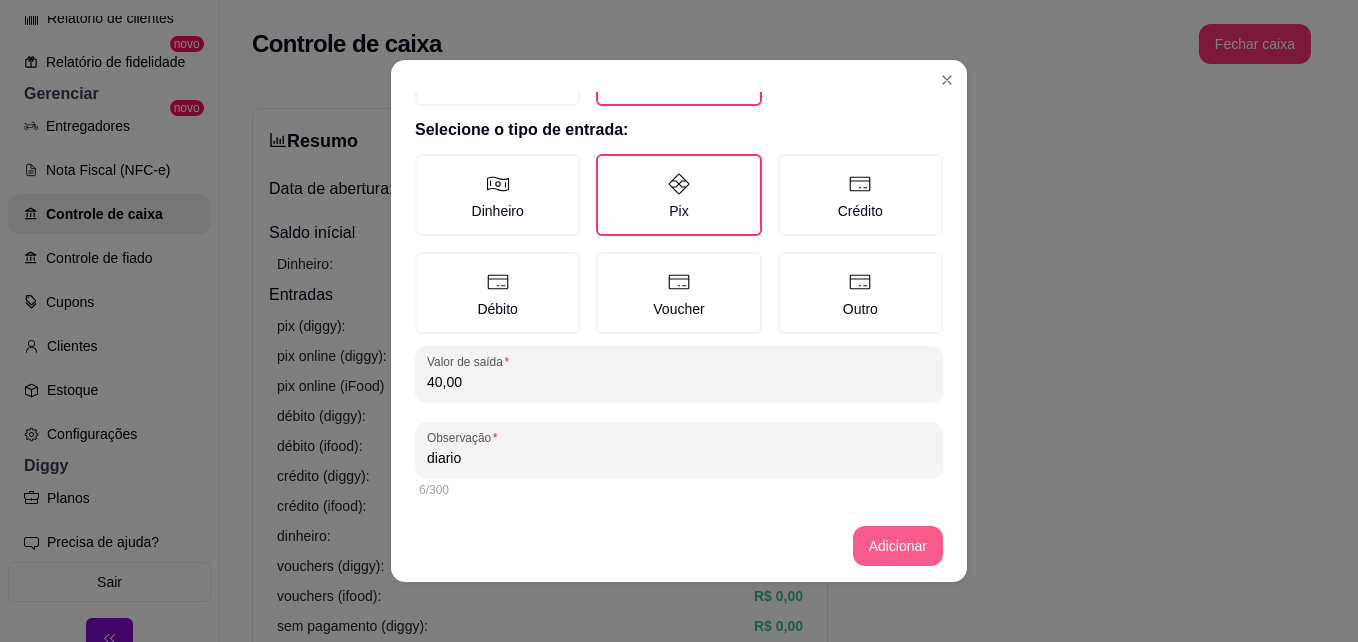 type on "diario" 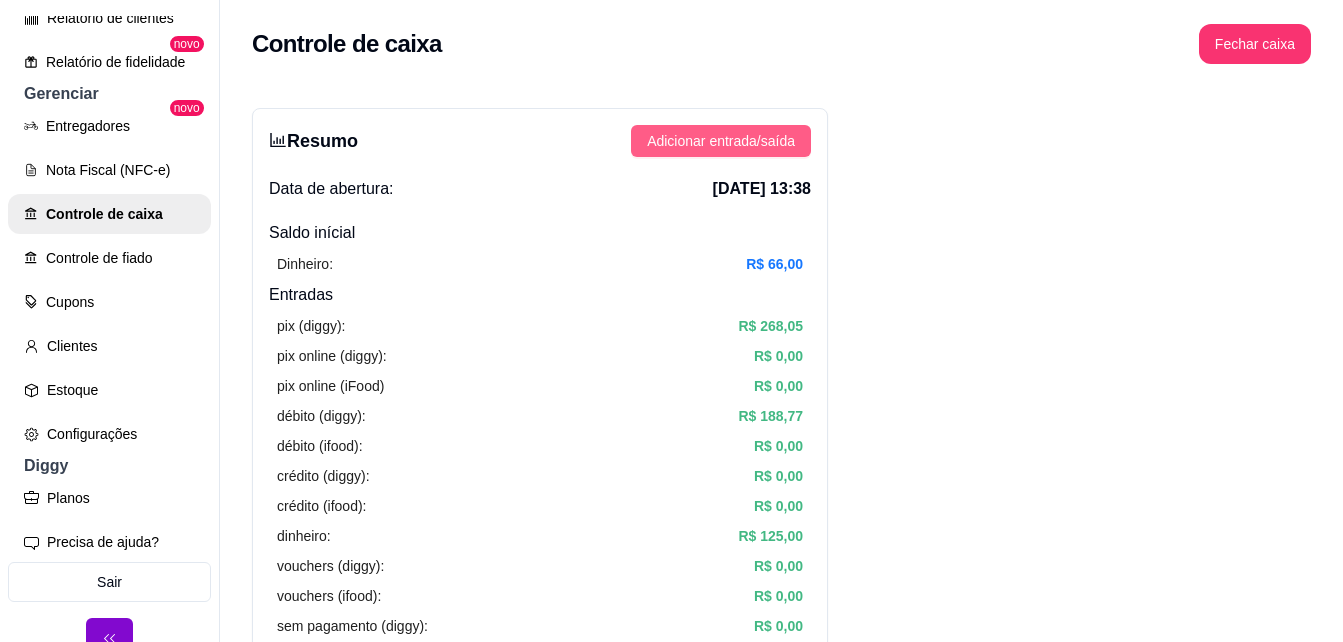 click on "Adicionar entrada/saída" at bounding box center (721, 141) 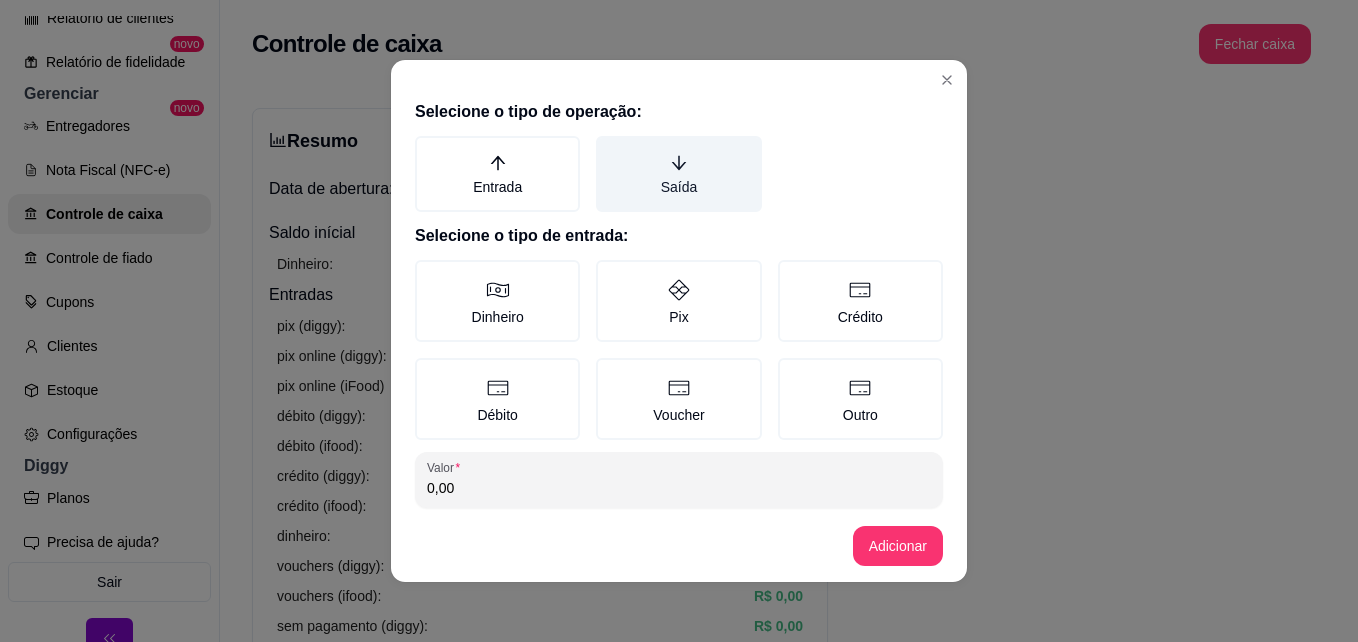 click on "Saída" at bounding box center (678, 174) 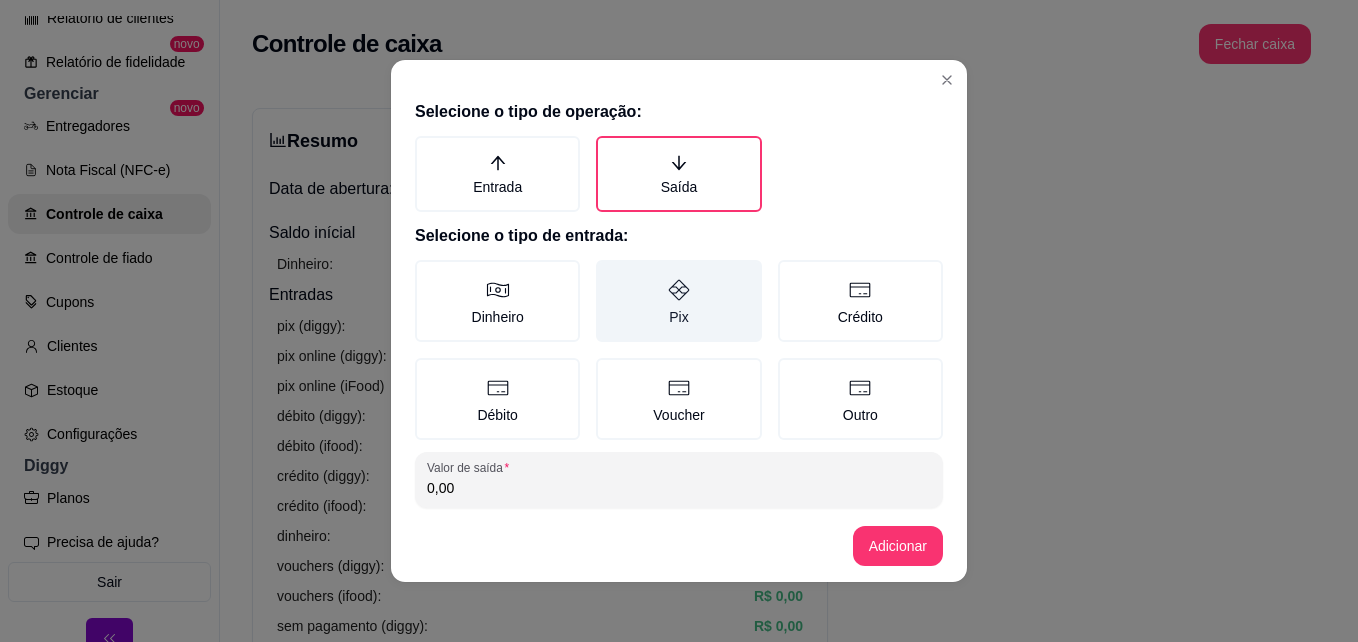 click on "Pix" at bounding box center (678, 301) 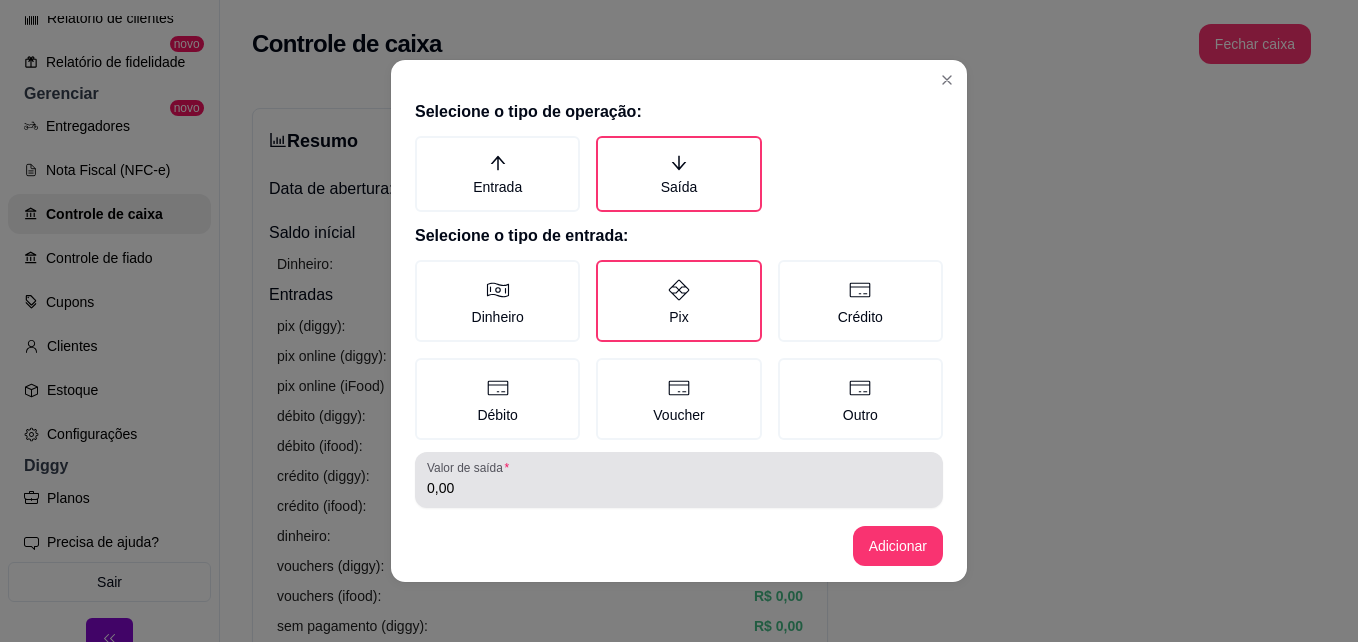 click on "0,00" at bounding box center (679, 480) 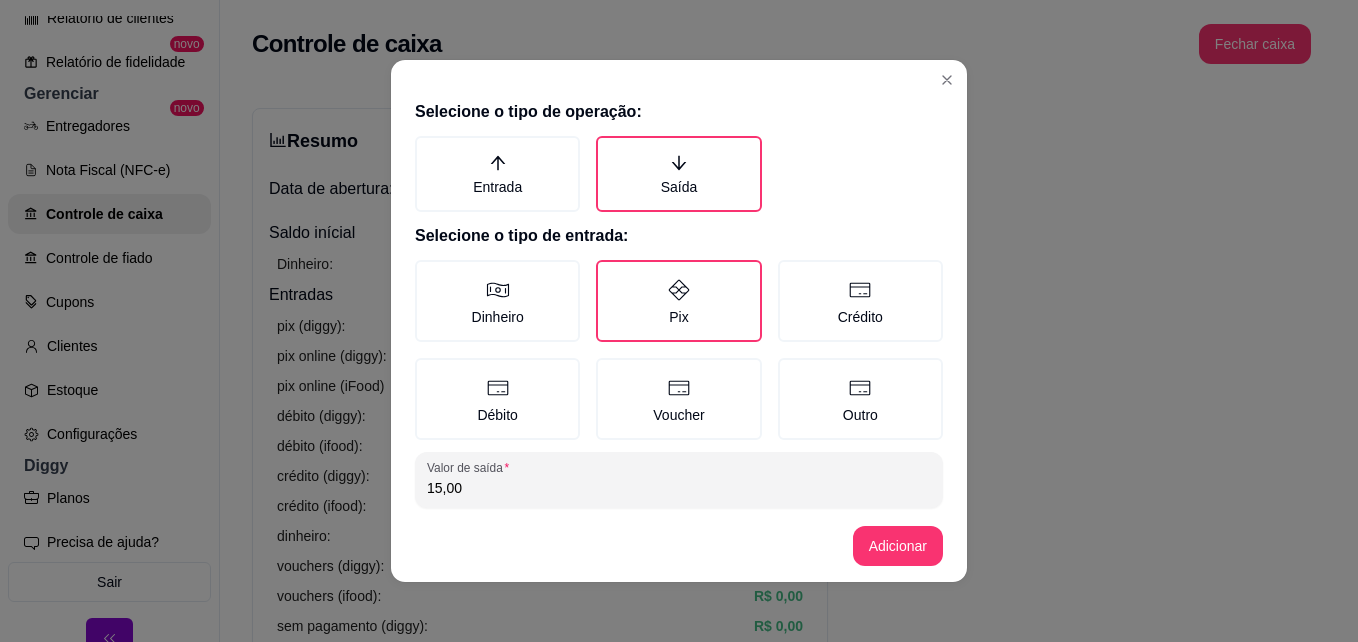 type on "15,00" 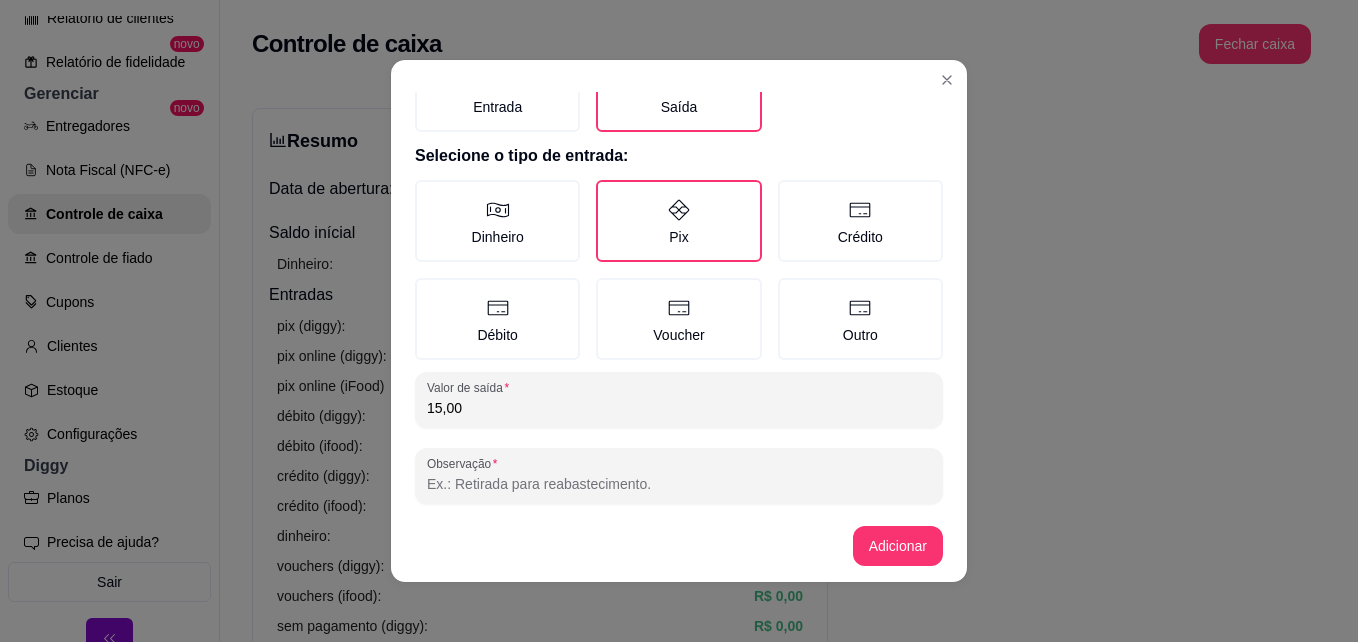 scroll, scrollTop: 106, scrollLeft: 0, axis: vertical 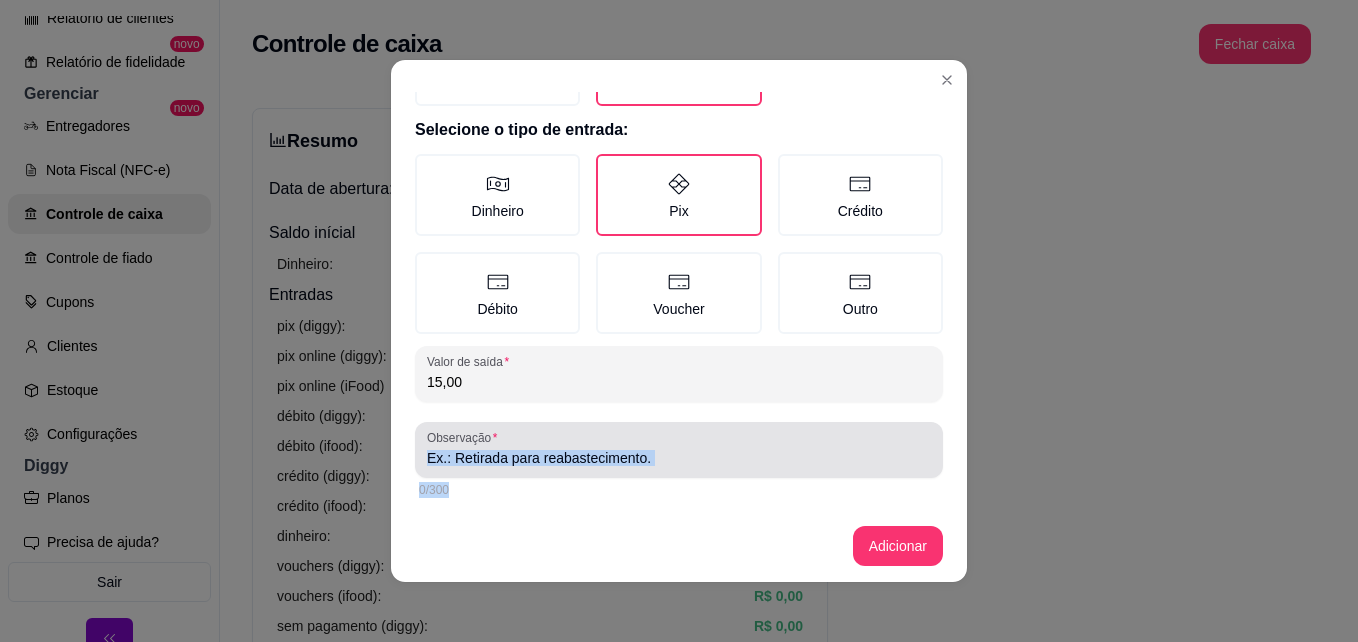 drag, startPoint x: 873, startPoint y: 497, endPoint x: 861, endPoint y: 473, distance: 26.832815 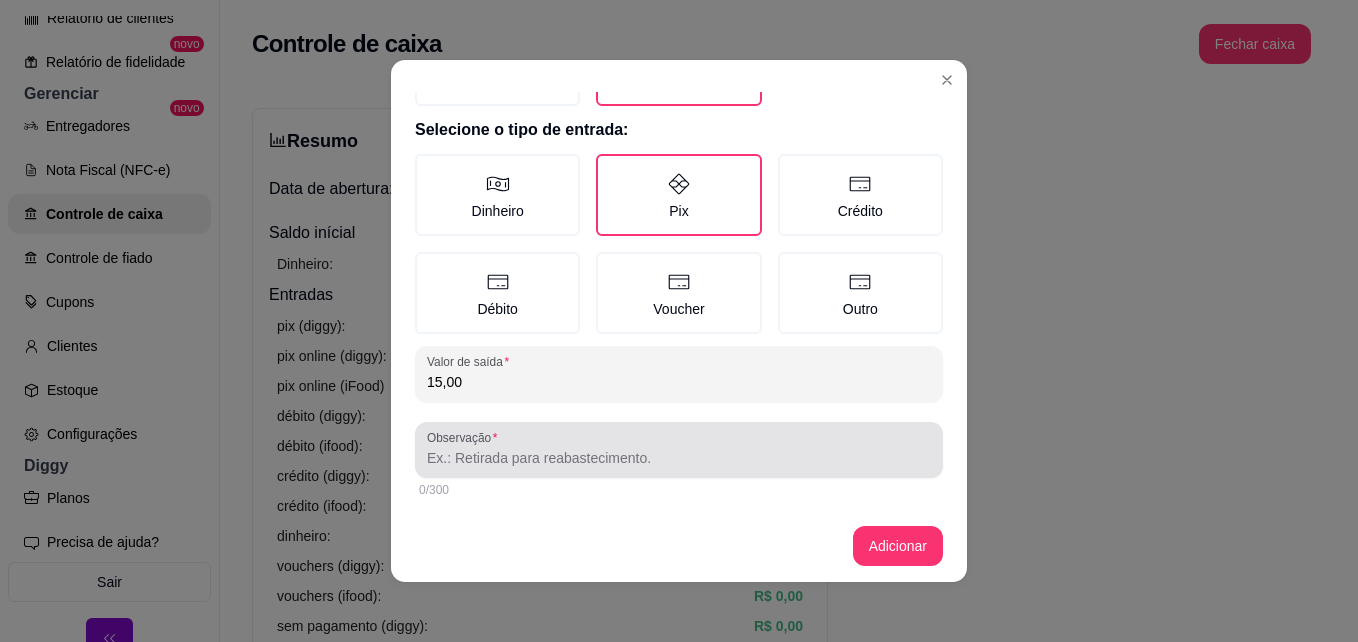 click on "Observação" at bounding box center (679, 450) 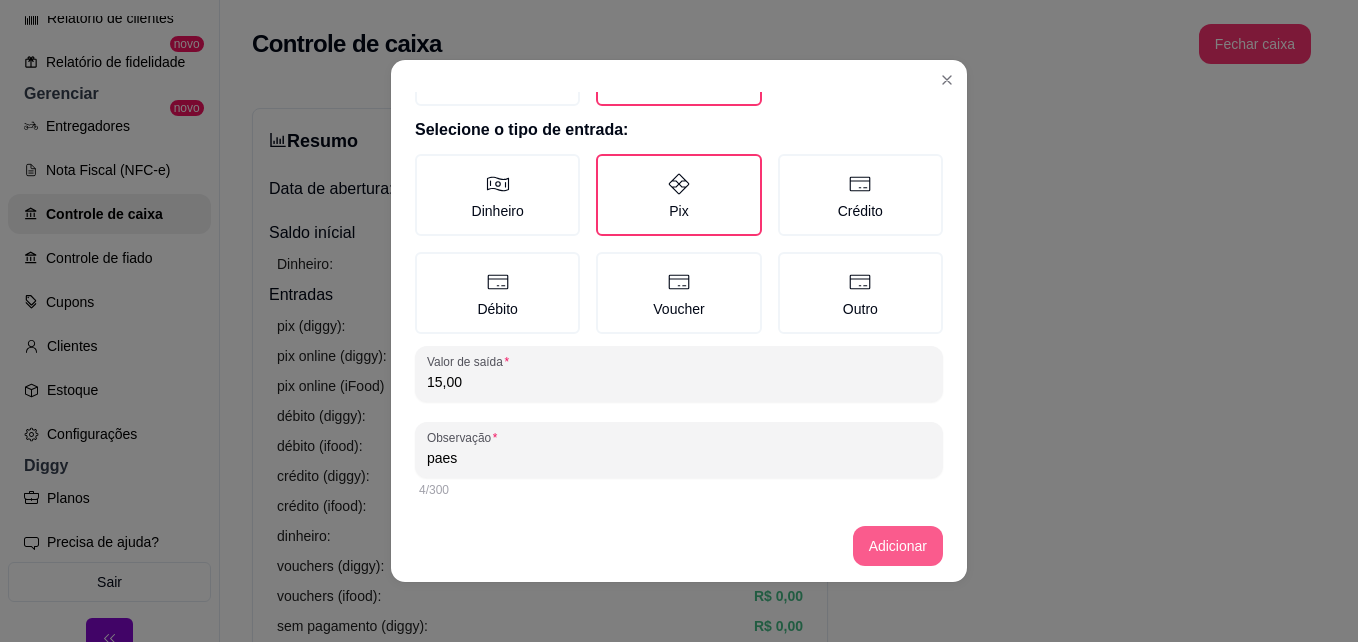 type on "paes" 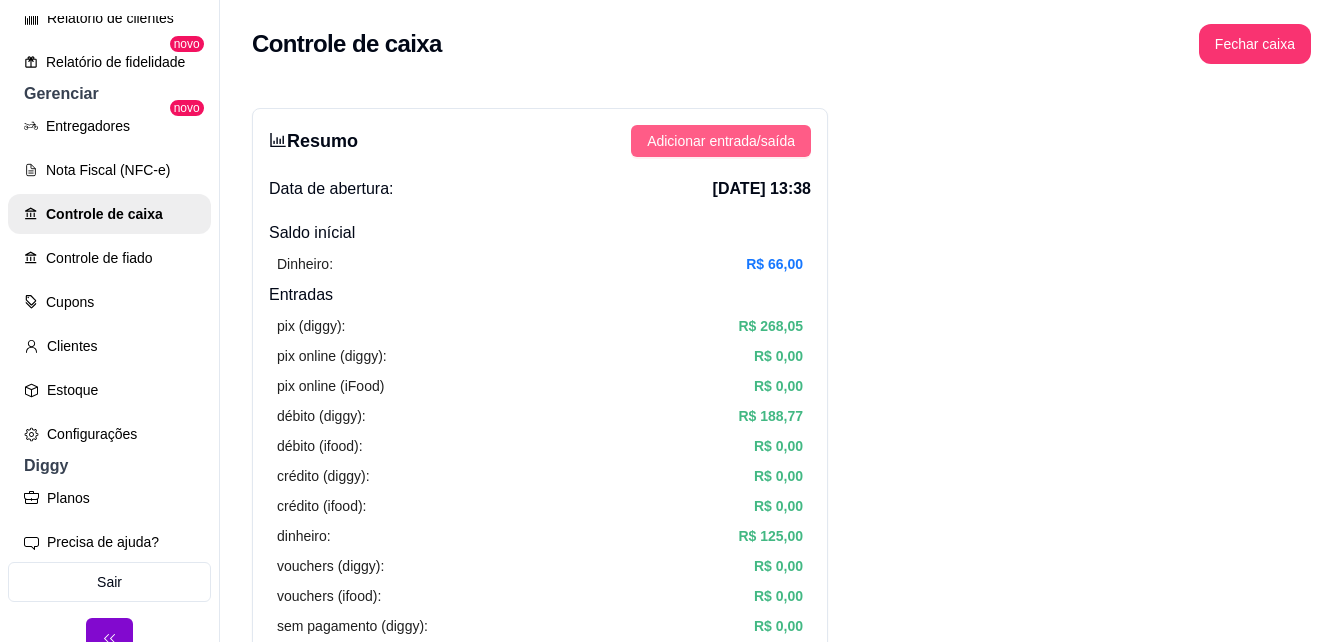 click on "Adicionar entrada/saída" at bounding box center (721, 141) 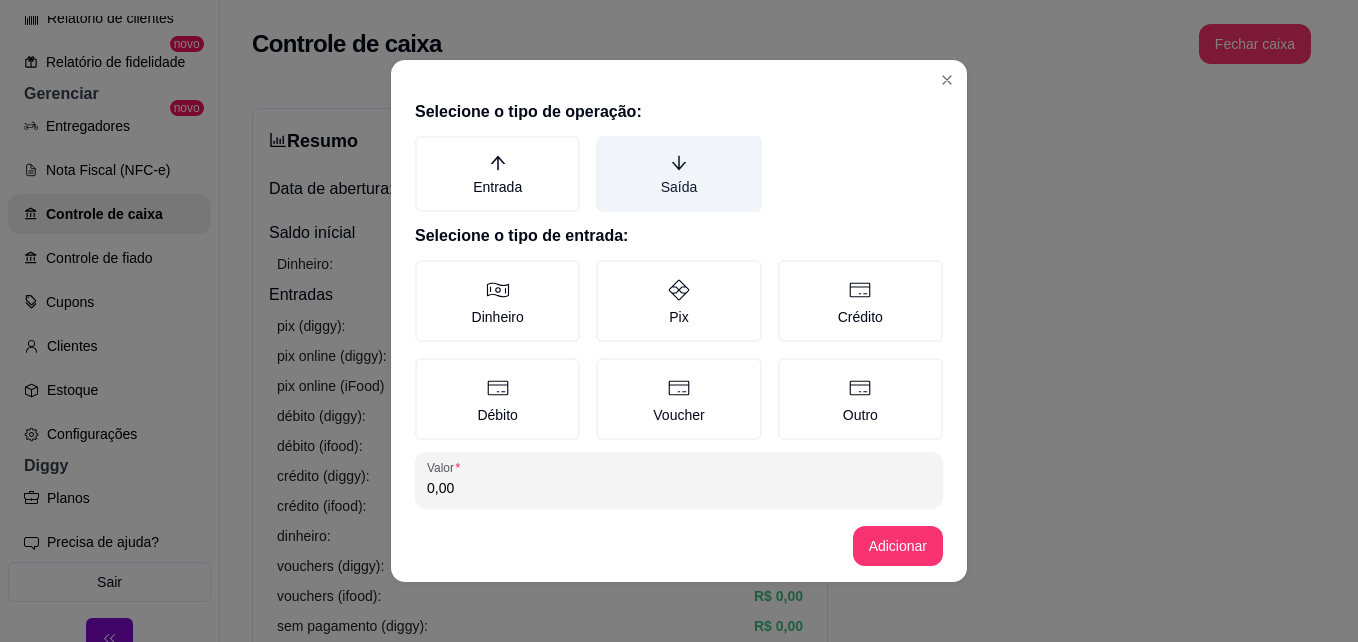 click 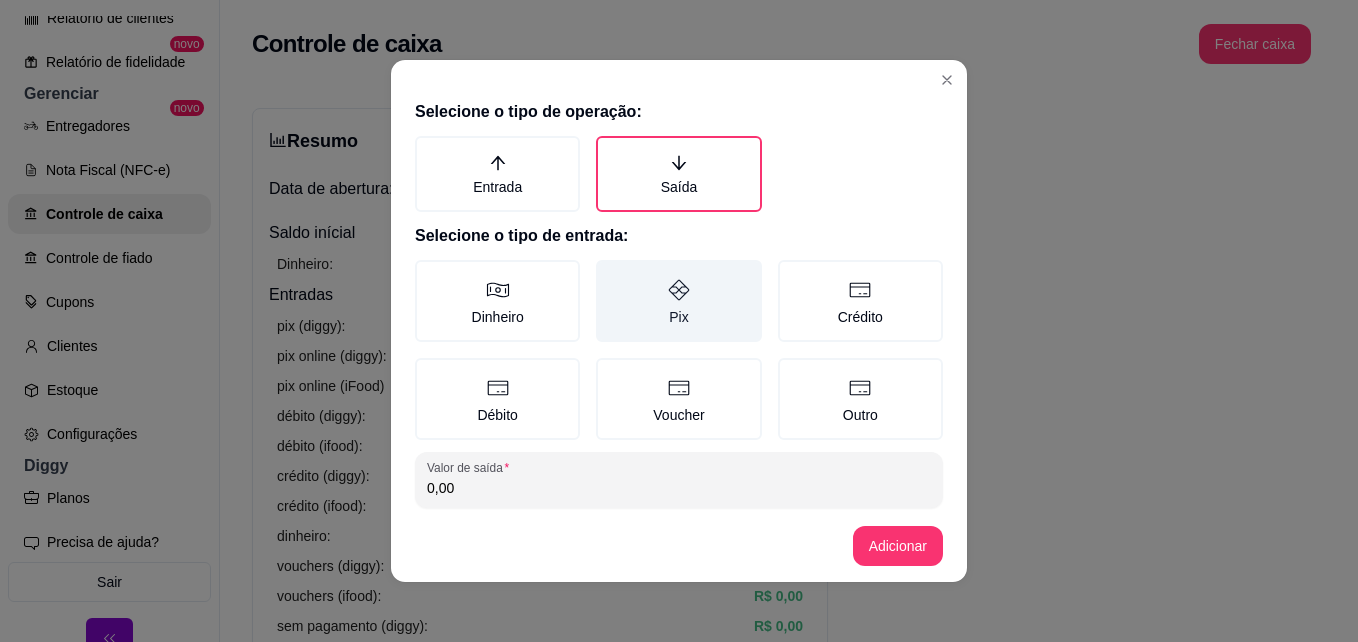 click on "Pix" at bounding box center [678, 301] 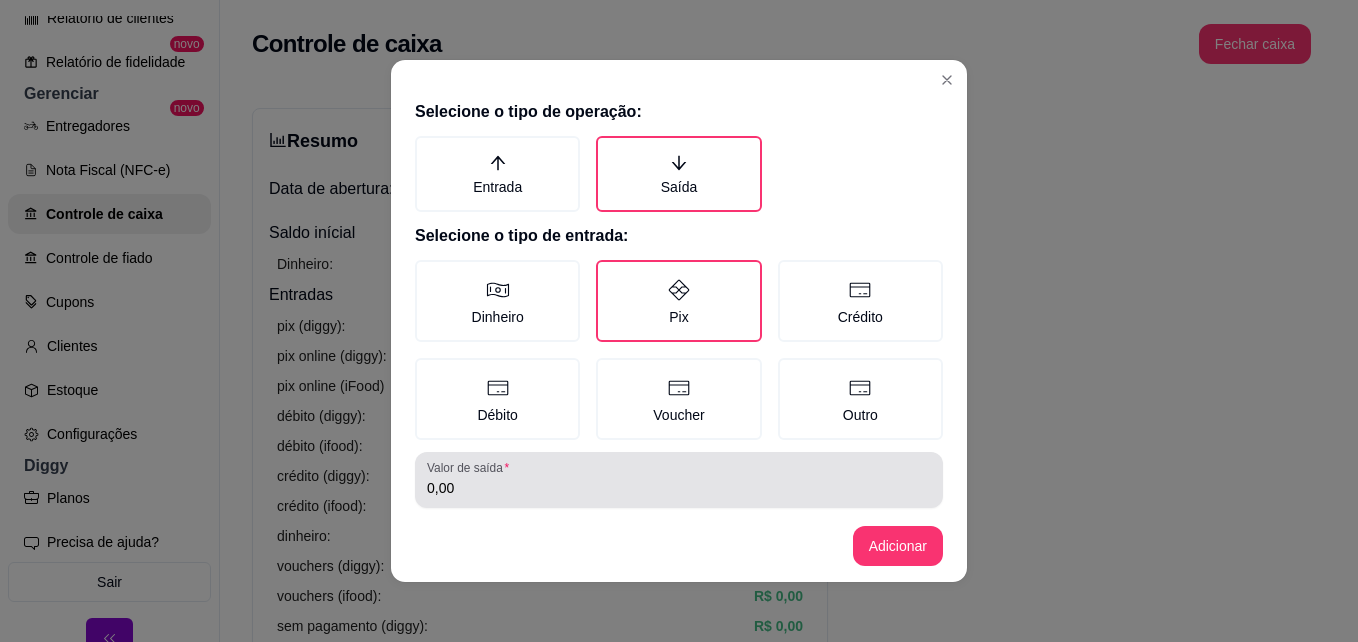 click on "Valor
de saída 0,00" at bounding box center [679, 480] 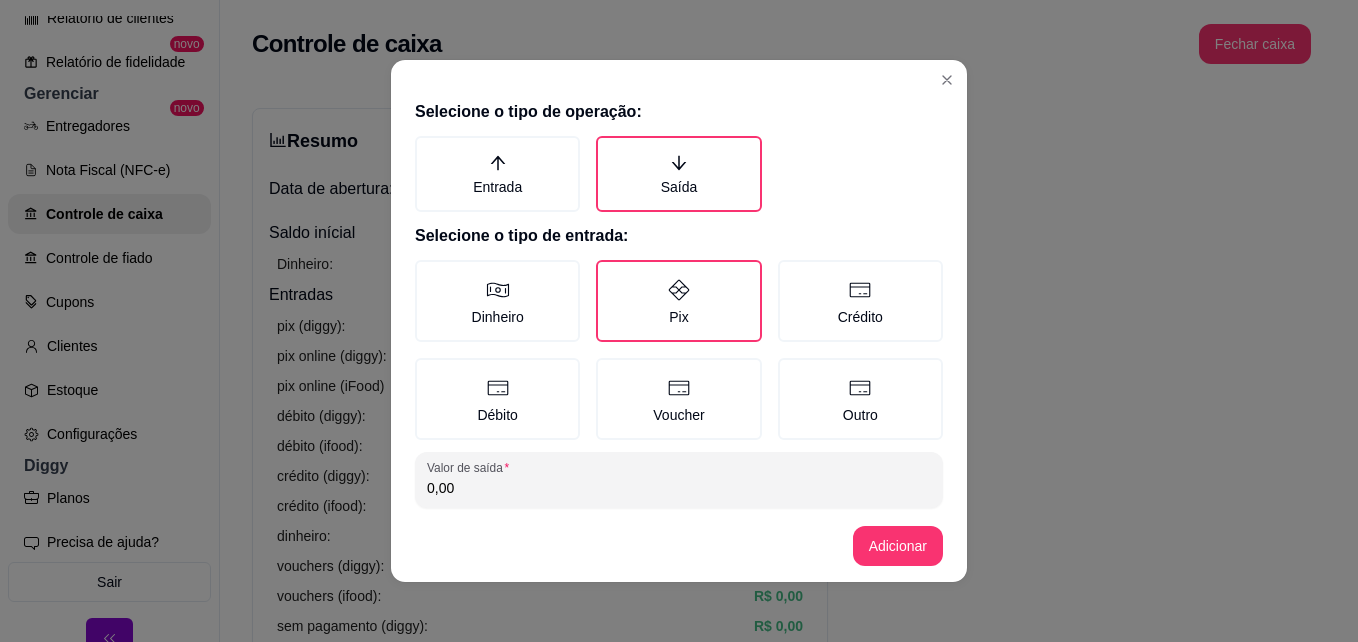 click on "0,00" at bounding box center (679, 488) 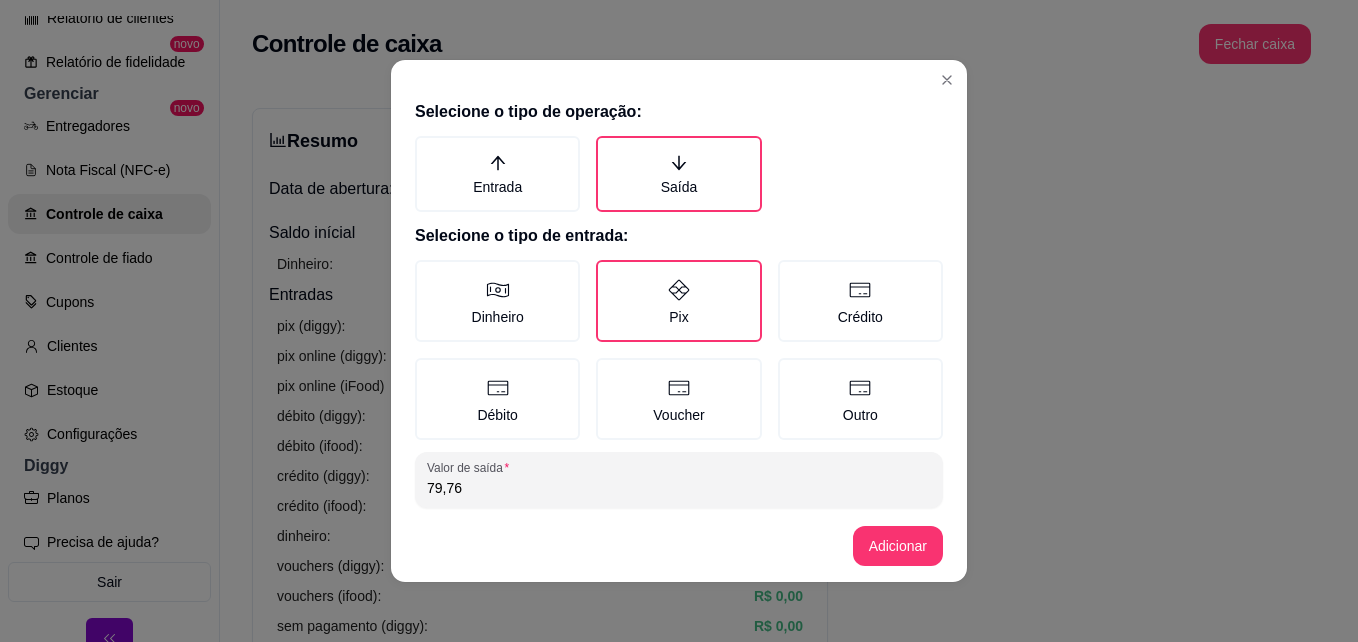 type on "79,76" 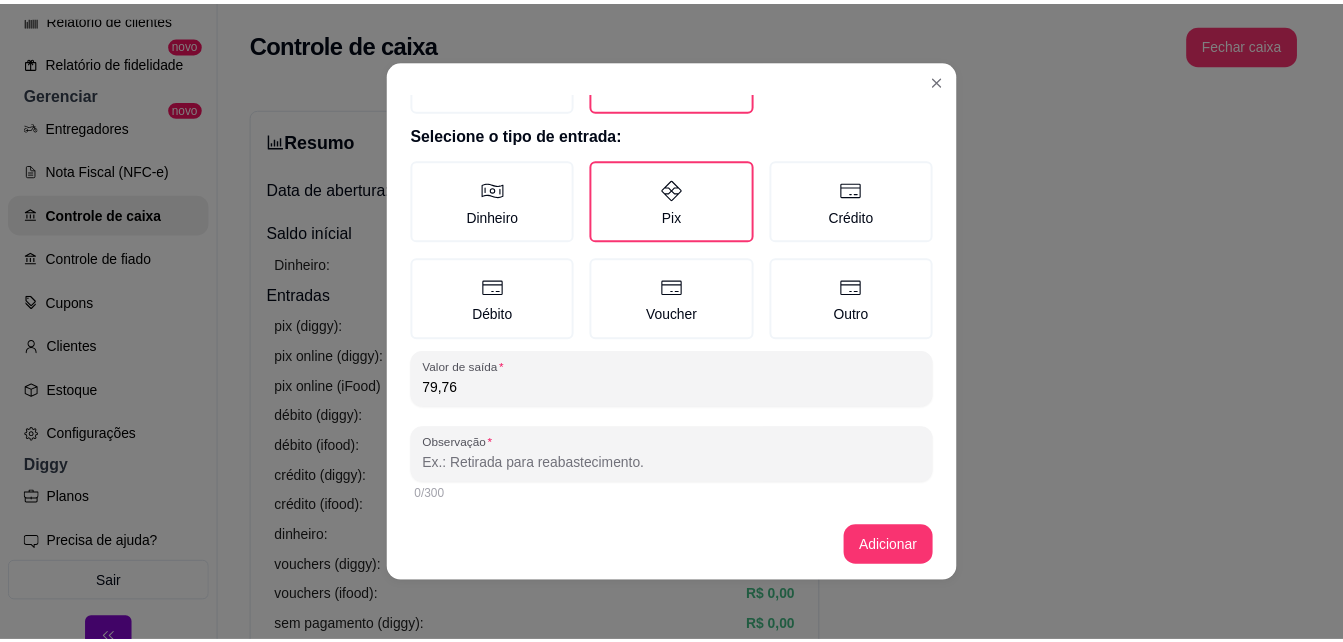 scroll, scrollTop: 106, scrollLeft: 0, axis: vertical 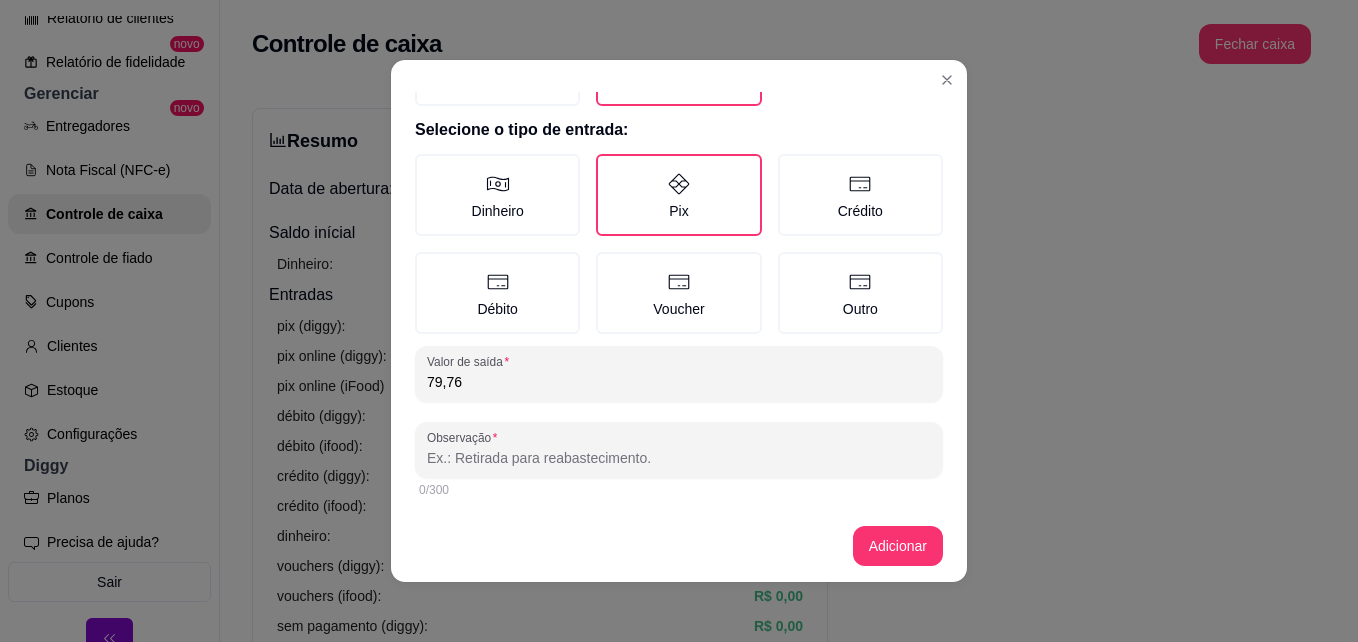 click on "Observação" at bounding box center (679, 458) 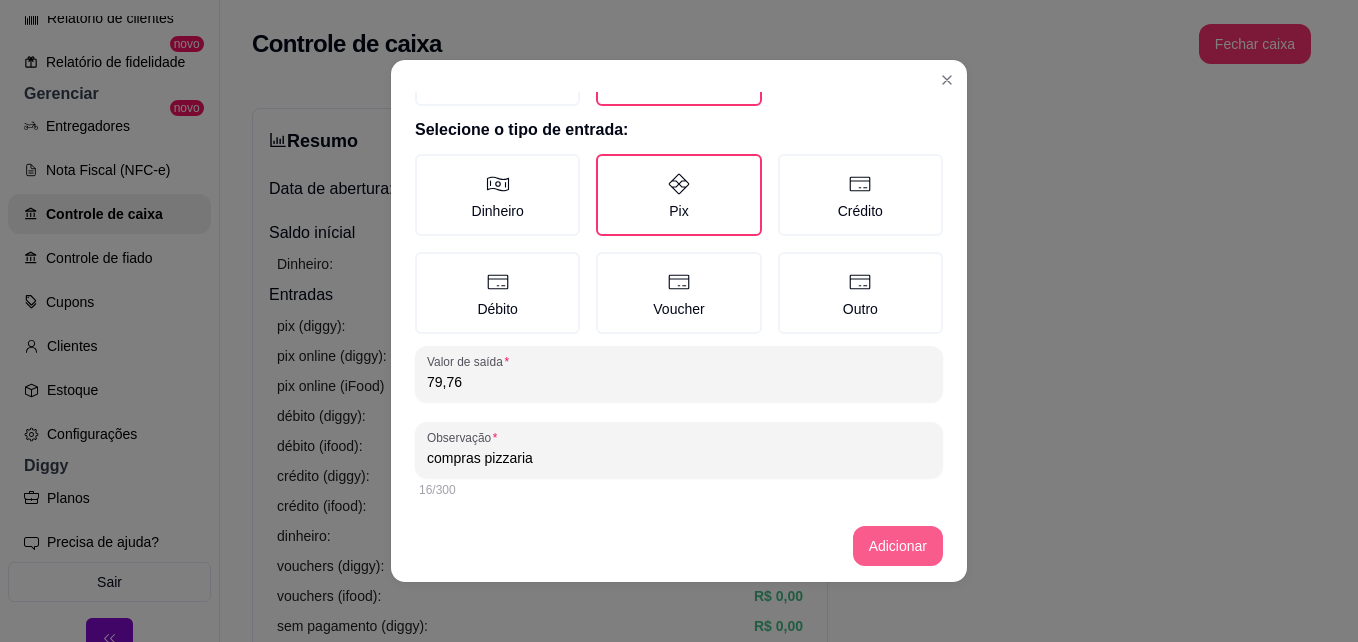type on "compras pizzaria" 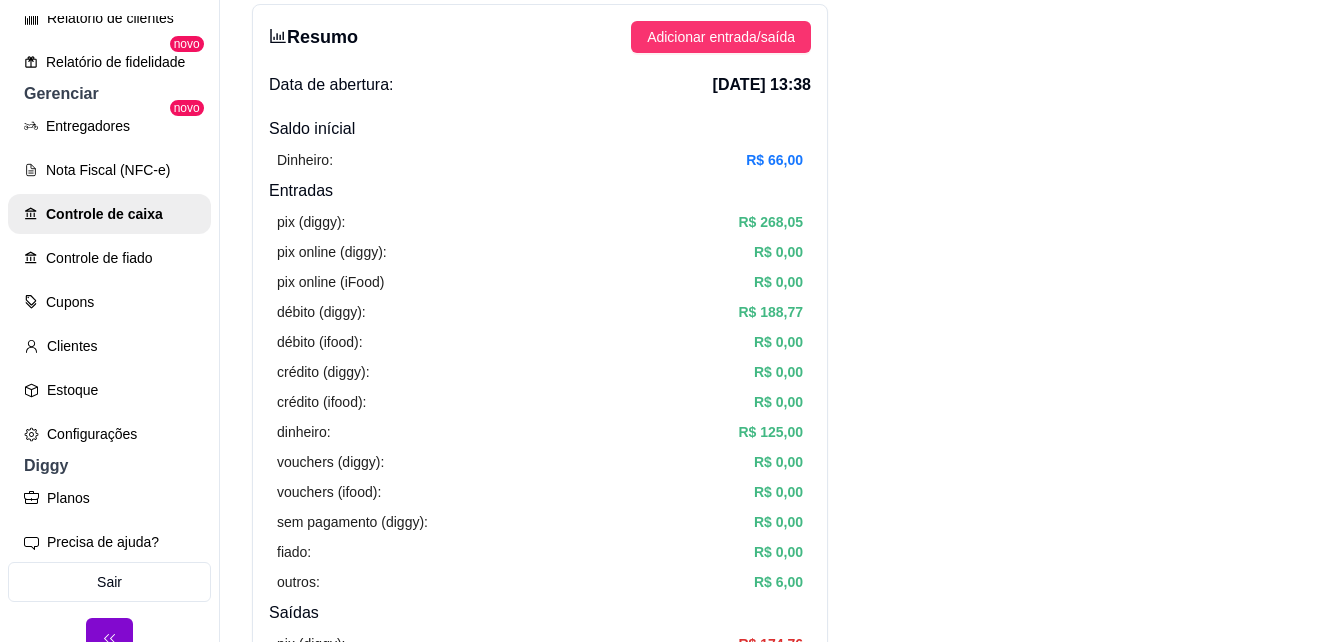 scroll, scrollTop: 120, scrollLeft: 0, axis: vertical 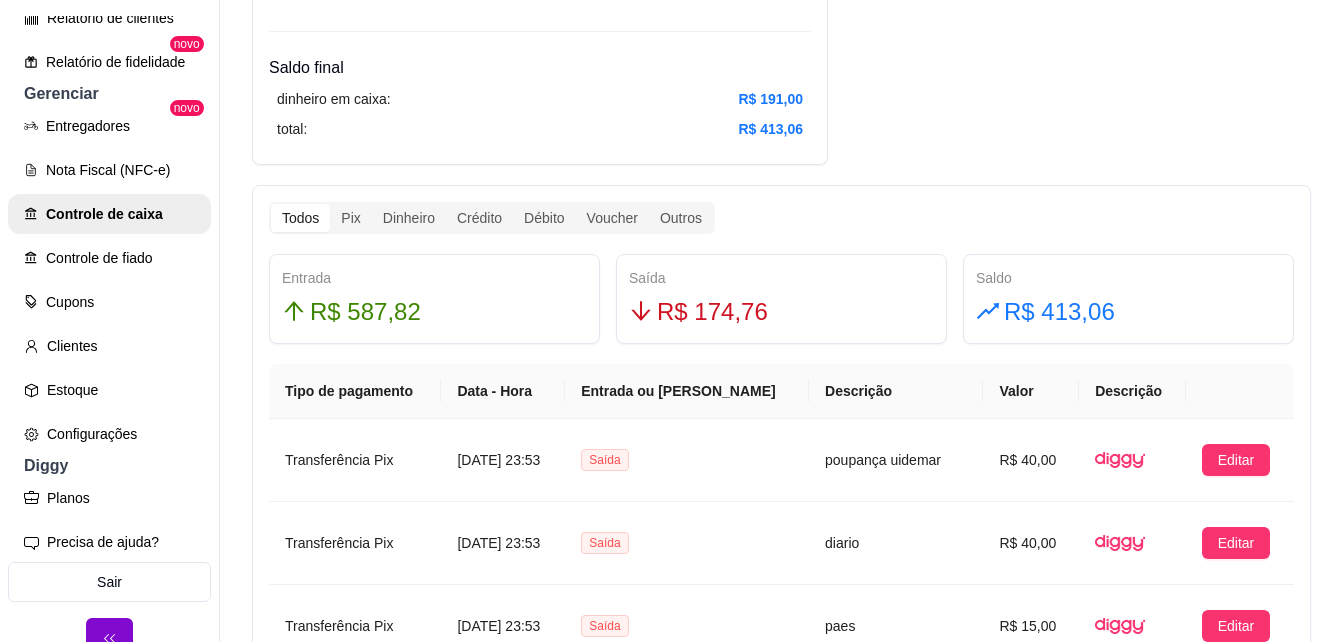 type 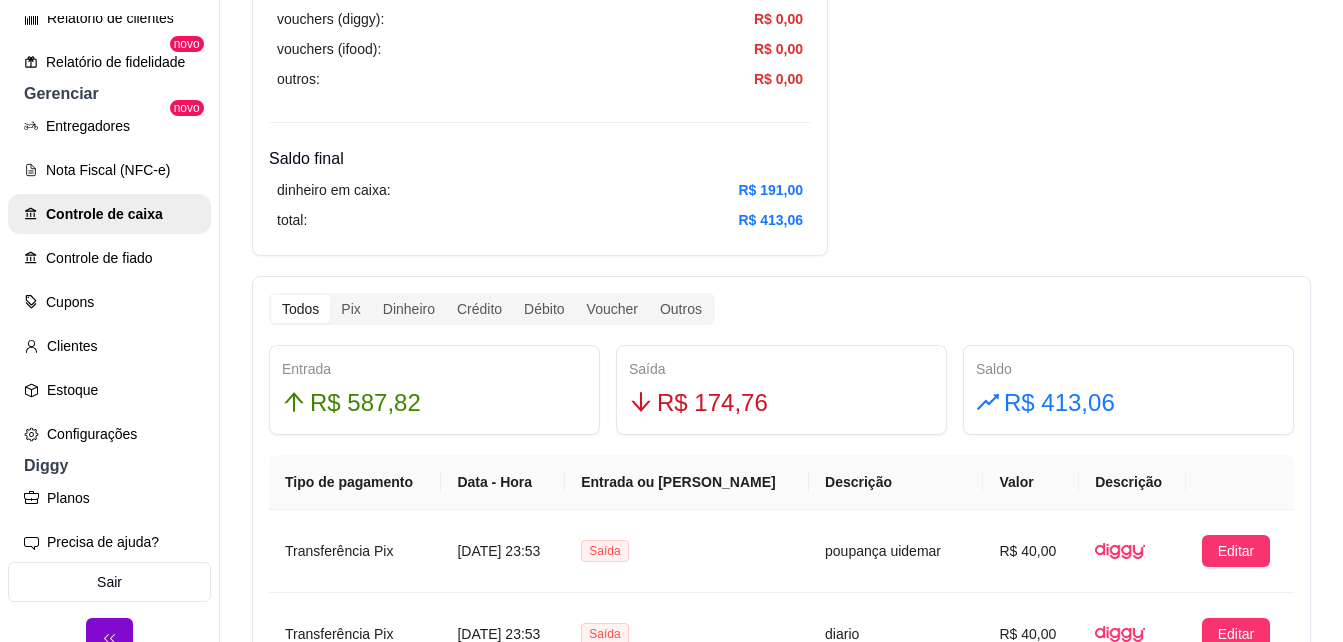 scroll, scrollTop: 906, scrollLeft: 0, axis: vertical 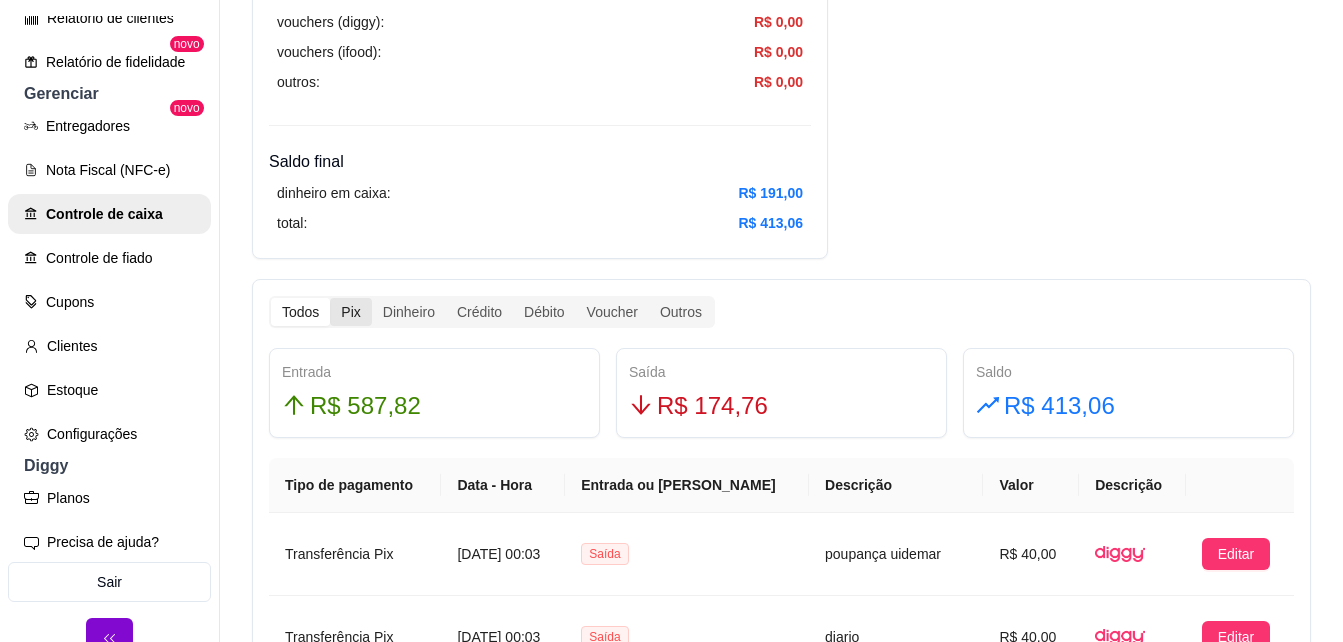 click on "Pix" at bounding box center [350, 312] 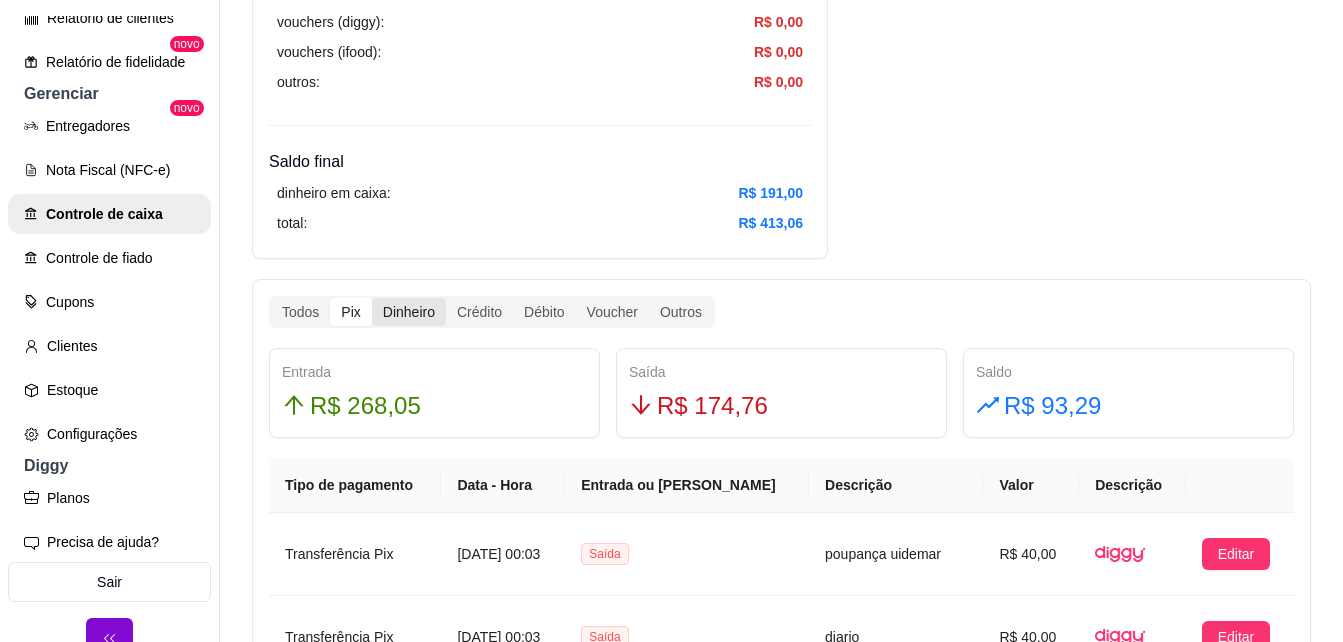 click on "Dinheiro" at bounding box center [409, 312] 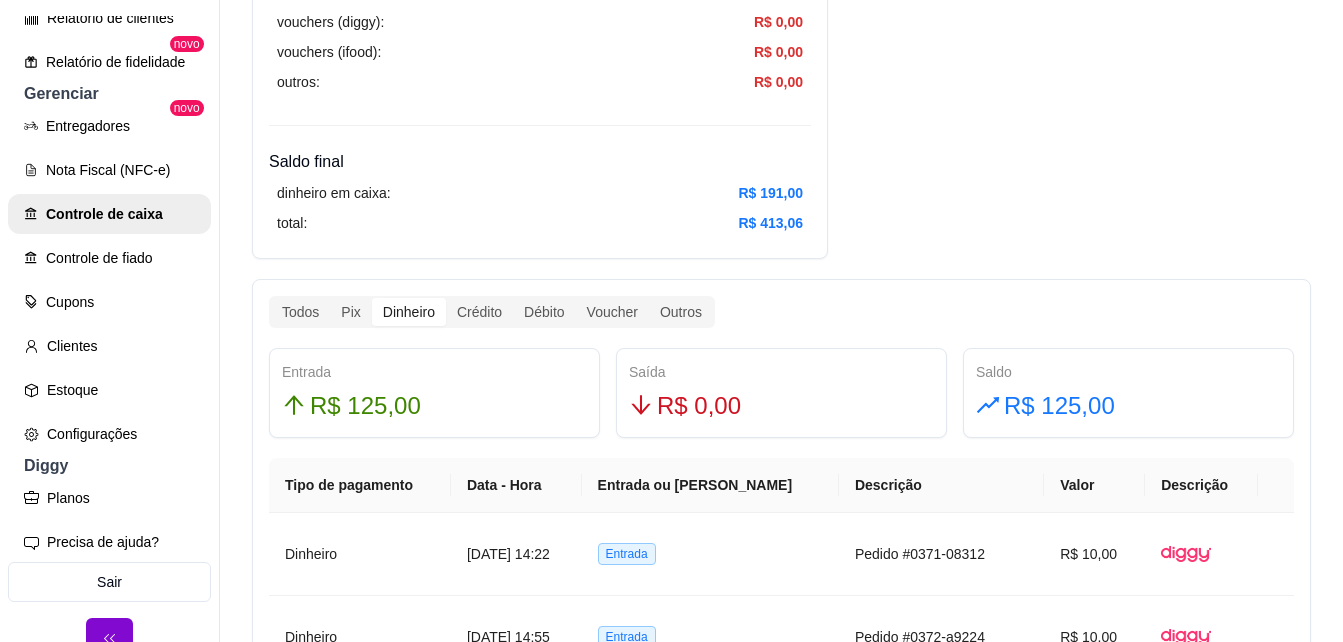 click on "Pix" at bounding box center (330, 298) 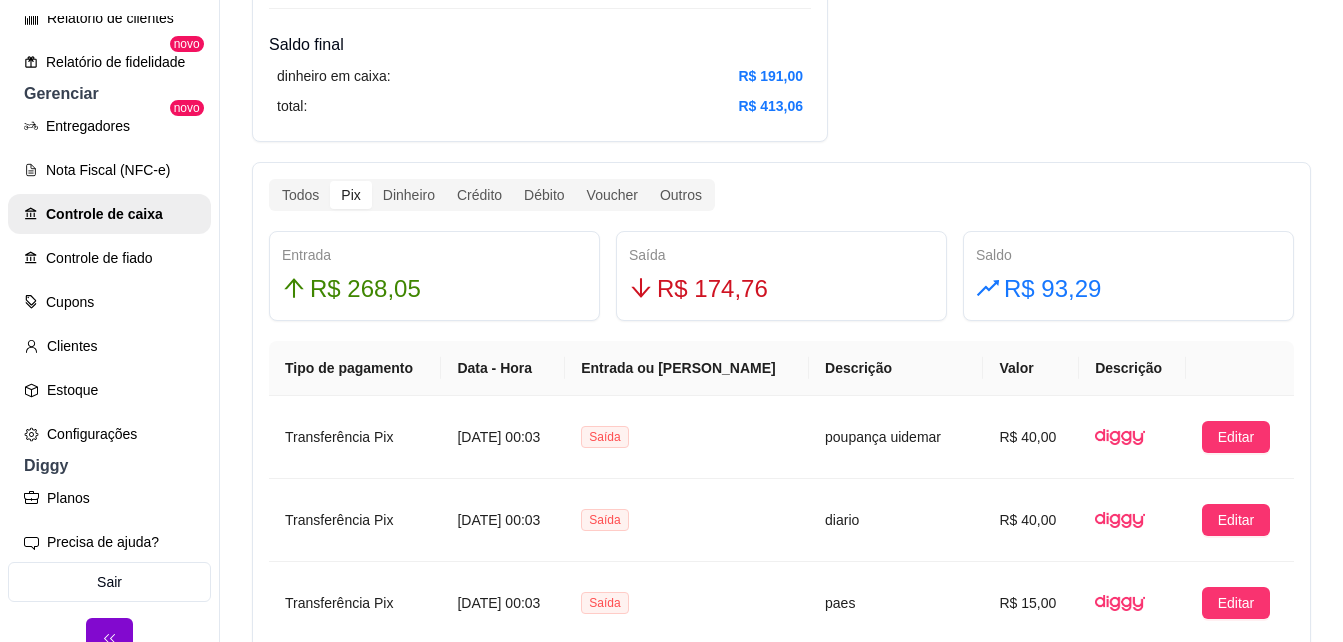 scroll, scrollTop: 1026, scrollLeft: 0, axis: vertical 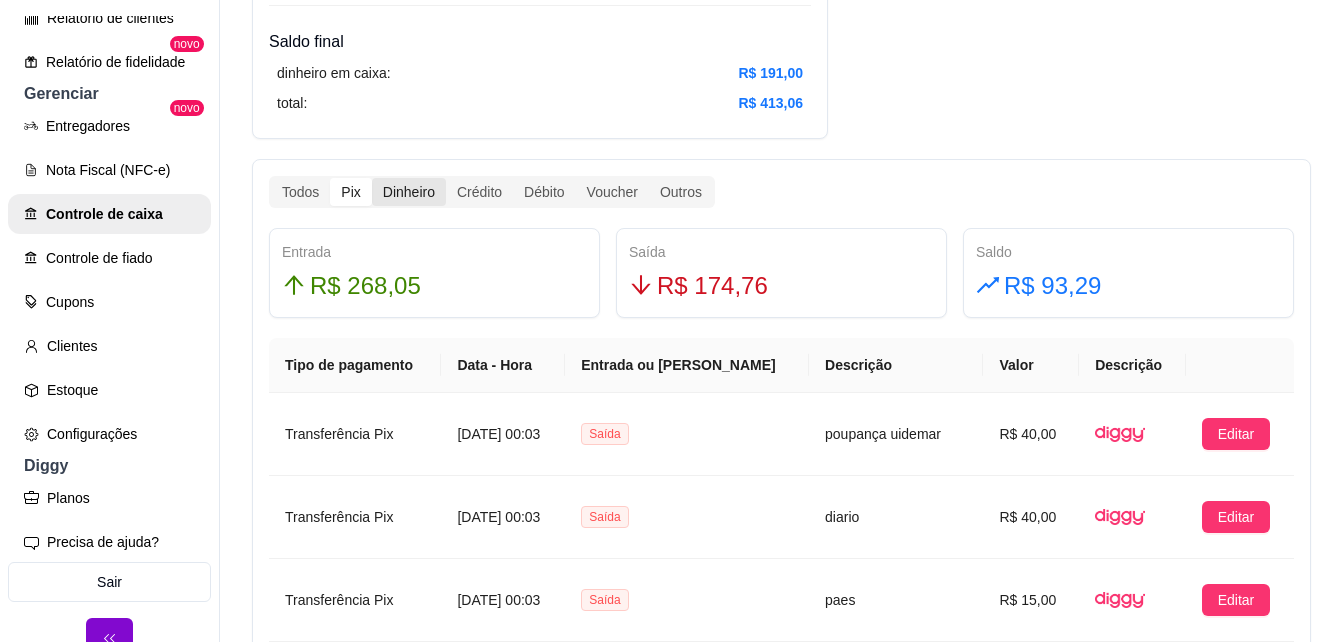 click on "Dinheiro" at bounding box center (409, 192) 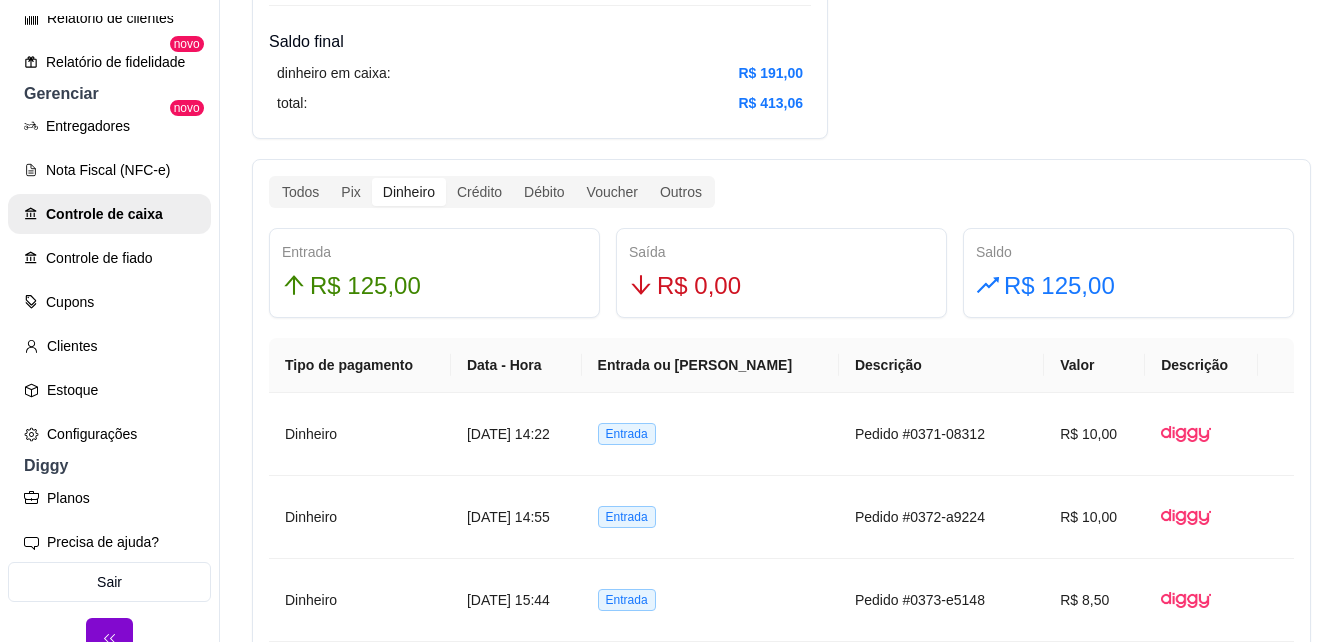 click on "Dinheiro" at bounding box center (409, 192) 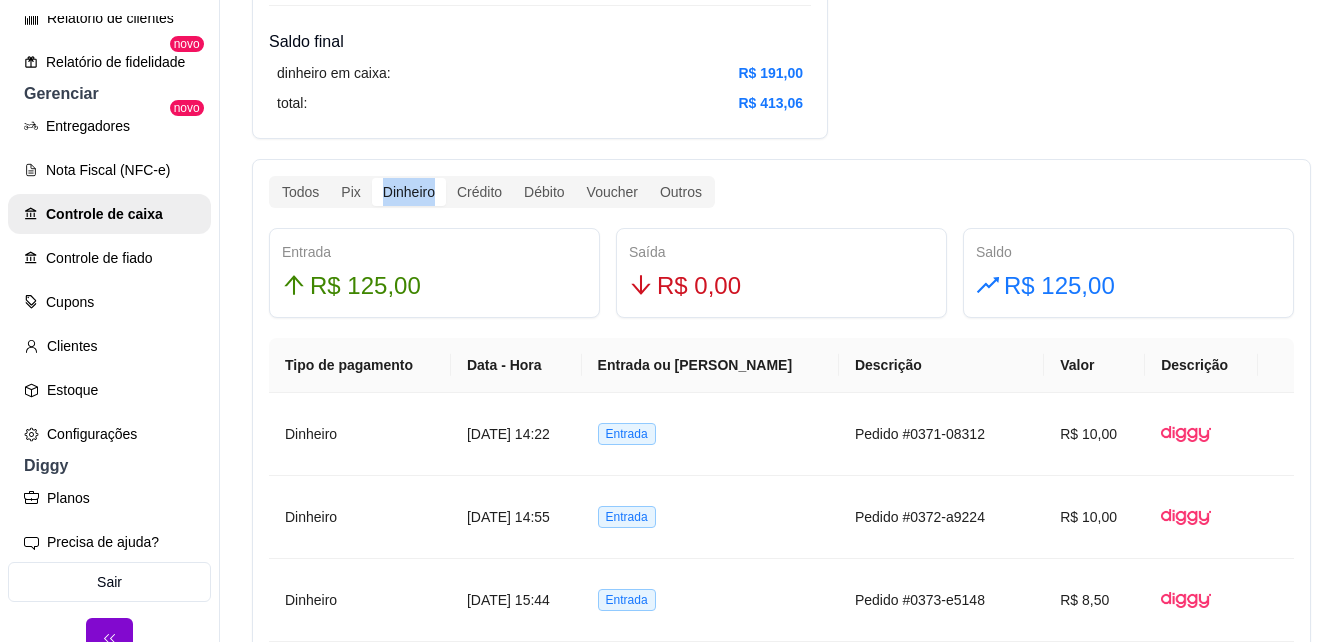 click on "Dinheiro" at bounding box center [409, 192] 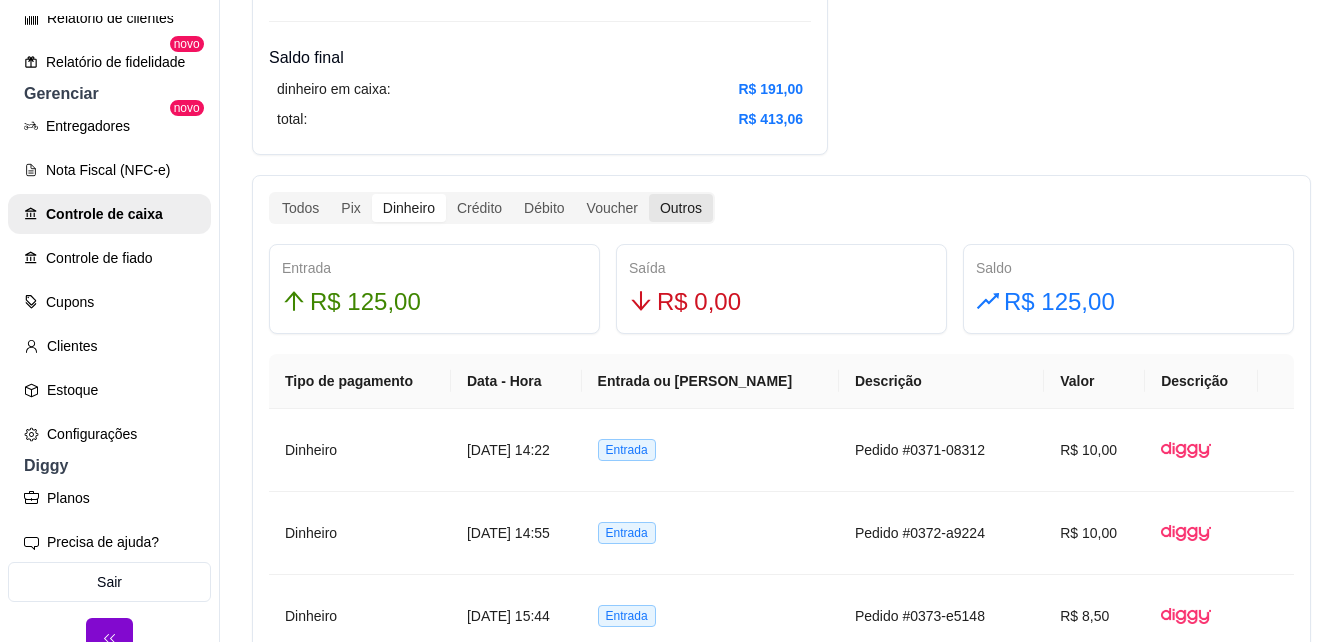 click on "Outros" at bounding box center (681, 208) 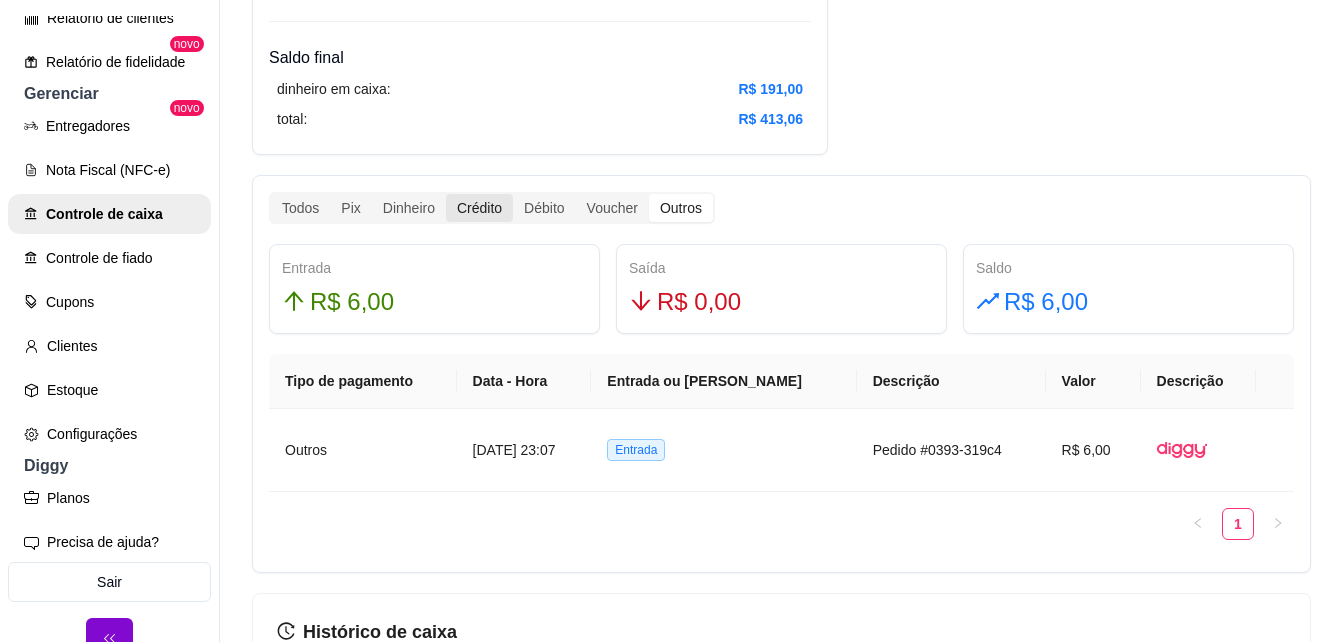 click on "Crédito" at bounding box center (479, 208) 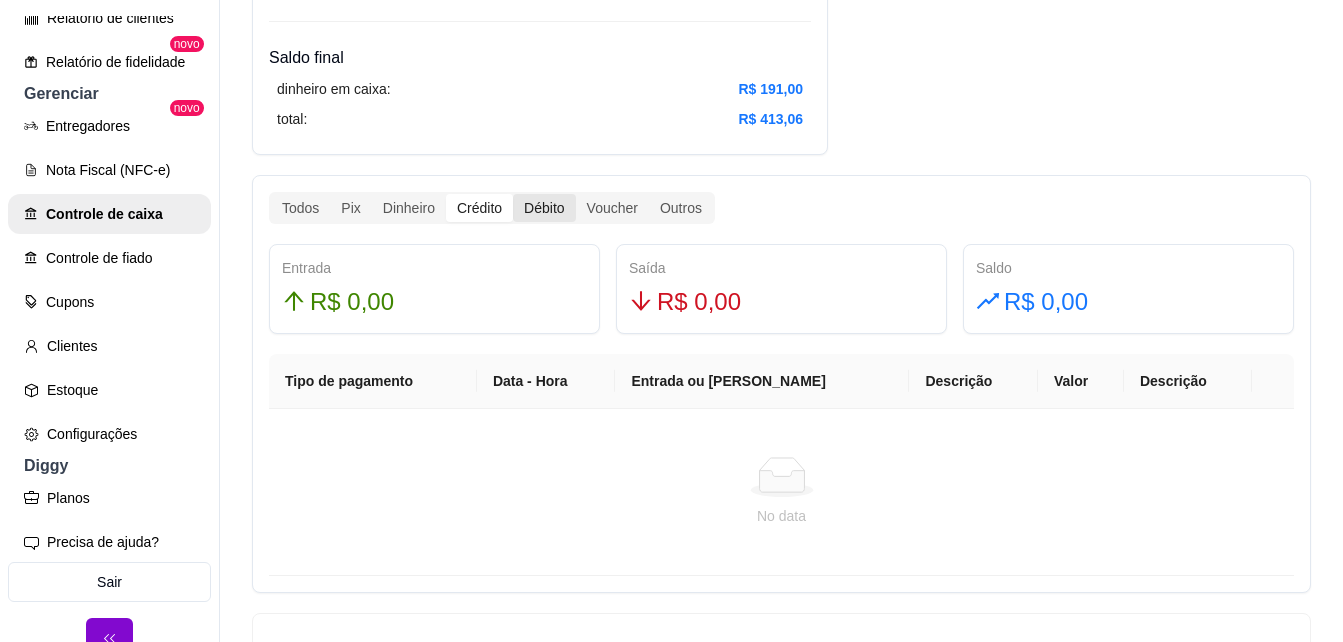 click on "Débito" at bounding box center [544, 208] 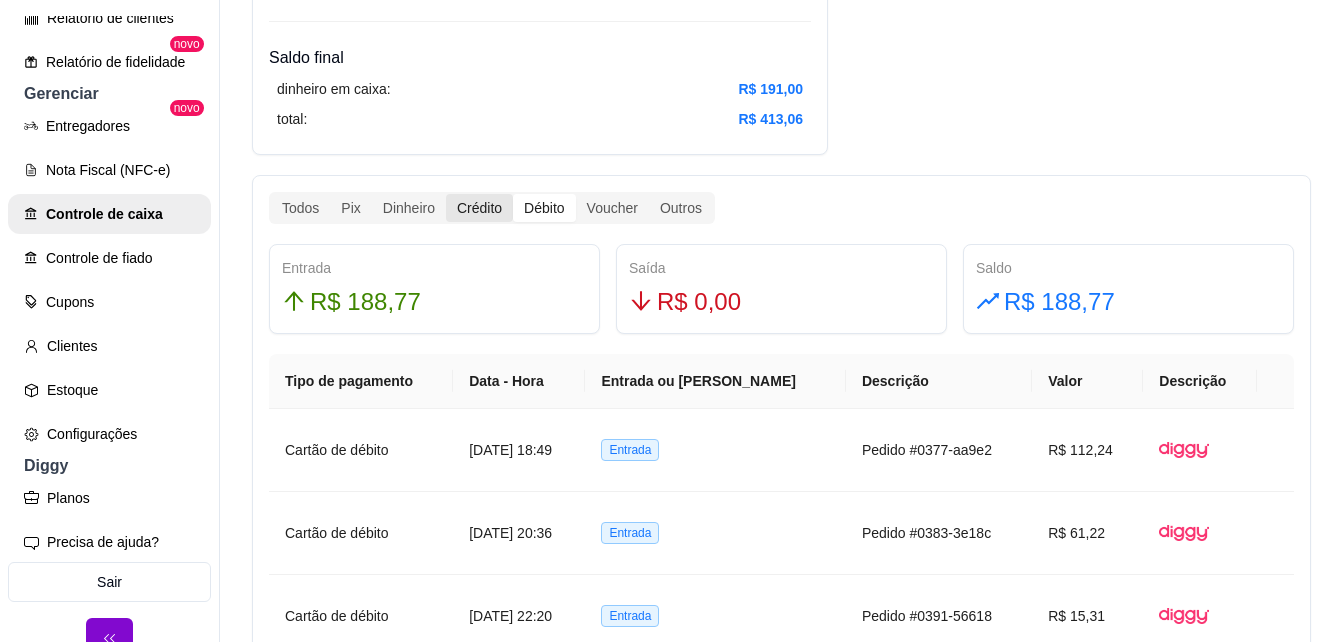 click on "Crédito" at bounding box center [479, 208] 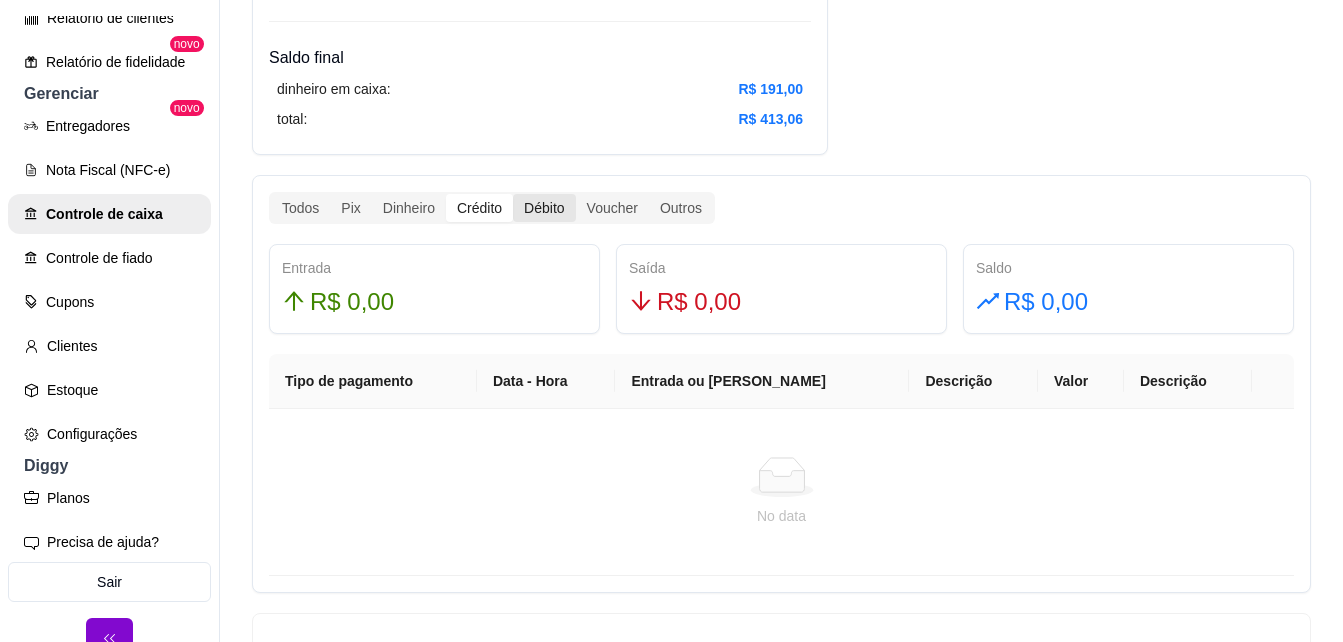 click on "Débito" at bounding box center (544, 208) 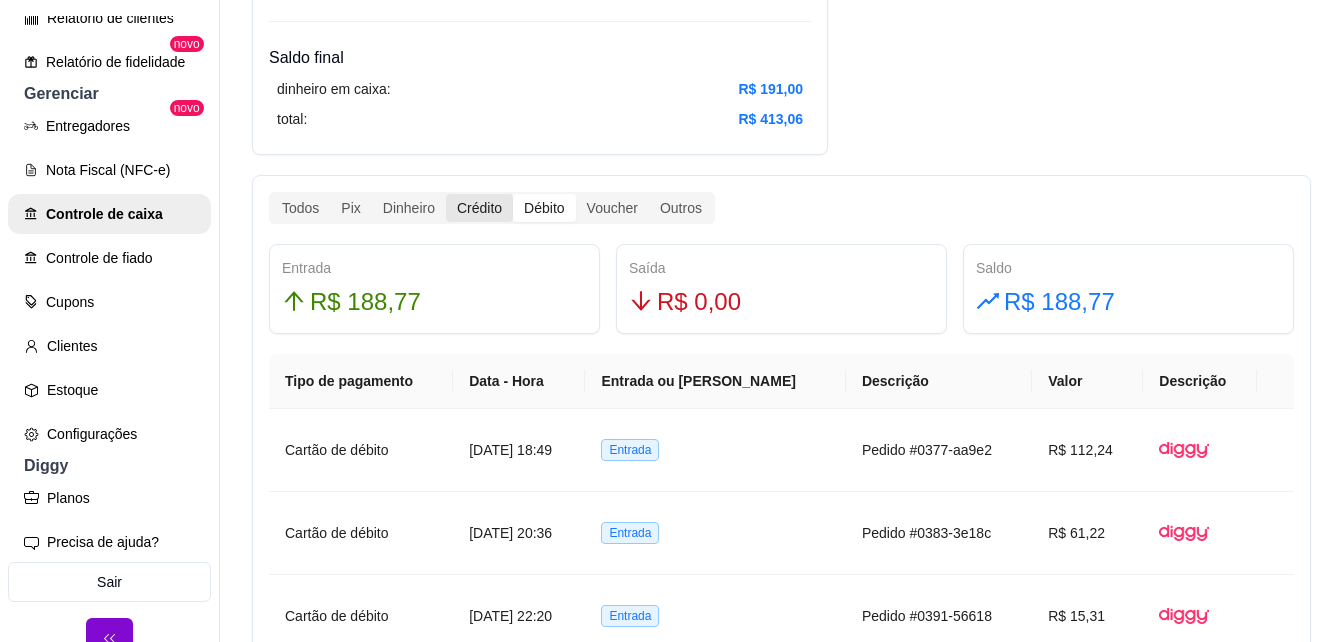 click on "Crédito" at bounding box center [479, 208] 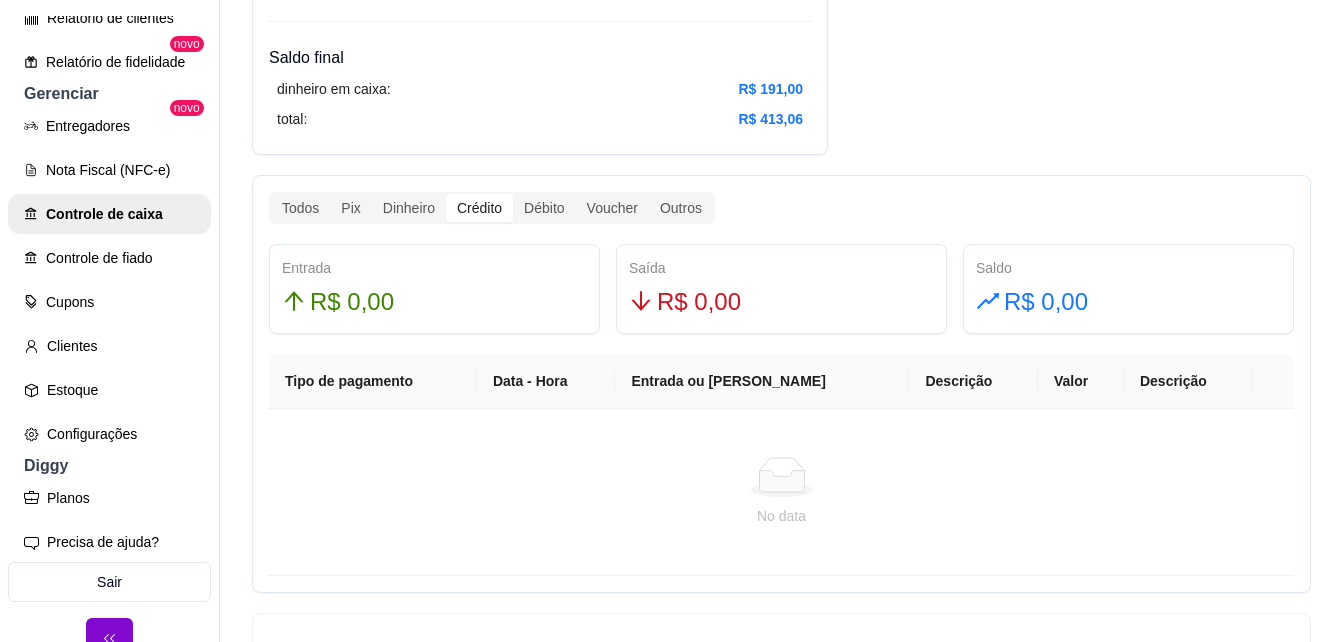click on "Crédito" at bounding box center [479, 208] 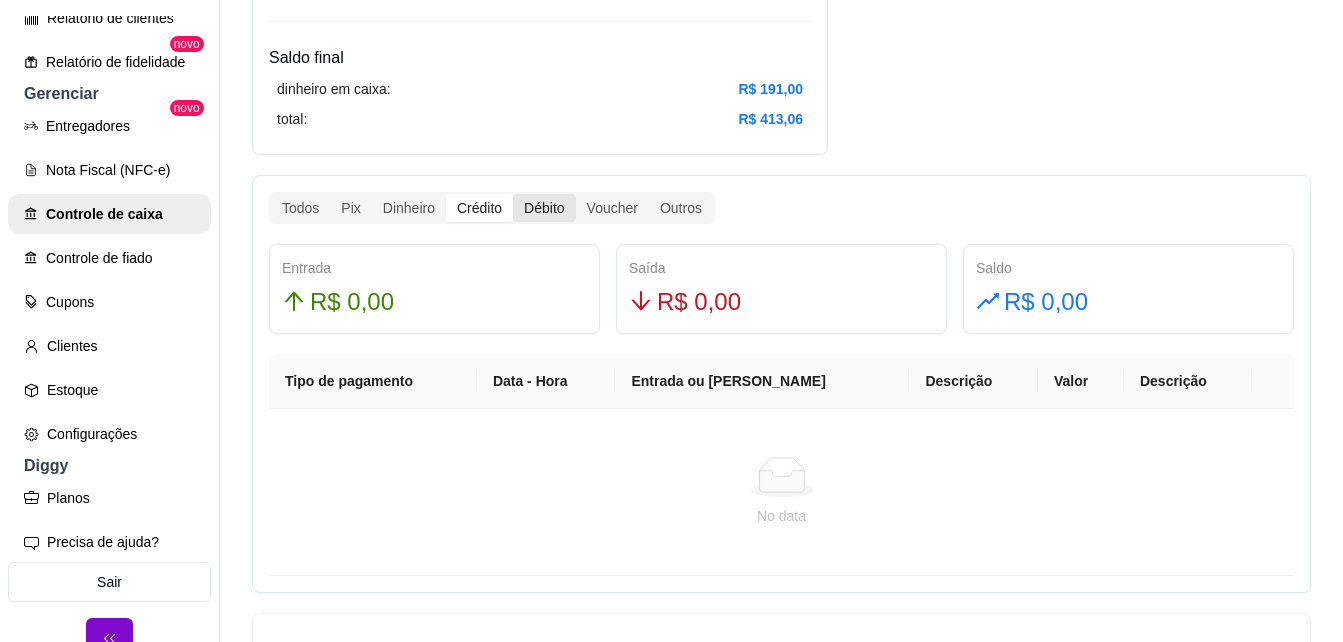 click on "Débito" at bounding box center [544, 208] 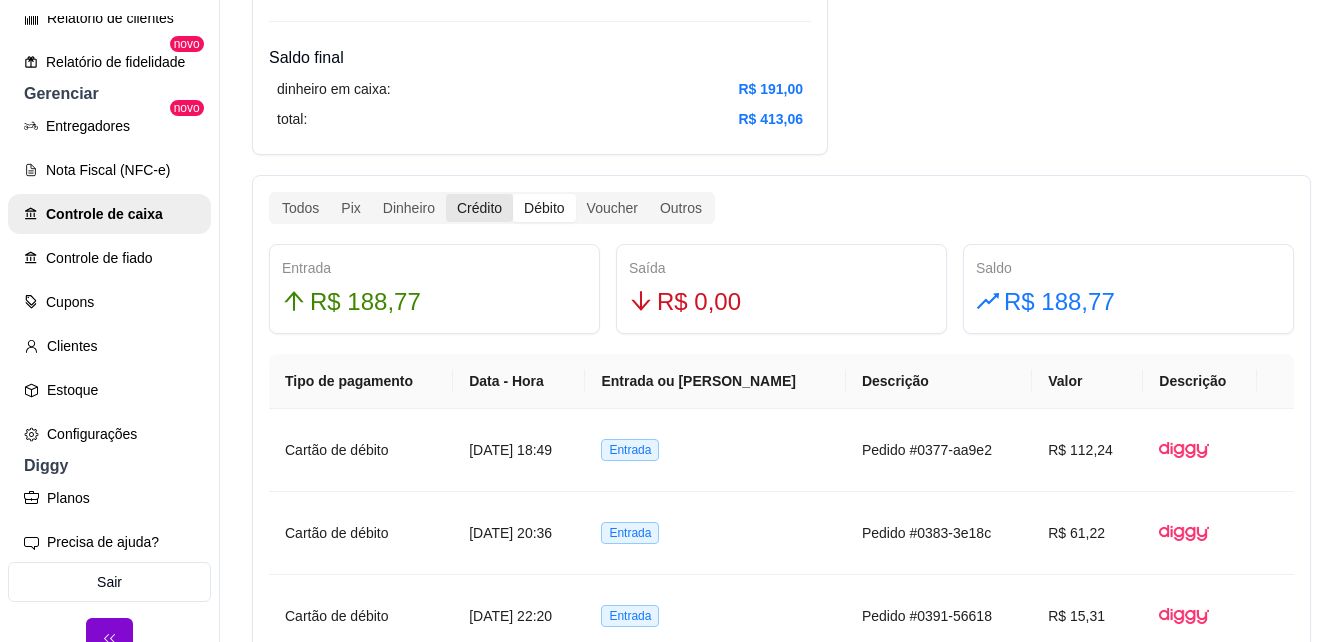 click on "Crédito" at bounding box center (479, 208) 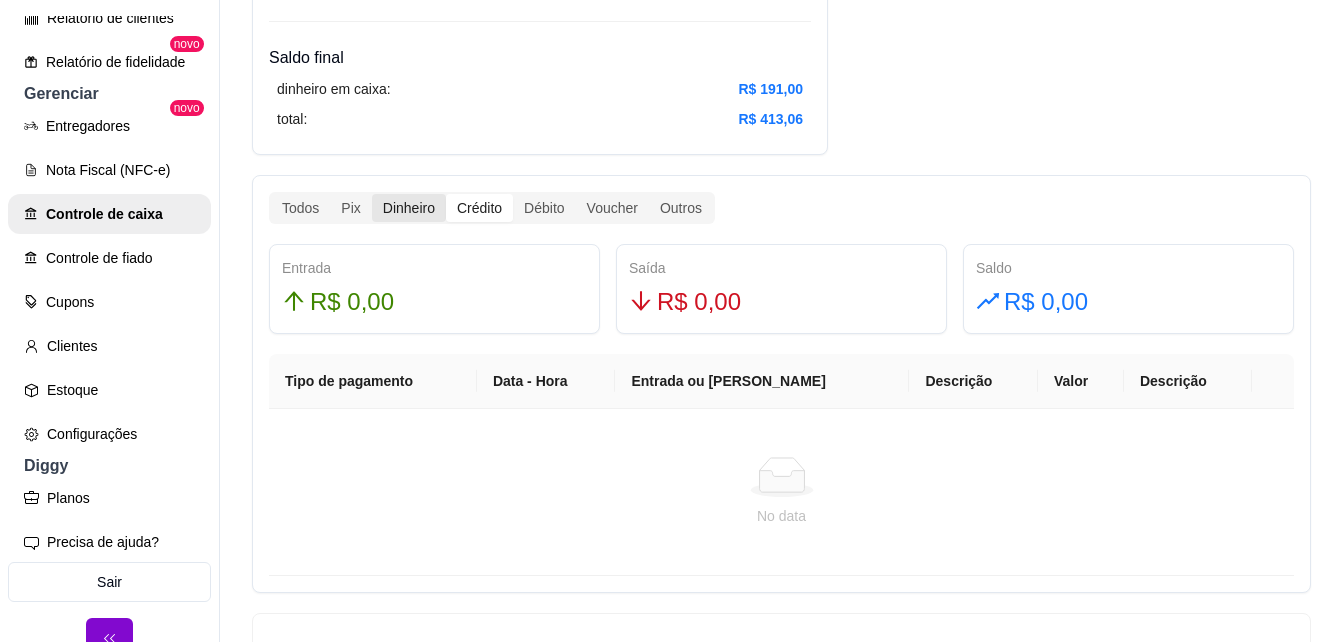 click on "Dinheiro" at bounding box center [409, 208] 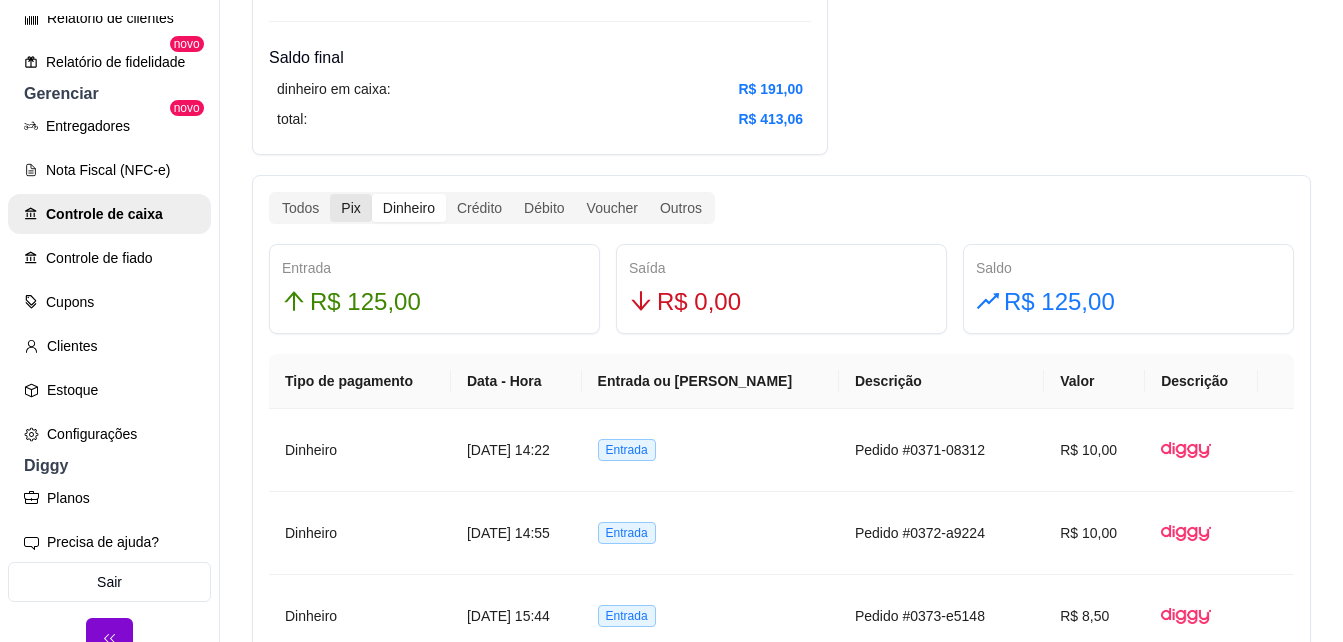 click on "Pix" at bounding box center (350, 208) 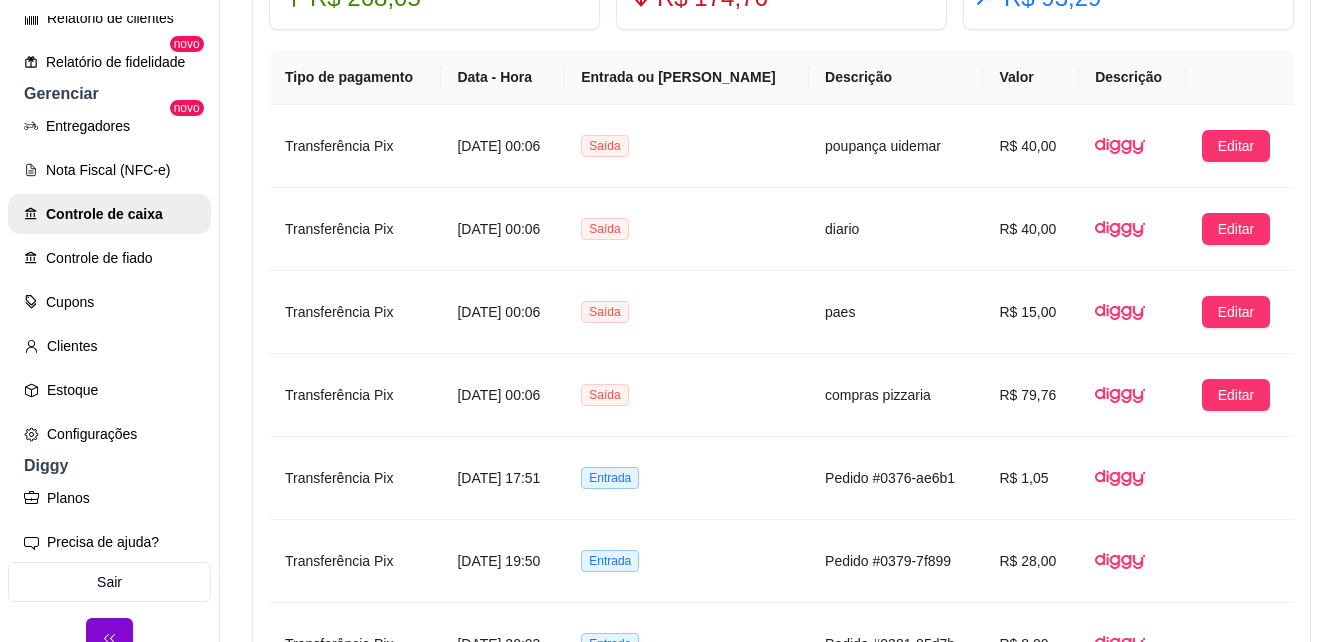 scroll, scrollTop: 1290, scrollLeft: 0, axis: vertical 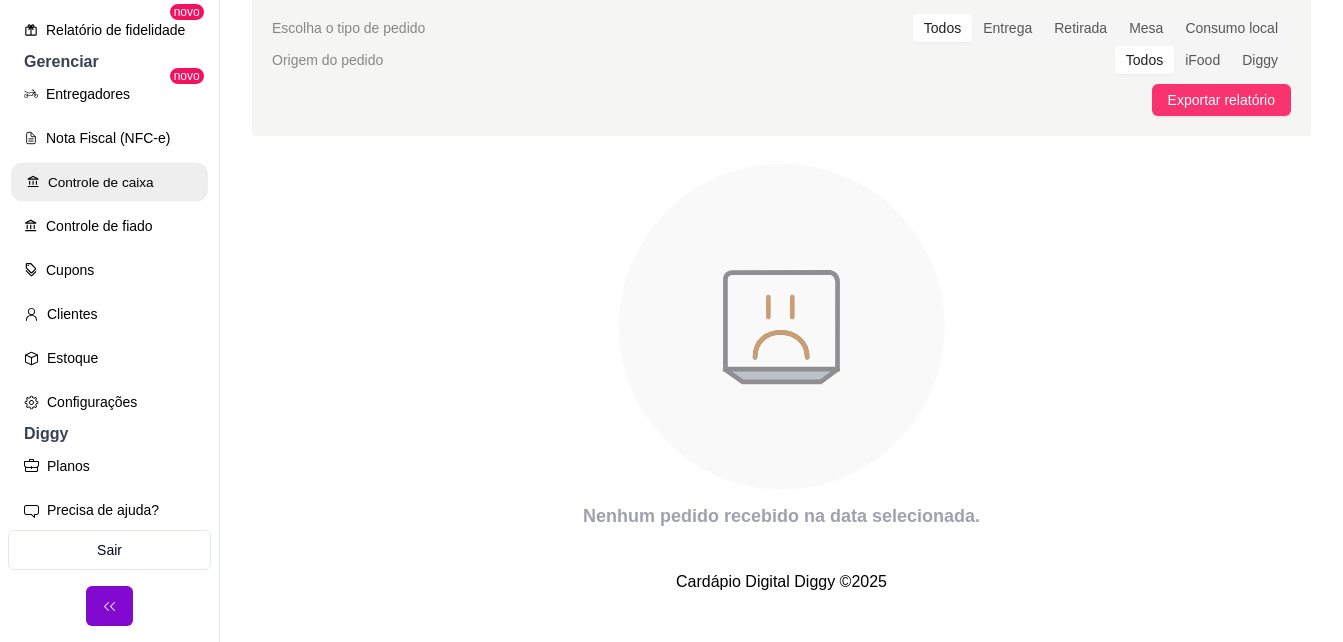 click on "Controle de caixa" at bounding box center [109, 182] 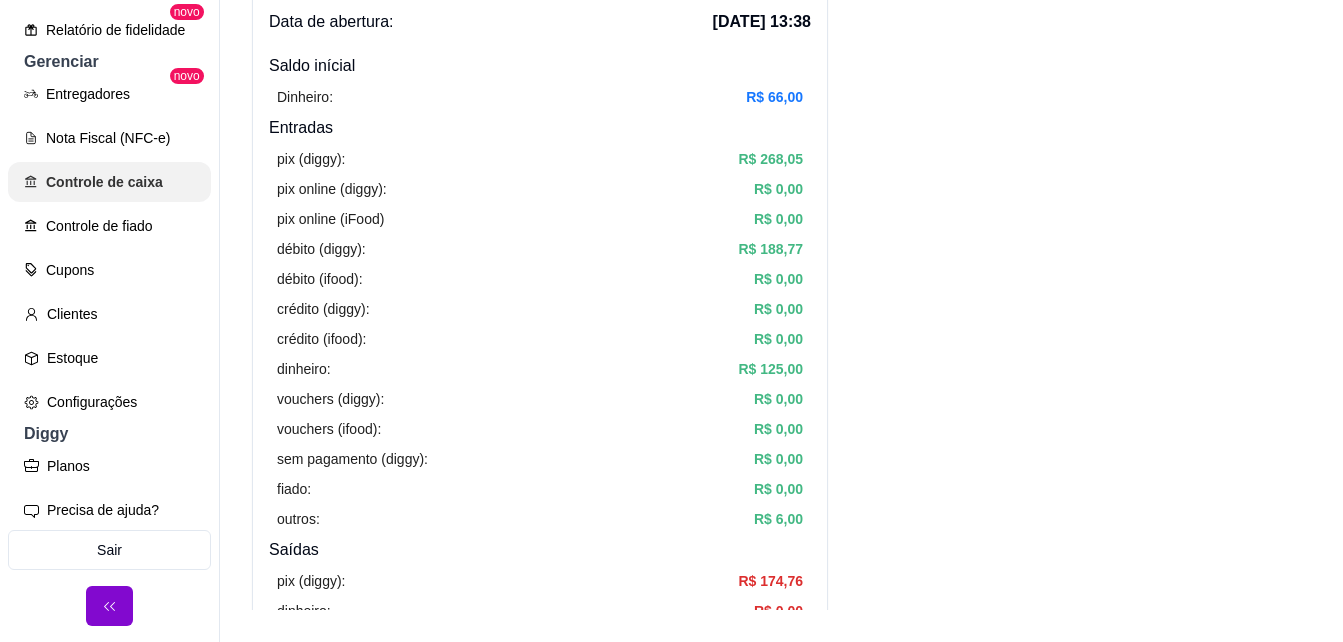 scroll, scrollTop: 0, scrollLeft: 0, axis: both 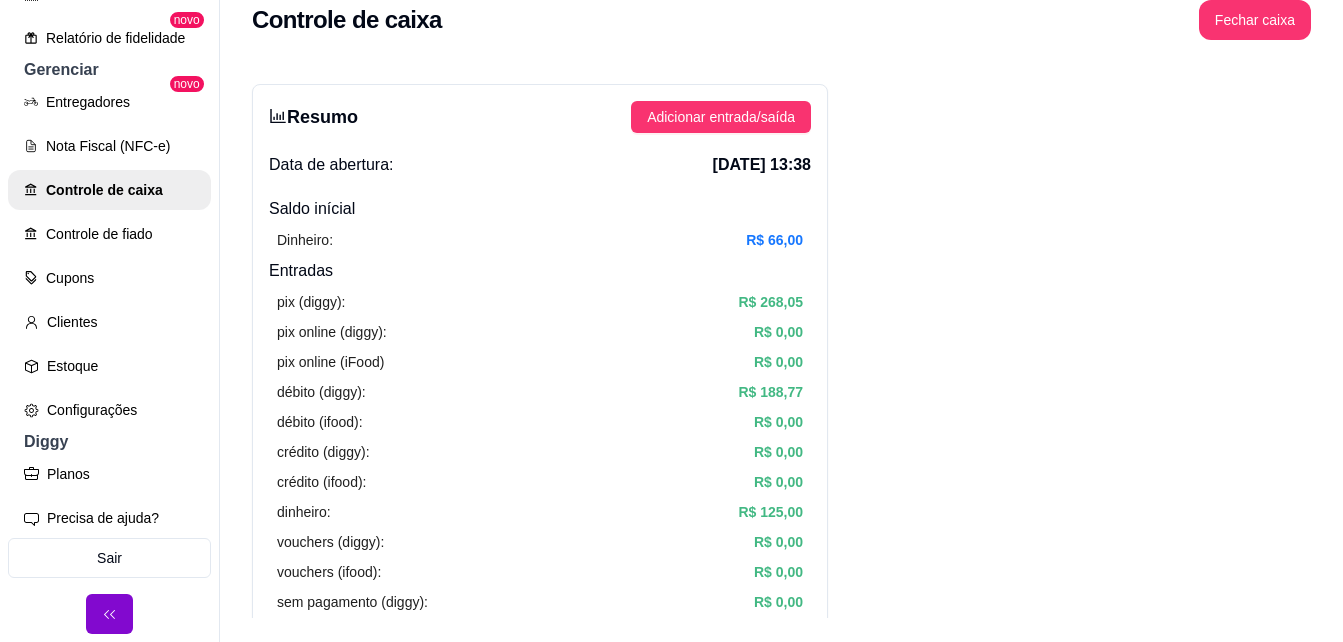 click on "P Pizzaria dois ... Loja Aberta Loja Plano Customizado até 26/07   Dia a dia Pedidos balcão (PDV) Gestor de Pedidos Lista de Pedidos Salão / Mesas Diggy Bot novo KDS Catálogo Produtos Complementos Relatórios Relatórios de vendas Relatório de clientes Relatório de fidelidade novo Gerenciar Entregadores novo Nota Fiscal (NFC-e) Controle de caixa Controle de fiado Cupons Clientes Estoque Configurações Diggy Planos Precisa de ajuda? Sair Controle de caixa Fechar caixa  Resumo Adicionar entrada/saída Data de abertura: [DATE] 13:38 Saldo inícial Dinheiro: R$ 66,00 Entradas pix (diggy): R$ 268,05 pix online (diggy): R$ 0,00 pix online (iFood) R$ 0,00 débito (diggy): R$ 188,77 débito (ifood): R$ 0,00 crédito (diggy): R$ 0,00 crédito (ifood): R$ 0,00 dinheiro: R$ 125,00 vouchers (diggy): R$ 0,00 vouchers (ifood): R$ 0,00 sem pagamento (diggy): R$ 0,00 fiado: R$ 0,00 outros: R$ 6,00 Saídas pix (diggy): R$ 174,76 dinheiro: R$ 0,00 débito (diggy): R$ 0,00 débito (ifood):" at bounding box center (671, 313) 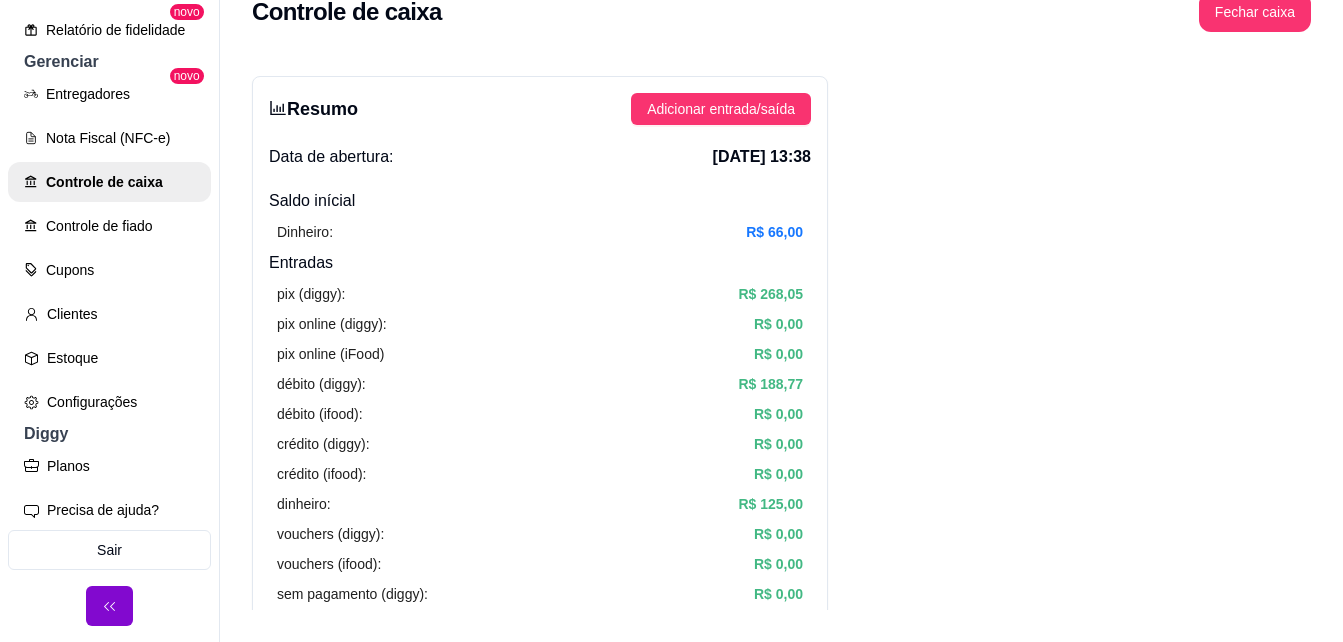 click on "P Pizzaria dois ... Loja Aberta Loja Plano Customizado até 26/07   Dia a dia Pedidos balcão (PDV) Gestor de Pedidos Lista de Pedidos Salão / Mesas Diggy Bot novo KDS Catálogo Produtos Complementos Relatórios Relatórios de vendas Relatório de clientes Relatório de fidelidade novo Gerenciar Entregadores novo Nota Fiscal (NFC-e) Controle de caixa Controle de fiado Cupons Clientes Estoque Configurações Diggy Planos Precisa de ajuda? Sair Controle de caixa Fechar caixa  Resumo Adicionar entrada/saída Data de abertura: [DATE] 13:38 Saldo inícial Dinheiro: R$ 66,00 Entradas pix (diggy): R$ 268,05 pix online (diggy): R$ 0,00 pix online (iFood) R$ 0,00 débito (diggy): R$ 188,77 débito (ifood): R$ 0,00 crédito (diggy): R$ 0,00 crédito (ifood): R$ 0,00 dinheiro: R$ 125,00 vouchers (diggy): R$ 0,00 vouchers (ifood): R$ 0,00 sem pagamento (diggy): R$ 0,00 fiado: R$ 0,00 outros: R$ 6,00 Saídas pix (diggy): R$ 174,76 dinheiro: R$ 0,00 débito (diggy): R$ 0,00 débito (ifood):" at bounding box center (671, 289) 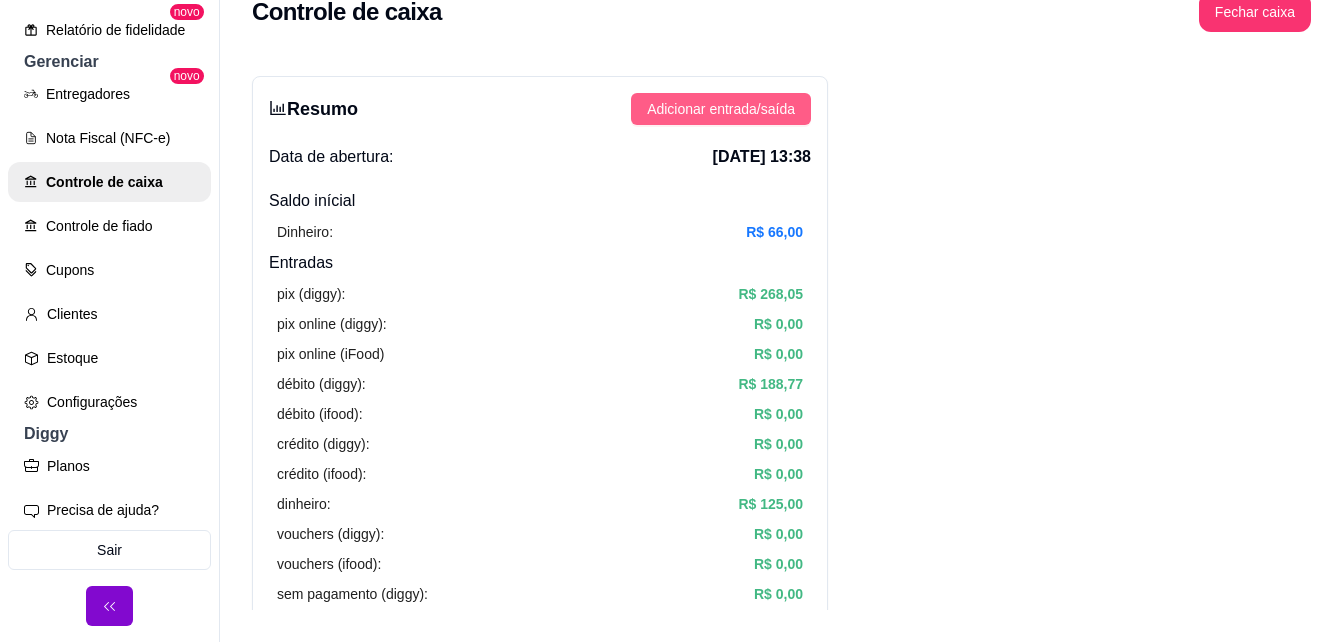 click on "Adicionar entrada/saída" at bounding box center [721, 109] 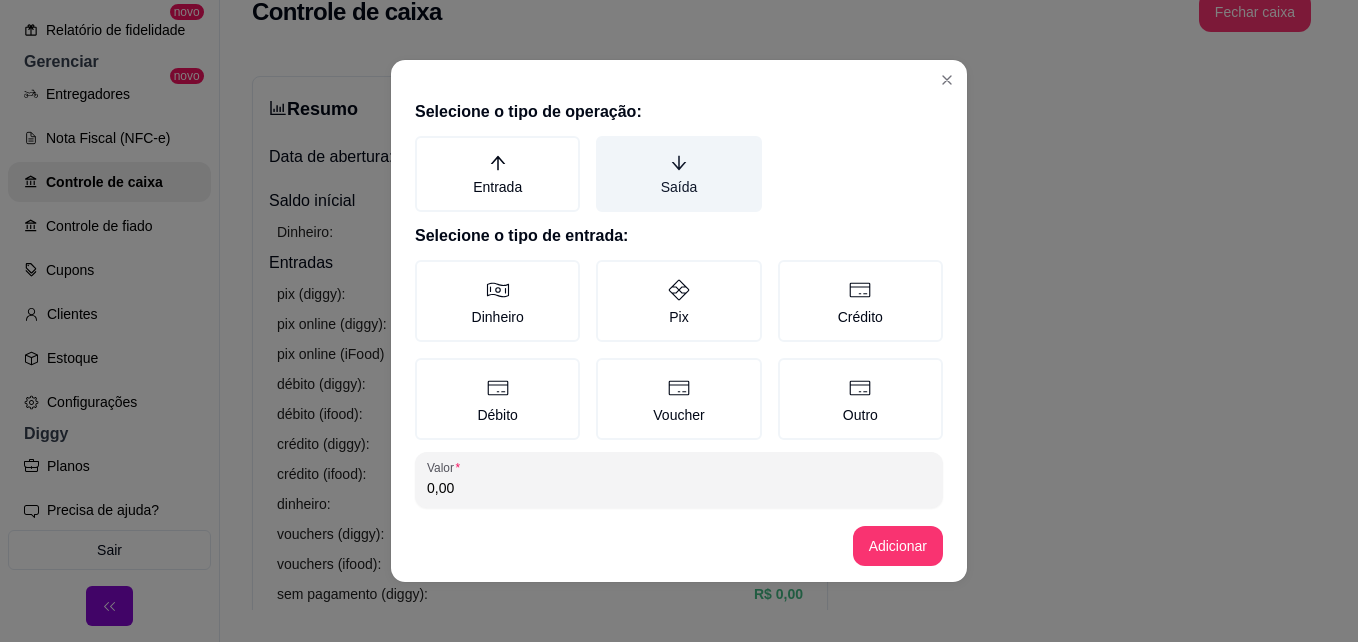 click on "Saída" at bounding box center (678, 174) 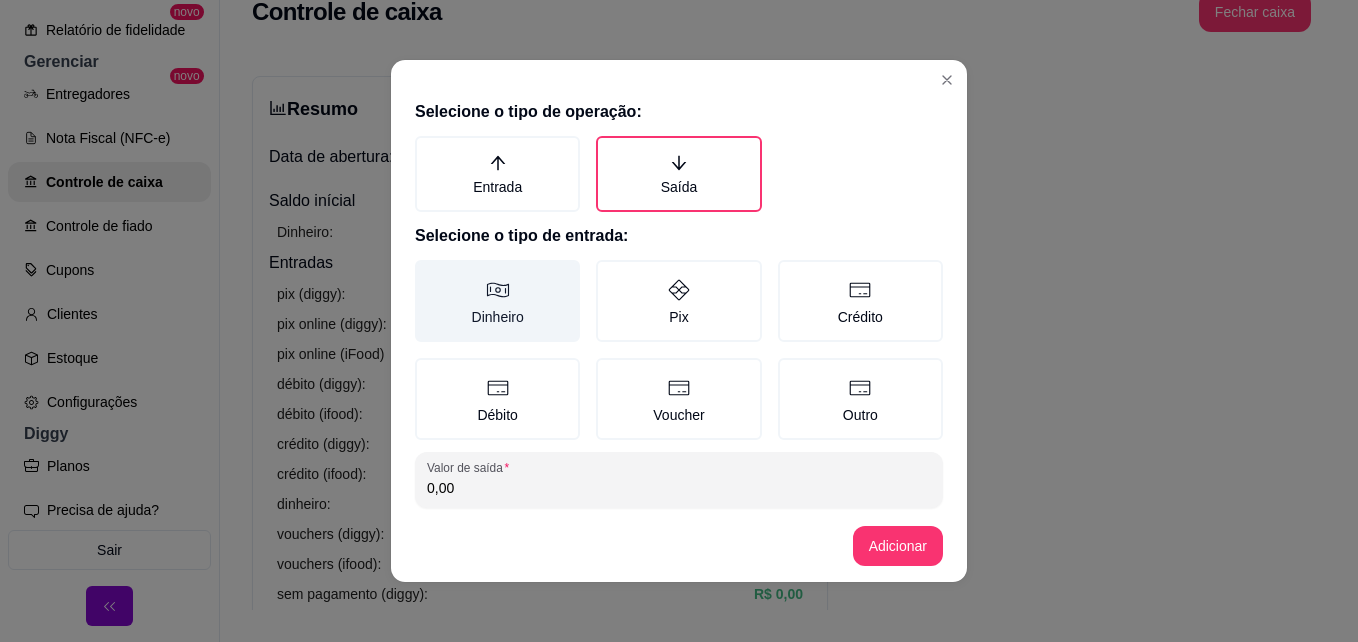 click on "Dinheiro" at bounding box center [497, 301] 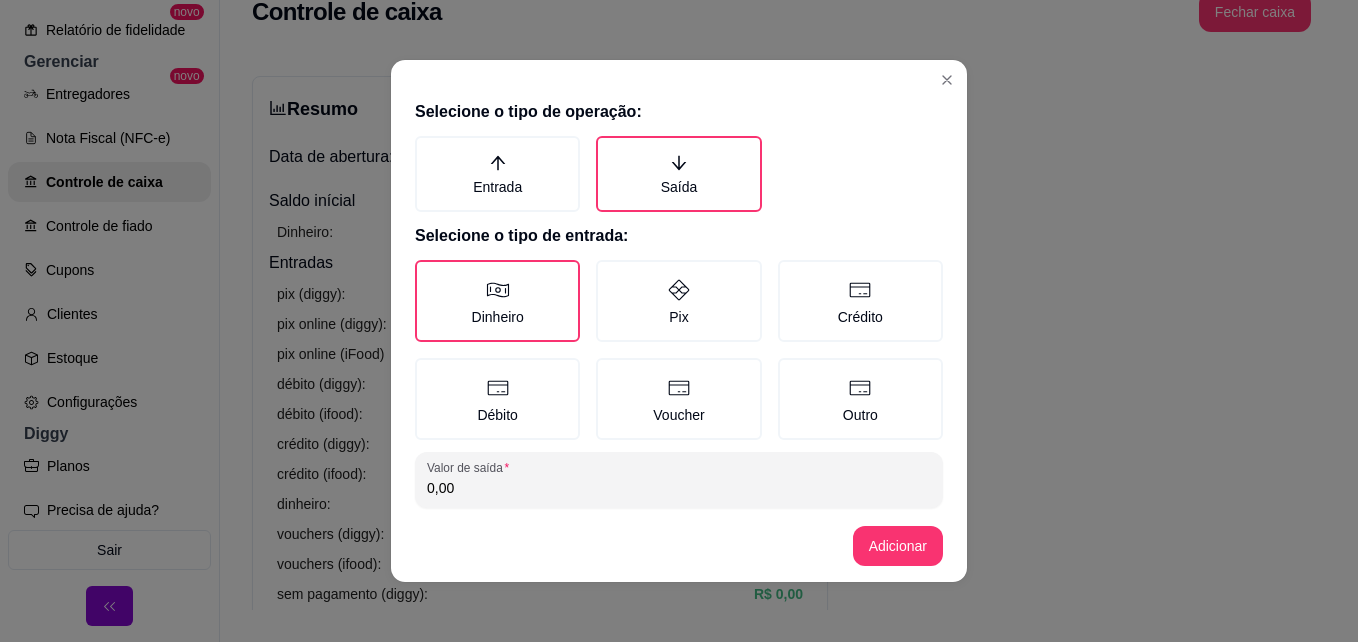 click on "0,00" at bounding box center (679, 488) 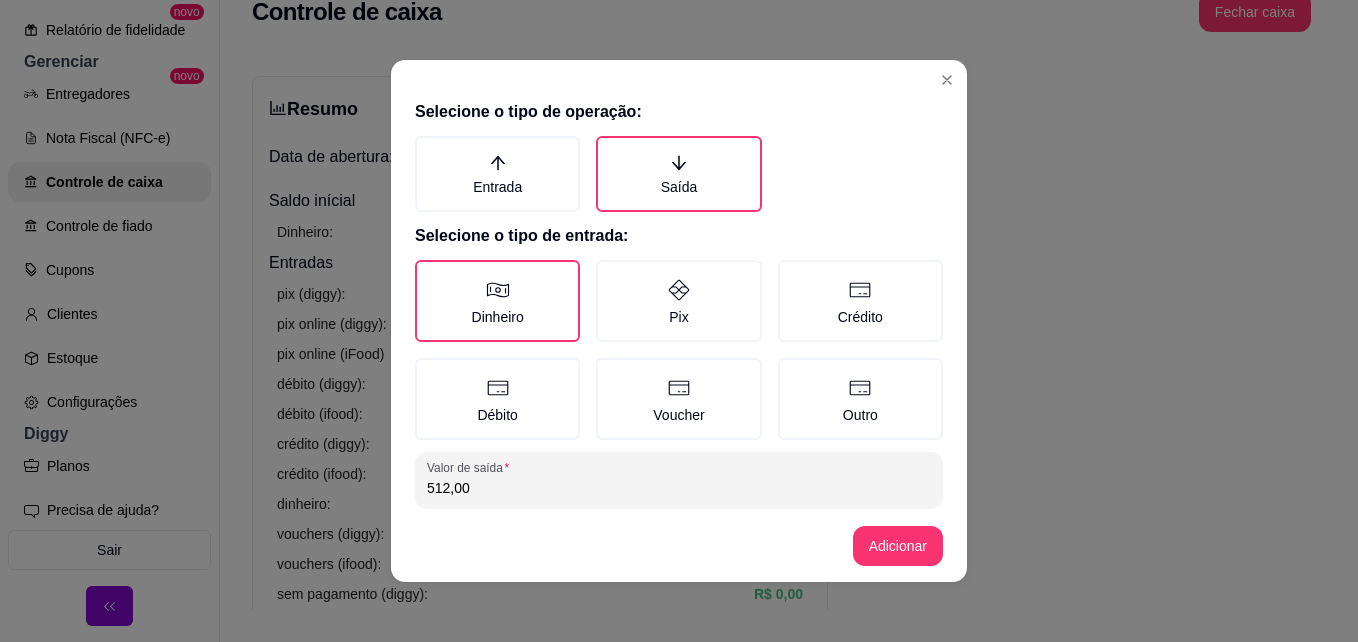 type on "512,00" 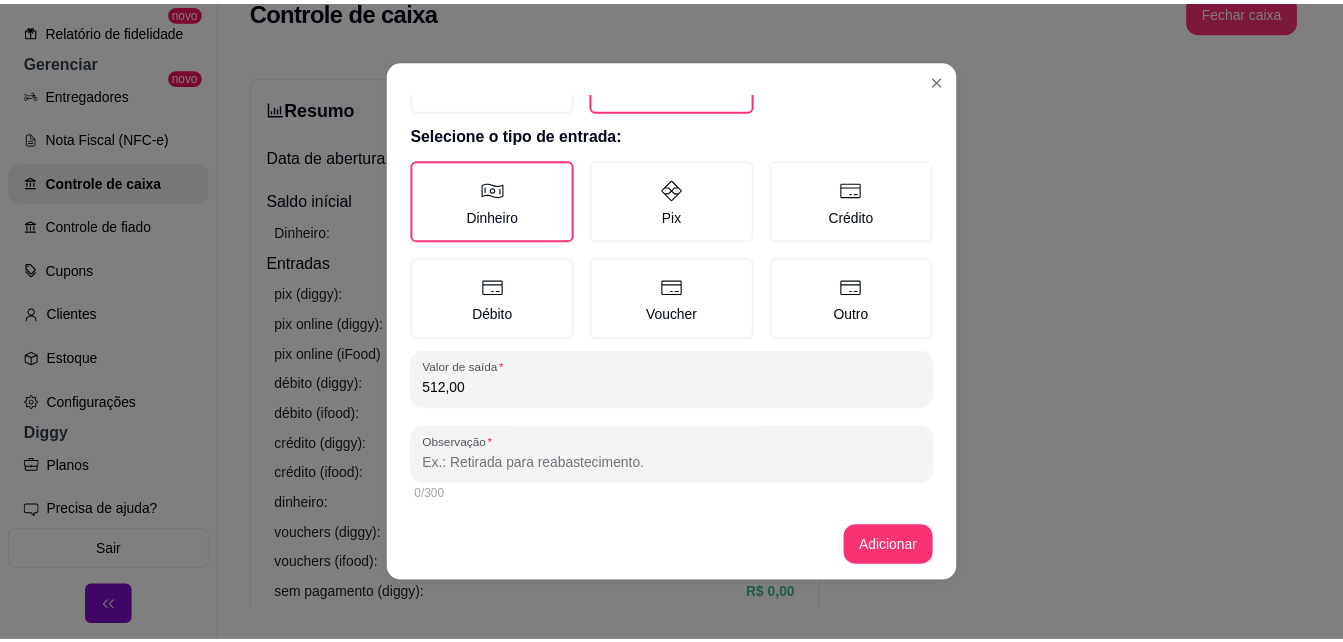 scroll, scrollTop: 106, scrollLeft: 0, axis: vertical 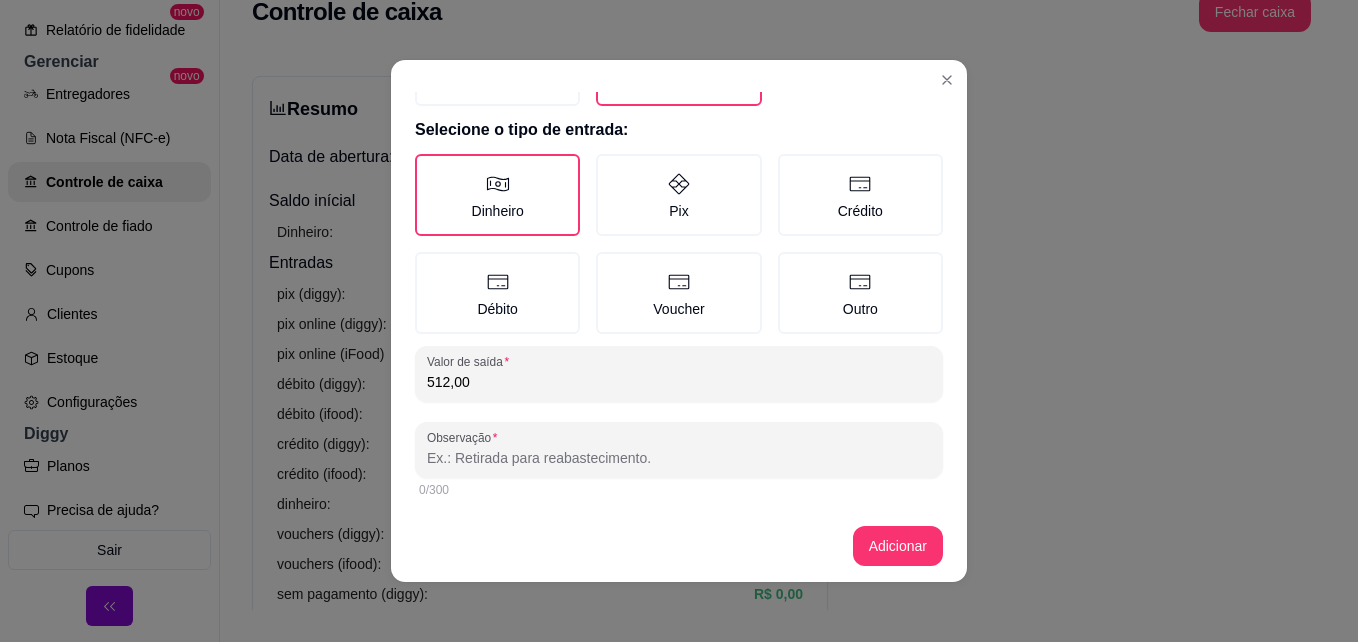 click on "Observação" at bounding box center (679, 458) 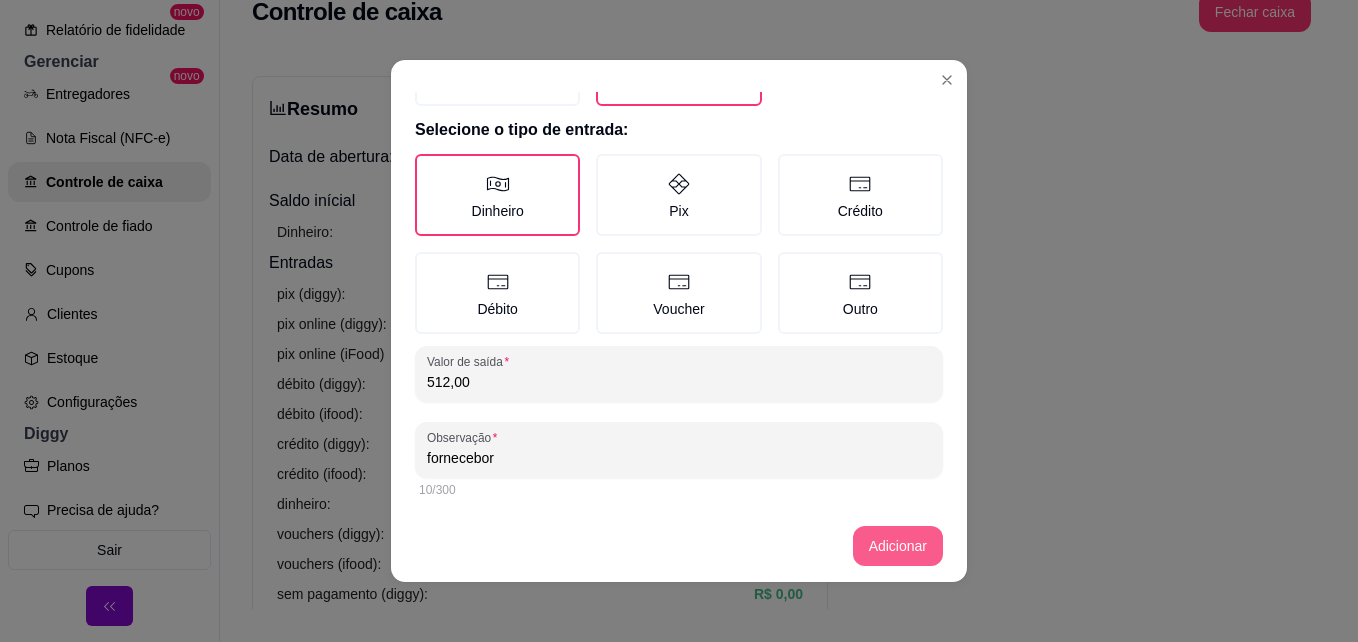 type on "fornecebor" 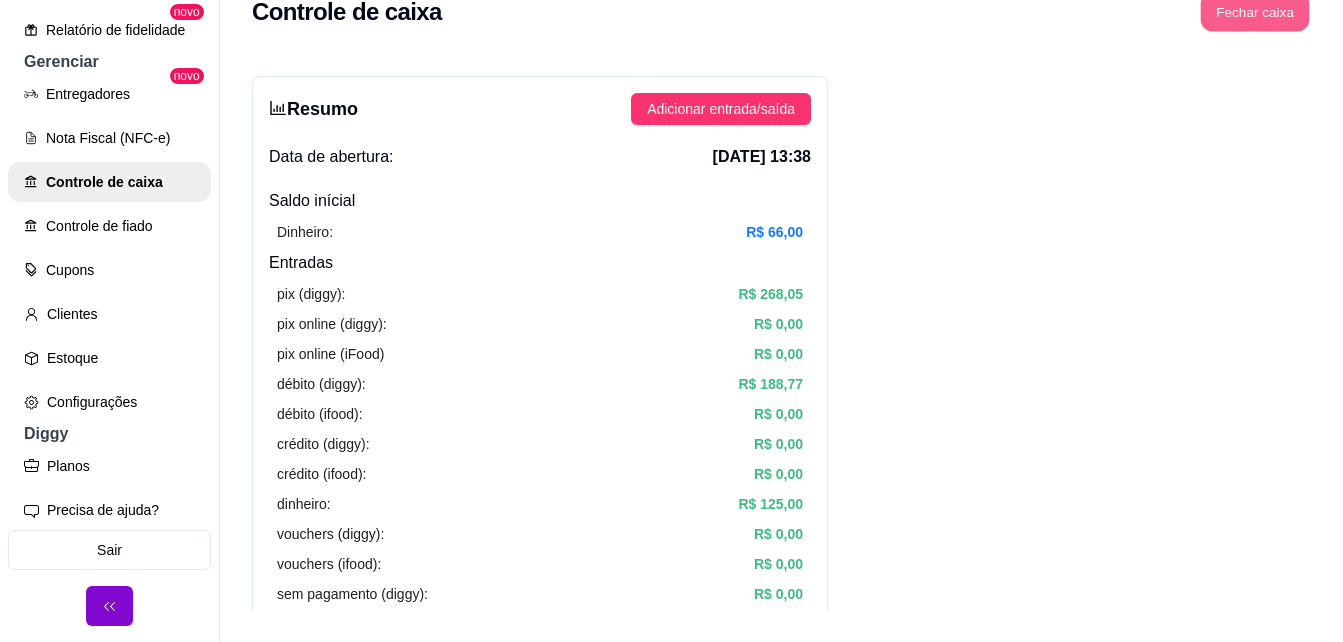click on "Fechar caixa" at bounding box center [1255, 12] 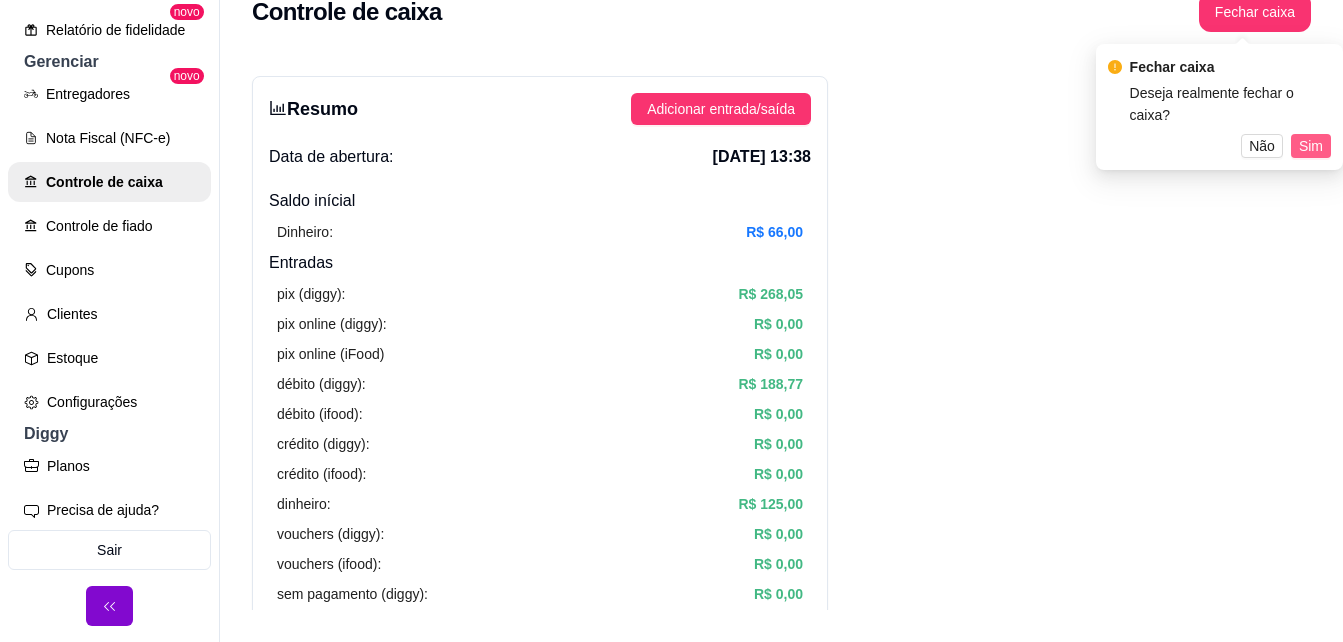 click on "Sim" at bounding box center (1311, 146) 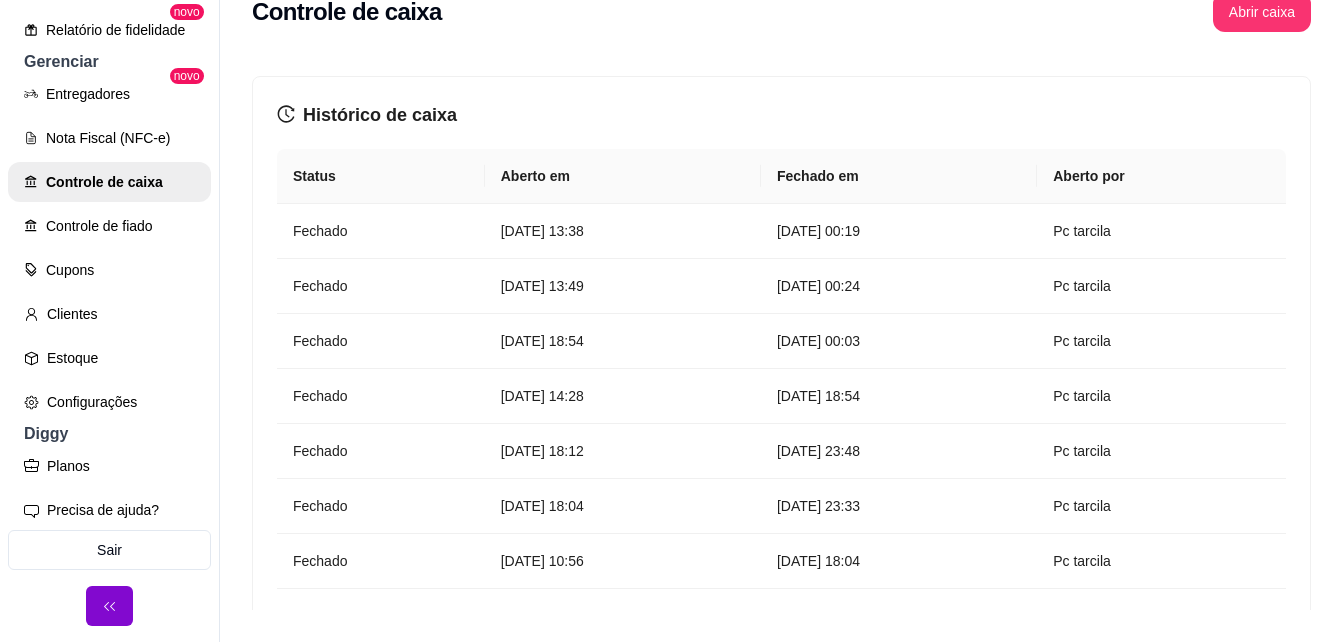 scroll, scrollTop: 167, scrollLeft: 0, axis: vertical 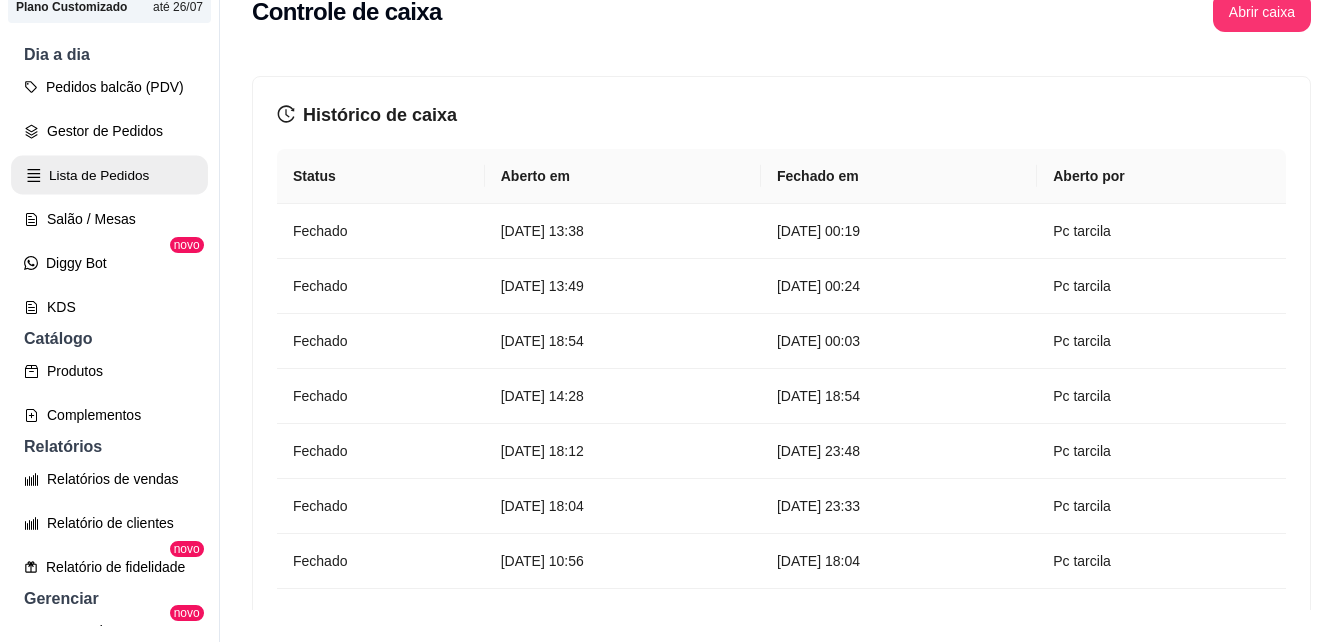 click on "Lista de Pedidos" at bounding box center (109, 175) 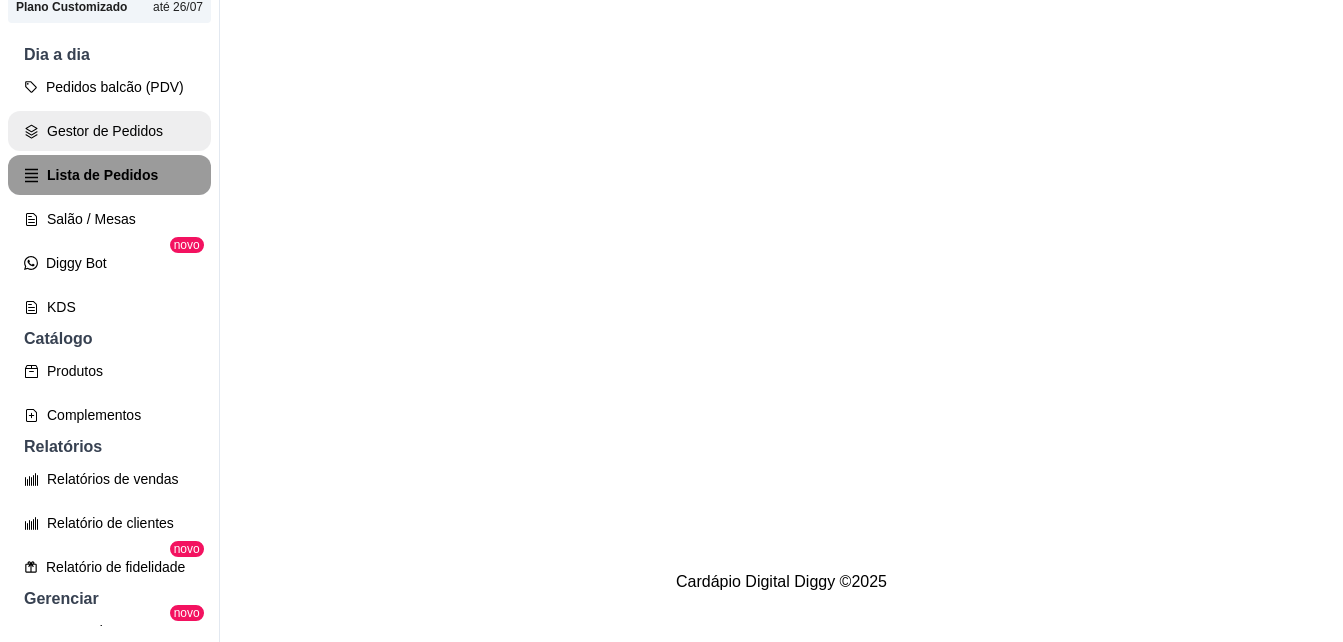 scroll, scrollTop: 0, scrollLeft: 0, axis: both 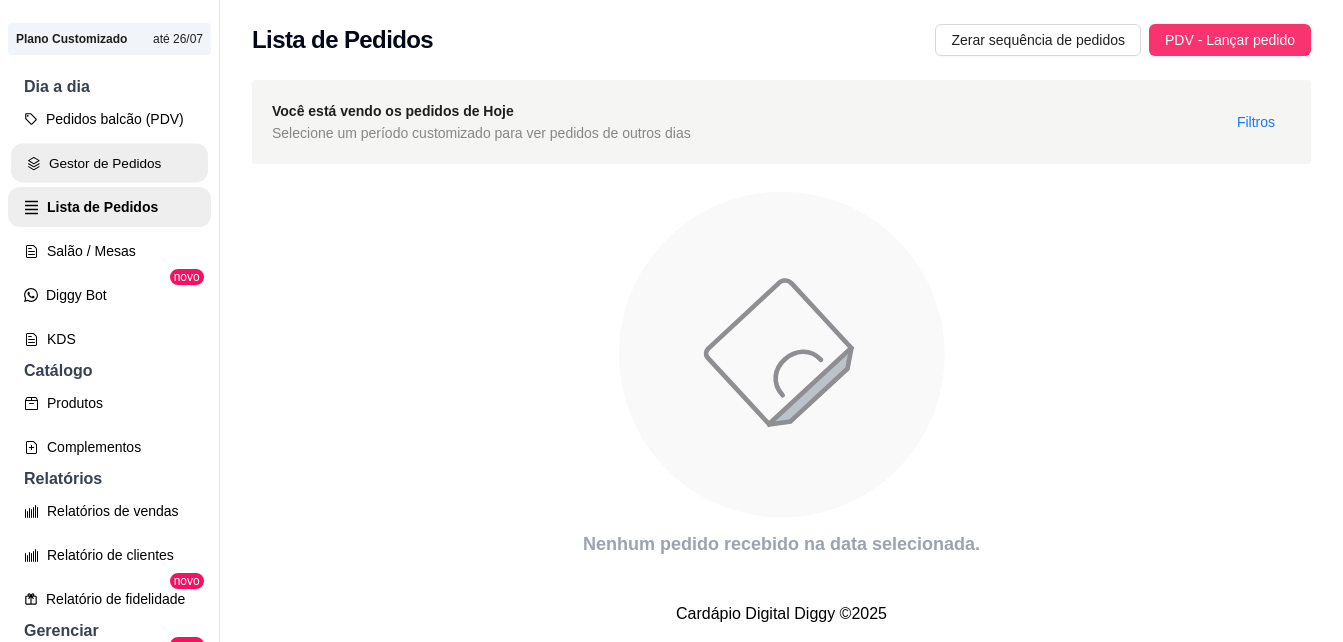 click on "Gestor de Pedidos" at bounding box center (109, 163) 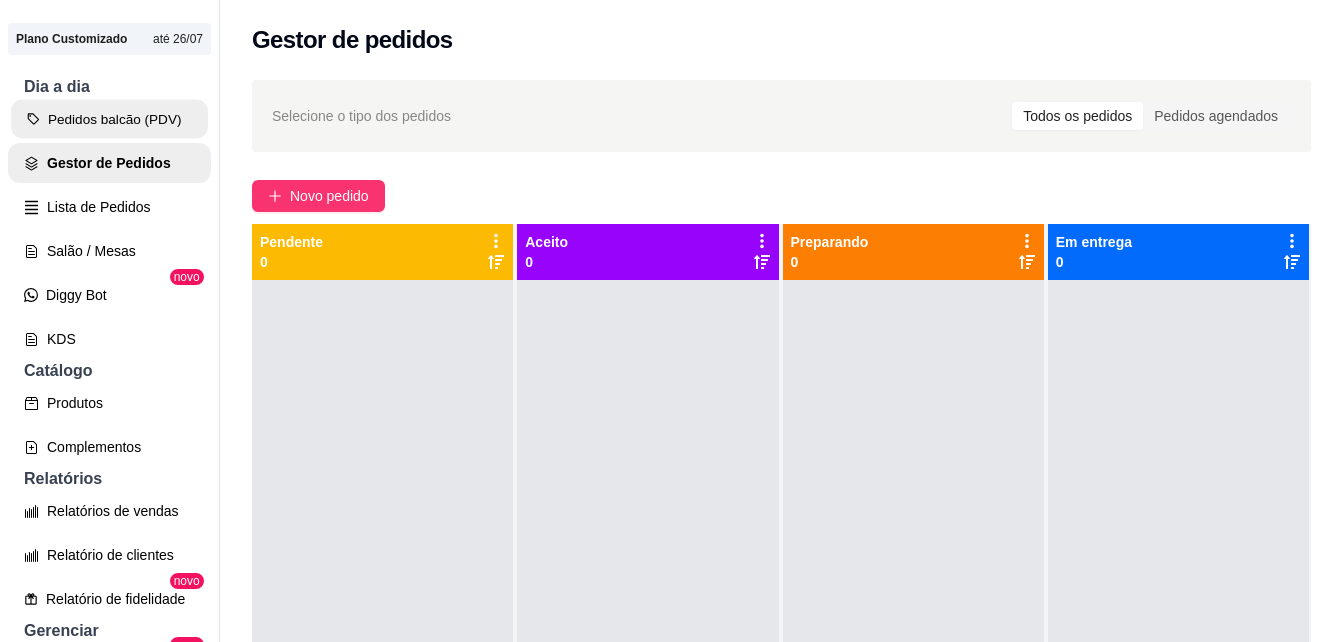 click on "Pedidos balcão (PDV)" at bounding box center [109, 119] 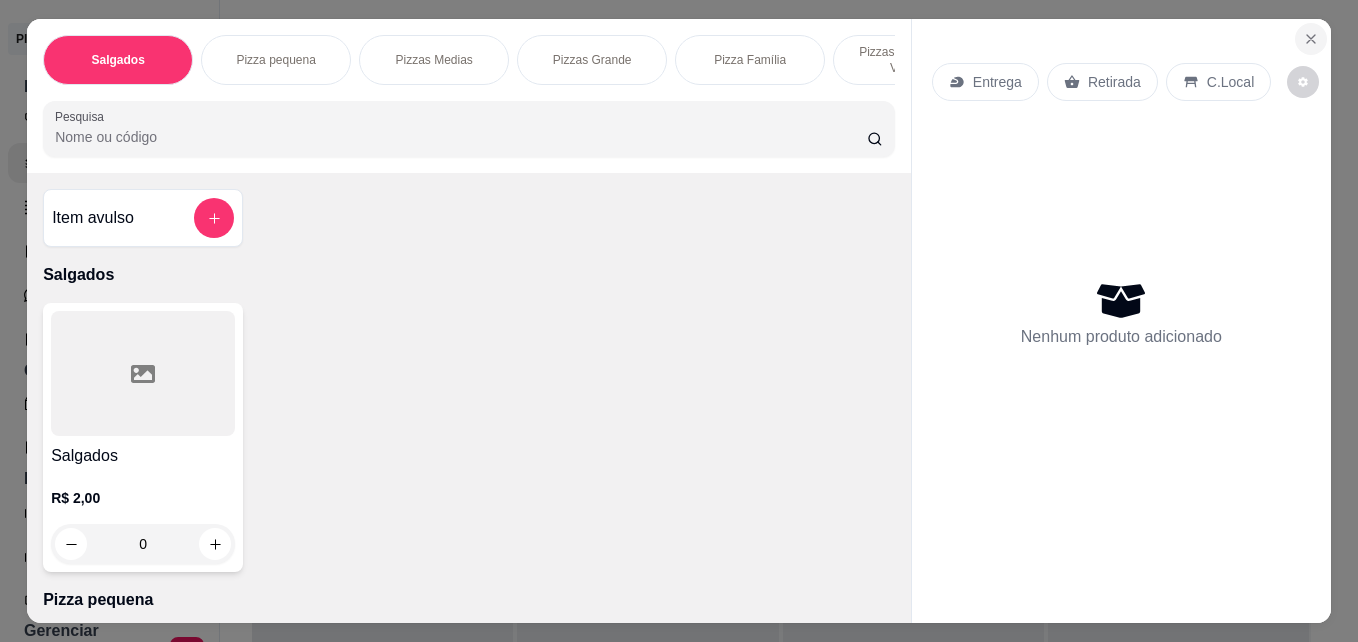 click at bounding box center [1311, 39] 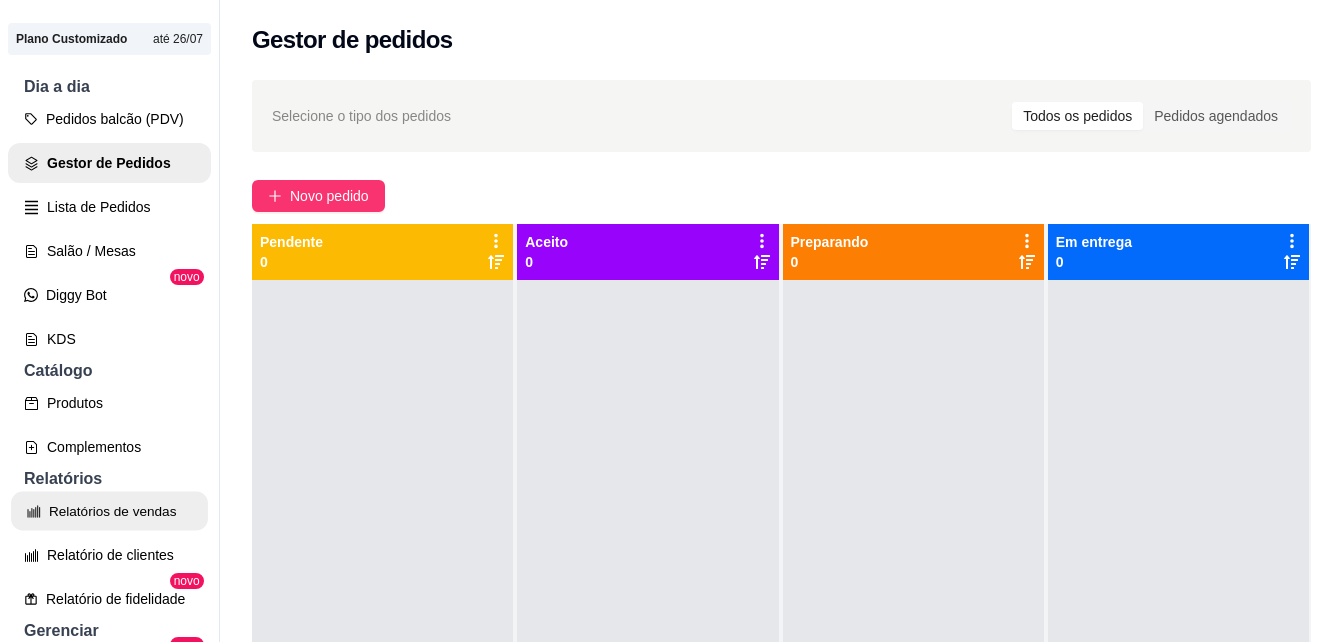 click on "Relatórios de vendas" at bounding box center [109, 511] 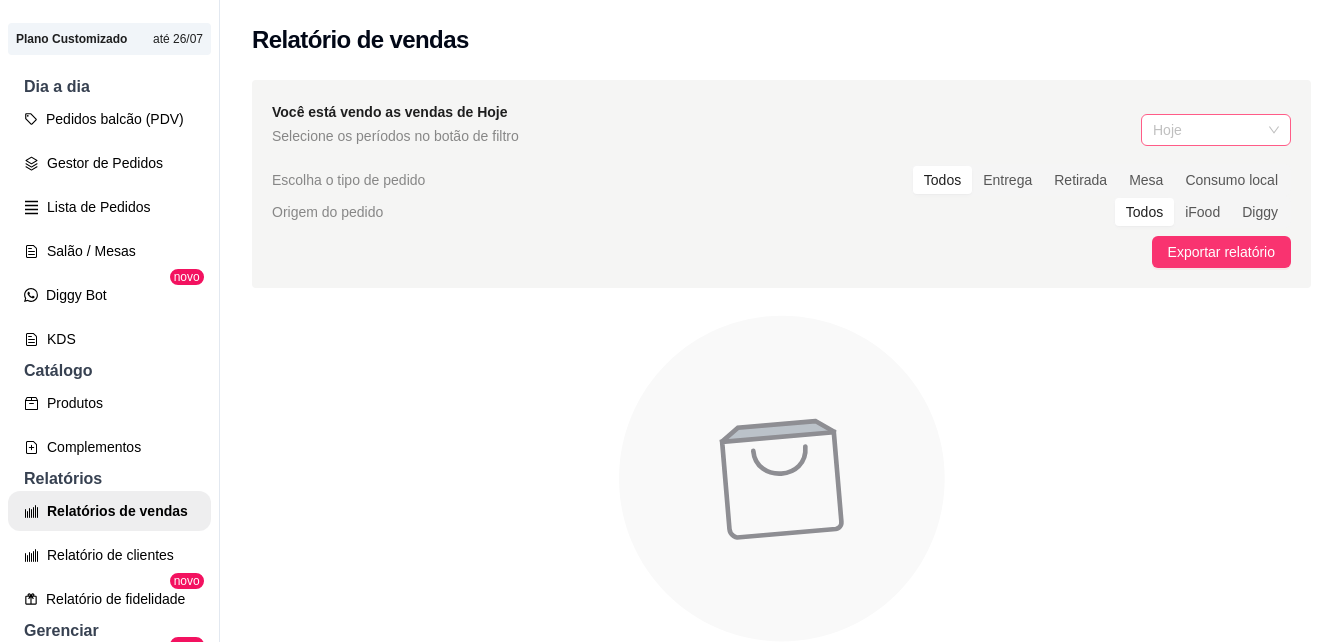 click on "Hoje" at bounding box center [1216, 130] 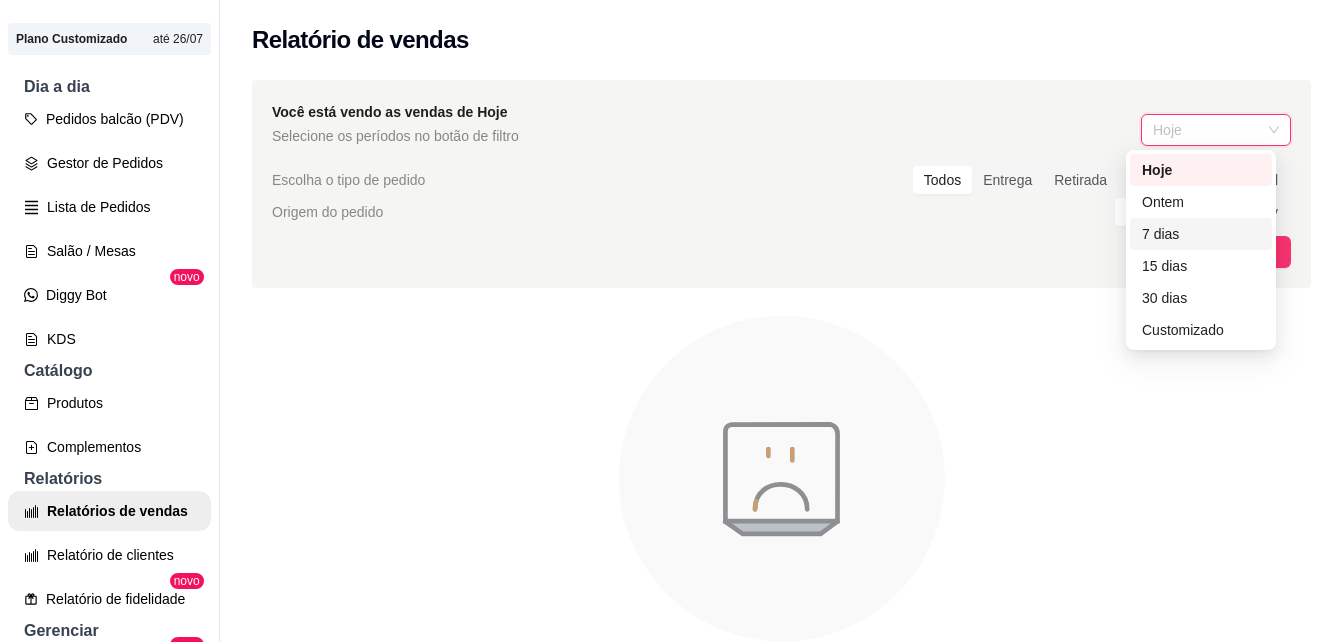 click on "7 dias" at bounding box center (1201, 234) 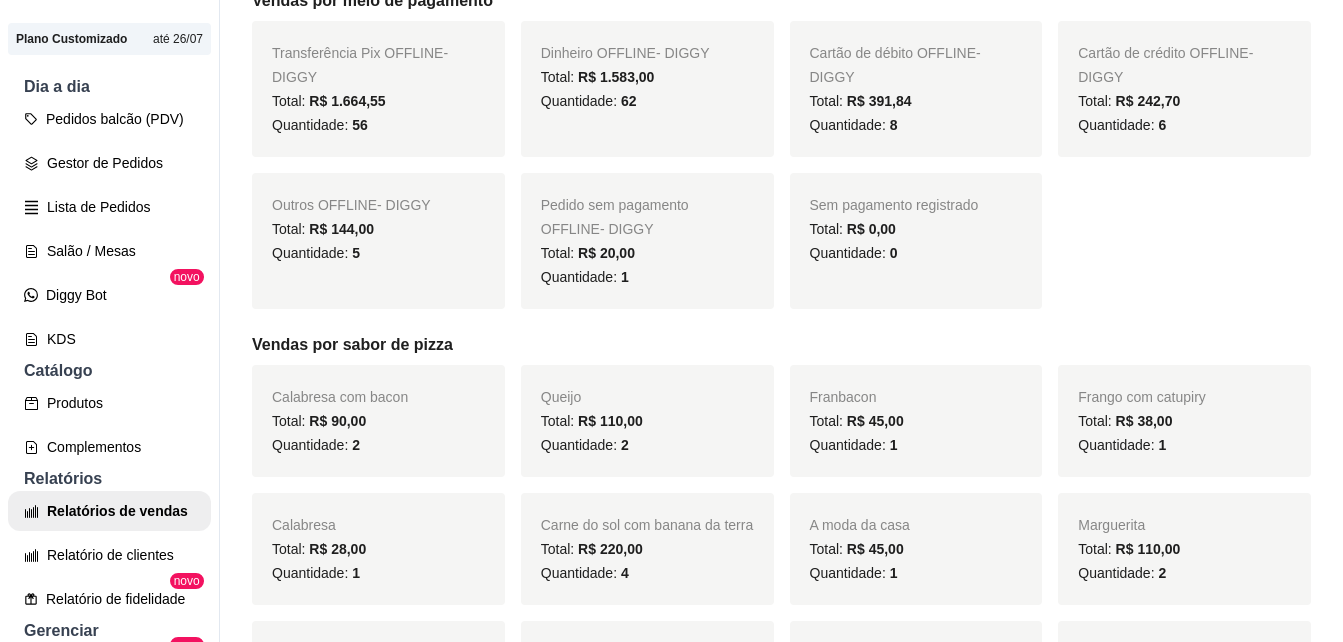 scroll, scrollTop: 2612, scrollLeft: 0, axis: vertical 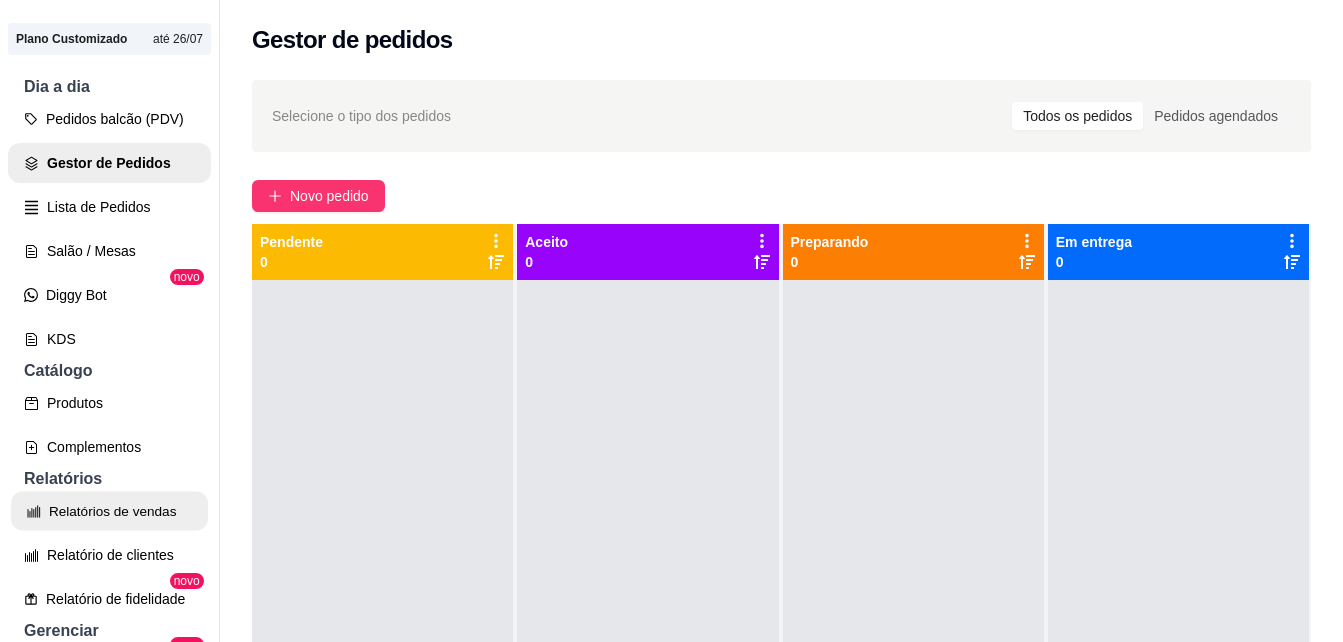 click on "Relatórios de vendas" at bounding box center [109, 511] 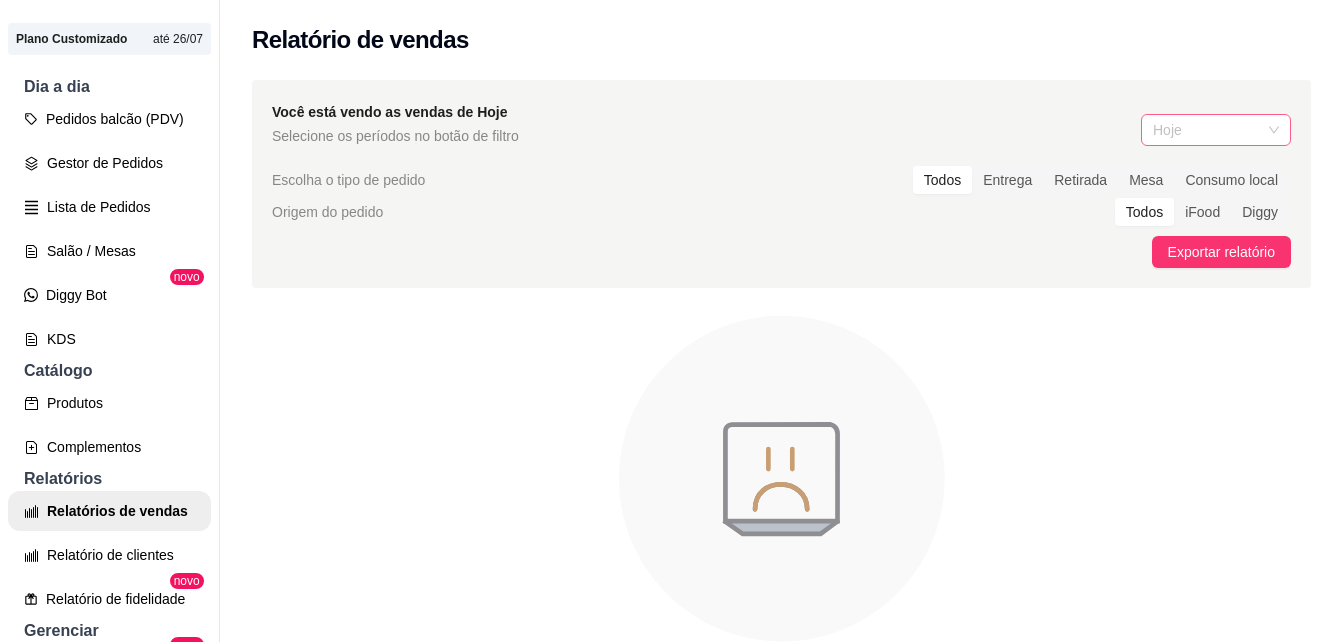 click on "Hoje" at bounding box center [1216, 130] 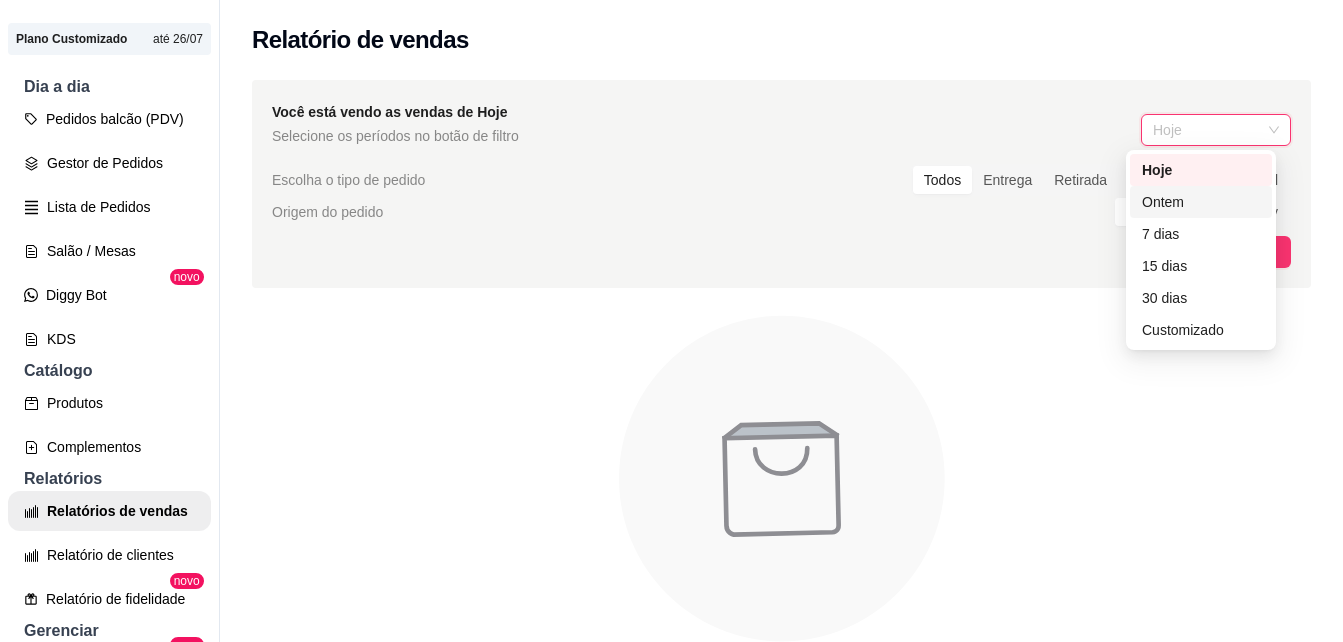 click on "Ontem" at bounding box center (1201, 202) 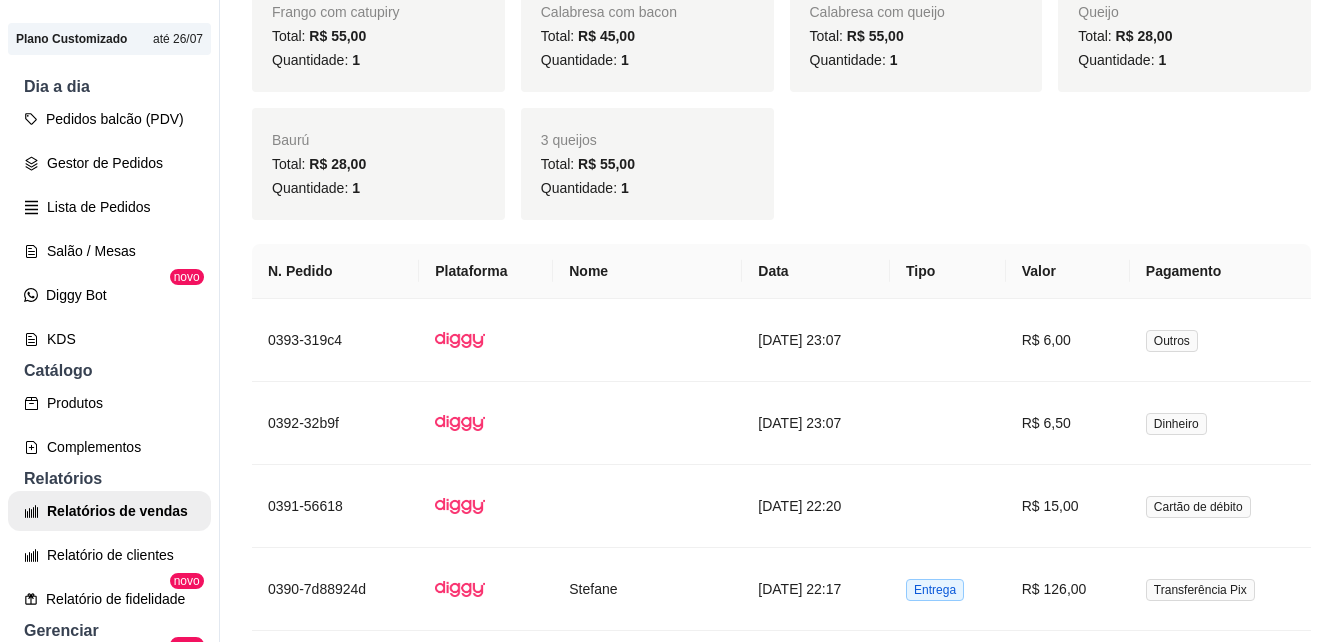 scroll, scrollTop: 1354, scrollLeft: 0, axis: vertical 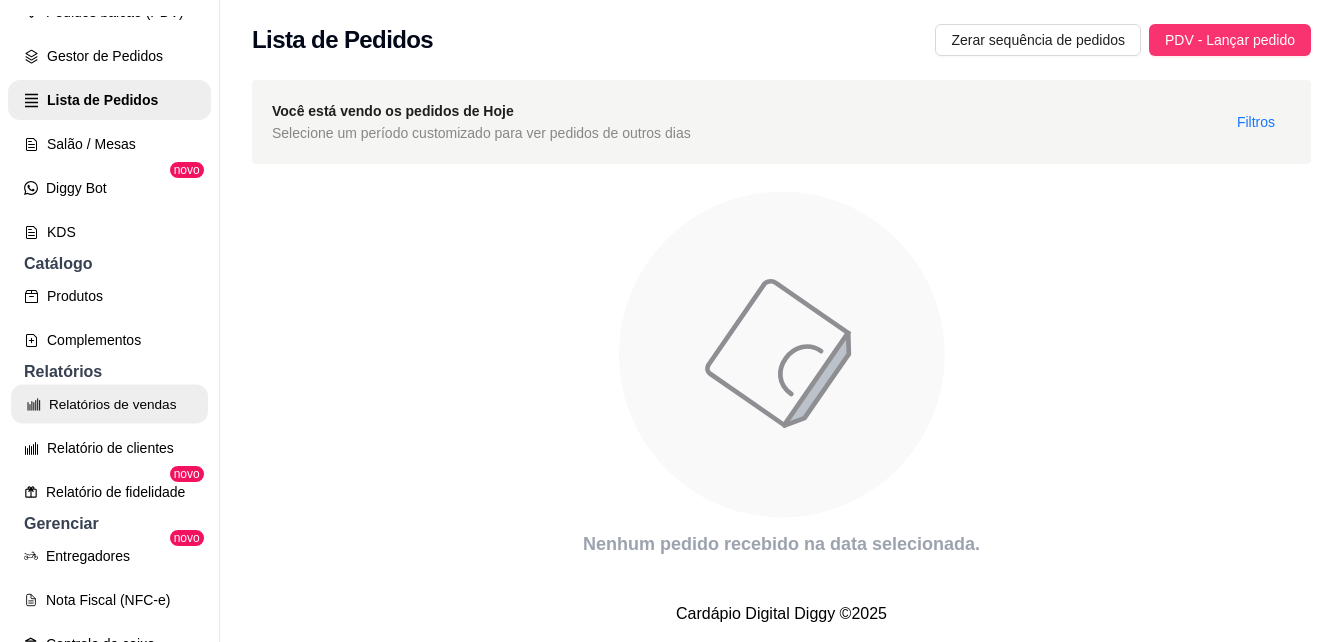 click on "Relatórios de vendas" at bounding box center (109, 404) 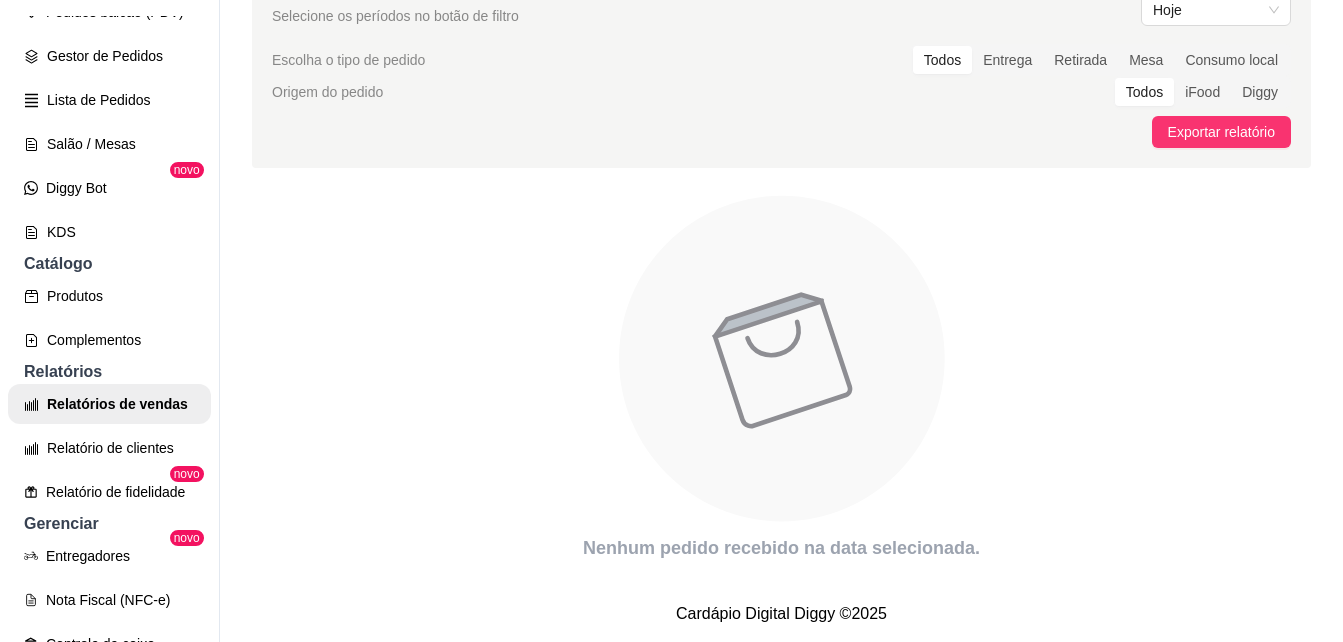 scroll, scrollTop: 135, scrollLeft: 0, axis: vertical 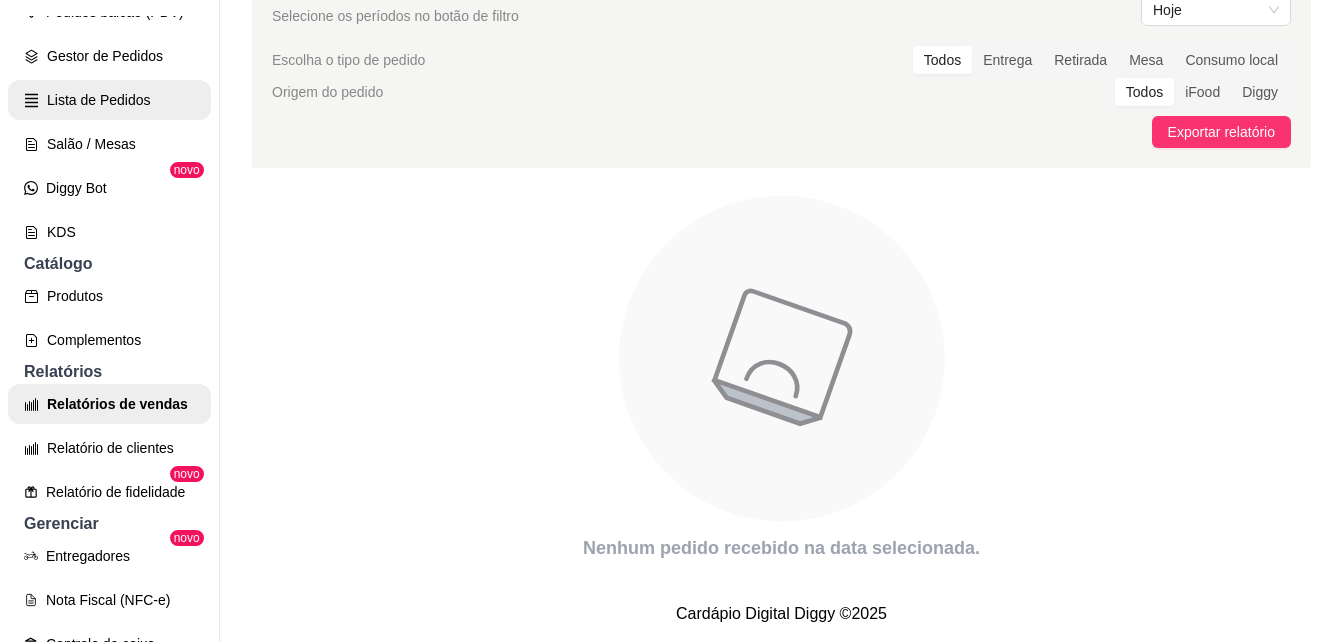 click on "Lista de Pedidos" at bounding box center (109, 100) 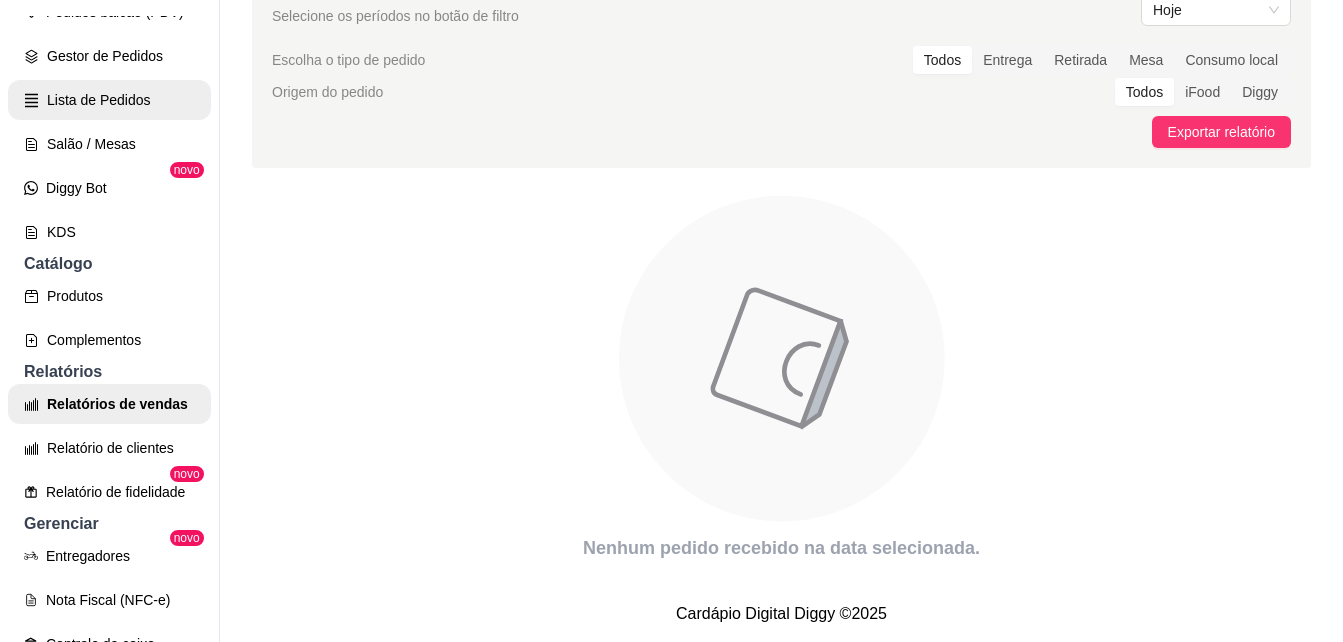 scroll, scrollTop: 0, scrollLeft: 0, axis: both 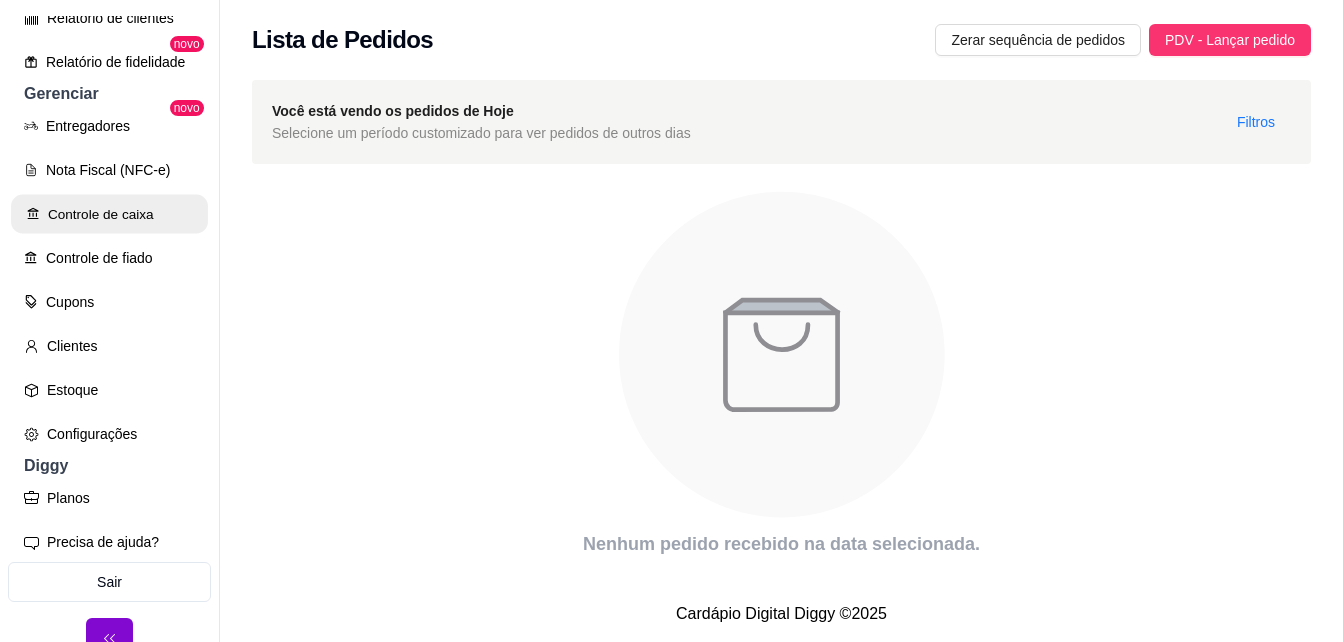 click on "Controle de caixa" at bounding box center (109, 214) 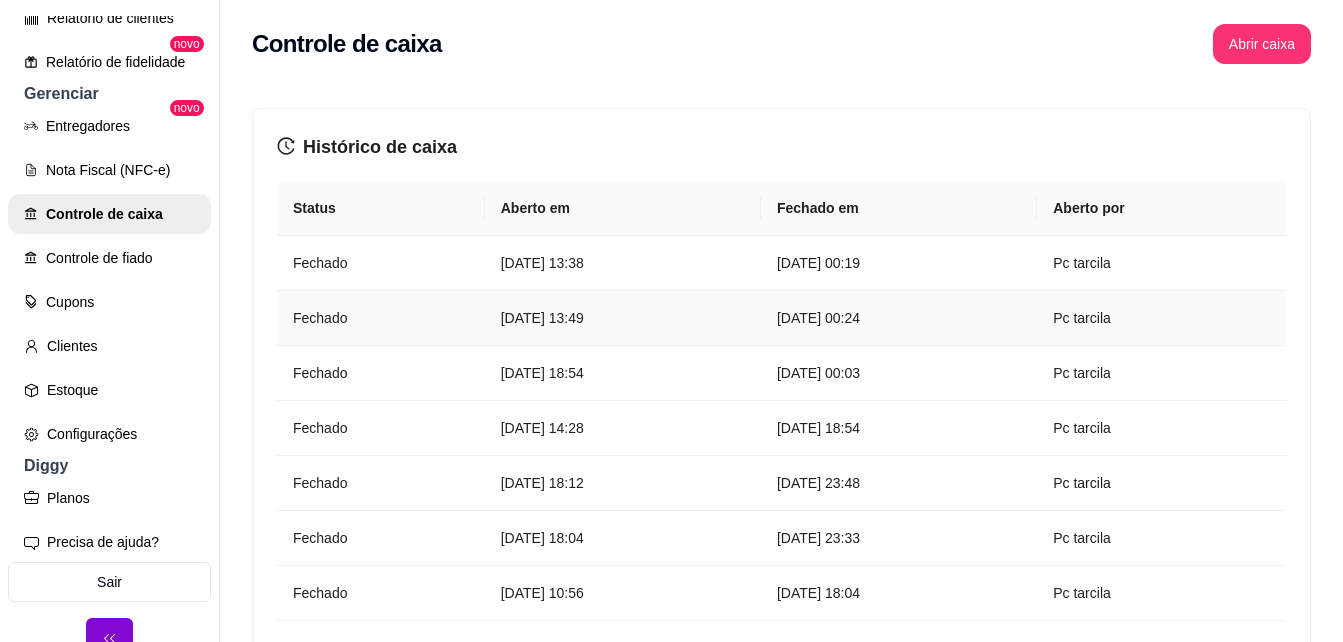 click on "[DATE] 00:24" at bounding box center [899, 318] 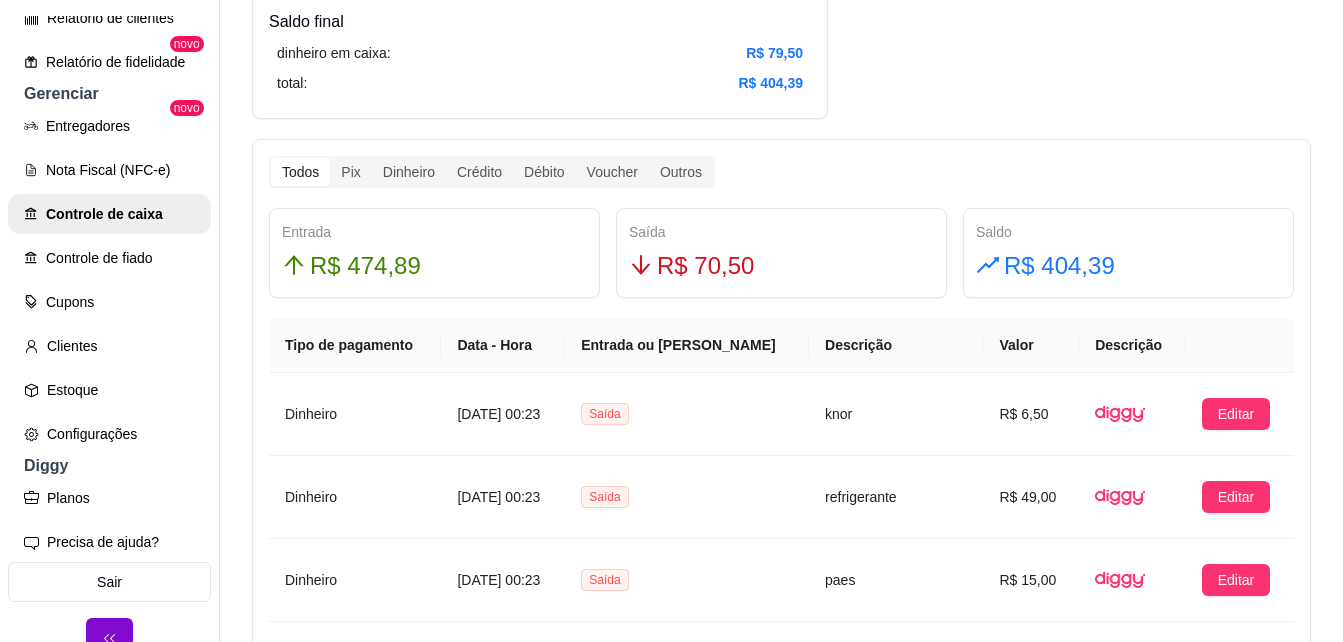 scroll, scrollTop: 1040, scrollLeft: 0, axis: vertical 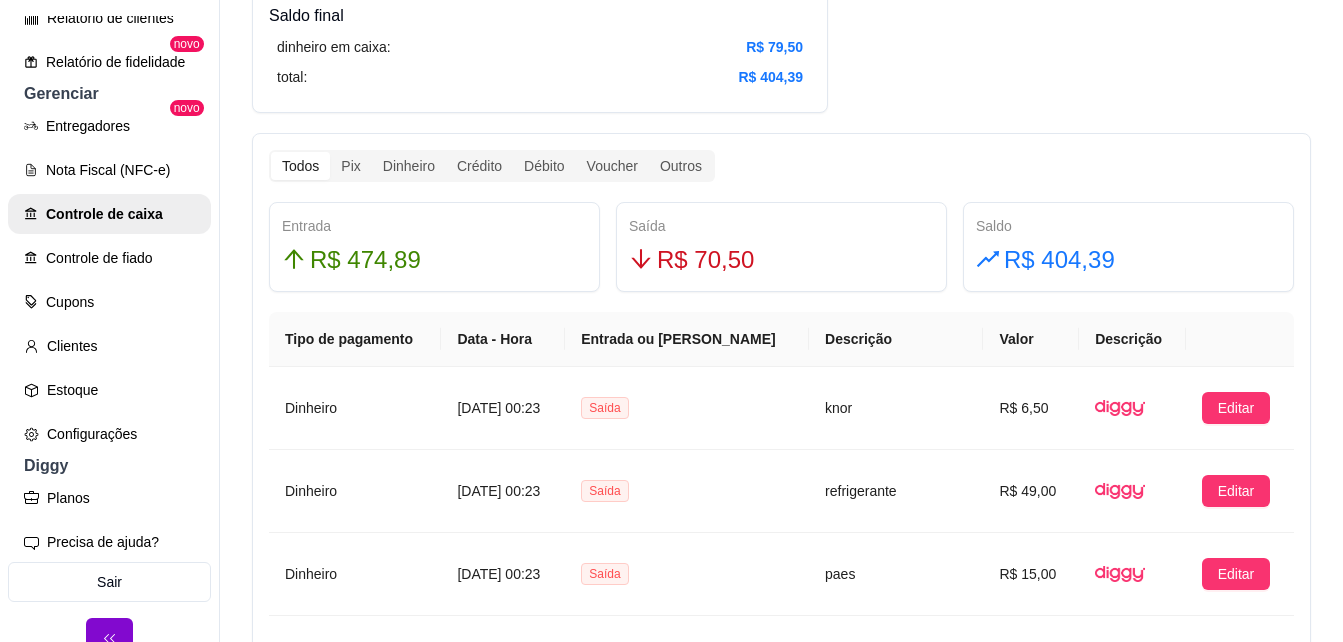 click on "Resumo Data de abertura: [DATE] 13:49 Saldo inícial Dinheiro: R$ 43,00 Entradas pix (diggy): R$ 225,50 pix online (diggy): R$ 0,00 pix online (iFood) R$ 0,00 débito (diggy): R$ 15,31 débito (ifood): R$ 0,00 crédito (diggy): R$ 127,08 crédito (ifood): R$ 0,00 dinheiro: R$ 107,00 vouchers (diggy): R$ 0,00 vouchers (ifood): R$ 0,00 sem pagamento (diggy): R$ 0,00 fiado: R$ 0,00 outros: R$ 0,00 Saídas pix (diggy): R$ 0,00 dinheiro: R$ 70,50 débito (diggy): R$ 0,00 débito (ifood): R$ 0,00 crédito (diggy): R$ 0,00 crédito (ifood): R$ 0,00 vouchers (diggy): R$ 0,00 vouchers (ifood): R$ 0,00 outros: R$ 0,00 Saldo final dinheiro em caixa: R$ 79,50 total: R$ 404,39 Todos Pix Dinheiro Crédito Débito Voucher Outros Entrada R$ 474,89 Saída R$ 70,50 Saldo R$ 404,39 Tipo de pagamento Data - Hora Entrada ou Saída Descrição Valor Descrição Dinheiro [DATE] 00:23 Saída knor R$ 6,50 Editar Dinheiro [DATE] 00:23 Saída refrigerante Editar" at bounding box center [781, 165] 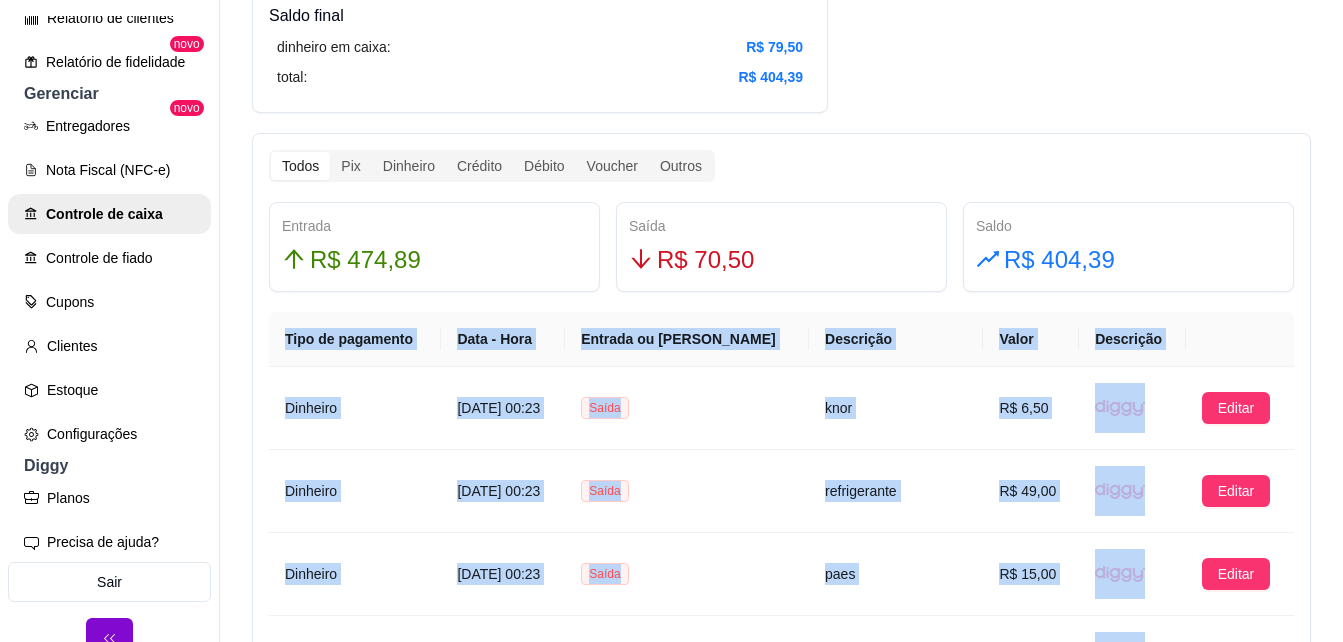 click on "Resumo Data de abertura: [DATE] 13:49 Saldo inícial Dinheiro: R$ 43,00 Entradas pix (diggy): R$ 225,50 pix online (diggy): R$ 0,00 pix online (iFood) R$ 0,00 débito (diggy): R$ 15,31 débito (ifood): R$ 0,00 crédito (diggy): R$ 127,08 crédito (ifood): R$ 0,00 dinheiro: R$ 107,00 vouchers (diggy): R$ 0,00 vouchers (ifood): R$ 0,00 sem pagamento (diggy): R$ 0,00 fiado: R$ 0,00 outros: R$ 0,00 Saídas pix (diggy): R$ 0,00 dinheiro: R$ 70,50 débito (diggy): R$ 0,00 débito (ifood): R$ 0,00 crédito (diggy): R$ 0,00 crédito (ifood): R$ 0,00 vouchers (diggy): R$ 0,00 vouchers (ifood): R$ 0,00 outros: R$ 0,00 Saldo final dinheiro em caixa: R$ 79,50 total: R$ 404,39 Todos Pix Dinheiro Crédito Débito Voucher Outros Entrada R$ 474,89 Saída R$ 70,50 Saldo R$ 404,39 Tipo de pagamento Data - Hora Entrada ou Saída Descrição Valor Descrição Dinheiro [DATE] 00:23 Saída knor R$ 6,50 Editar Dinheiro [DATE] 00:23 Saída refrigerante Editar" at bounding box center (781, 165) 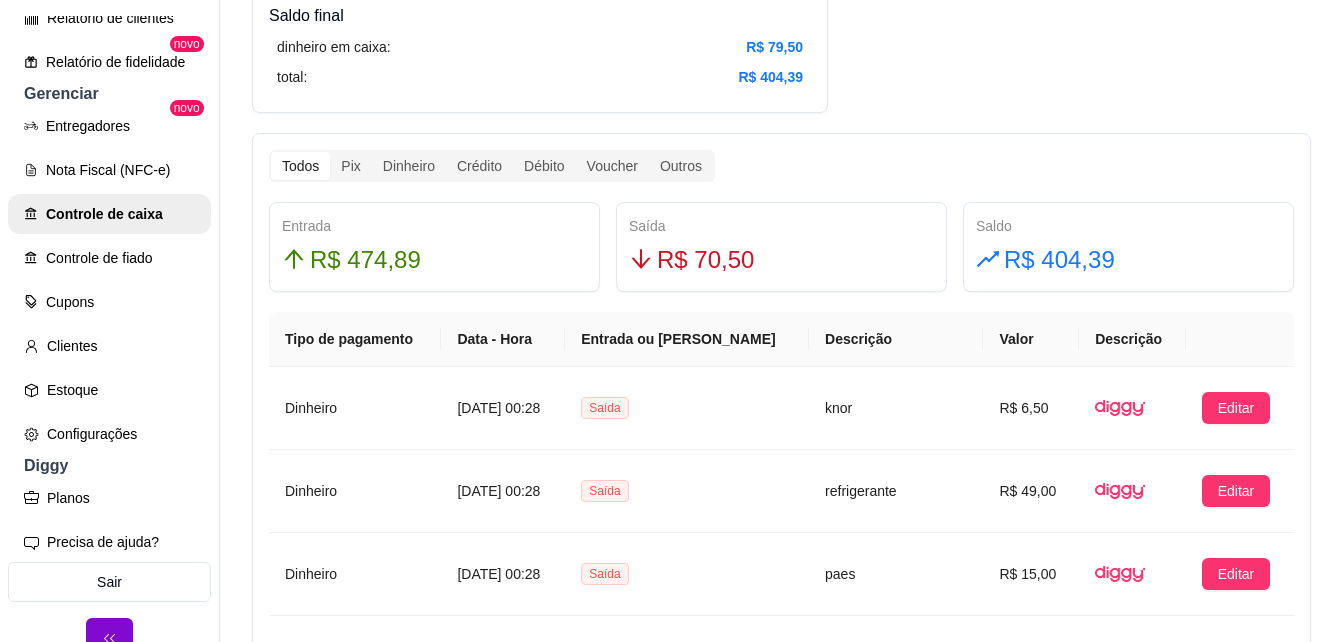 click on "Todos Pix Dinheiro Crédito Débito Voucher Outros Entrada R$ 474,89 Saída R$ 70,50 Saldo R$ 404,39 Tipo de pagamento Data - Hora Entrada ou Saída Descrição Valor Descrição Dinheiro [DATE] 00:28 Saída knor R$ 6,50 Editar Dinheiro [DATE] 00:28 Saída refrigerante R$ 49,00 Editar Dinheiro [DATE] 00:28 [PERSON_NAME] R$ 15,00 Editar Dinheiro [DATE] 00:28 Entrada Pedido #0349-81e35 R$ 2,00 Transferência Pix [DATE] 00:28 Entrada Pedido #0350-8e22e R$ 10,50 Transferência Pix [DATE] 00:28 Entrada Pedido #0351-8f236 R$ 2,00 Transferência Pix [DATE] 00:28 Entrada Pedido #0352-f8889 R$ 6,00 Transferência Pix [DATE] 00:28 Entrada Pedido #0353-e1bfe R$ 2,00 Transferência Pix [DATE] 00:28 Entrada Pedido #0354-cb52d R$ 20,00 Dinheiro [DATE] 00:28 Entrada Pedido #0355-872bf R$ 4,00 1 2 3" at bounding box center (781, 705) 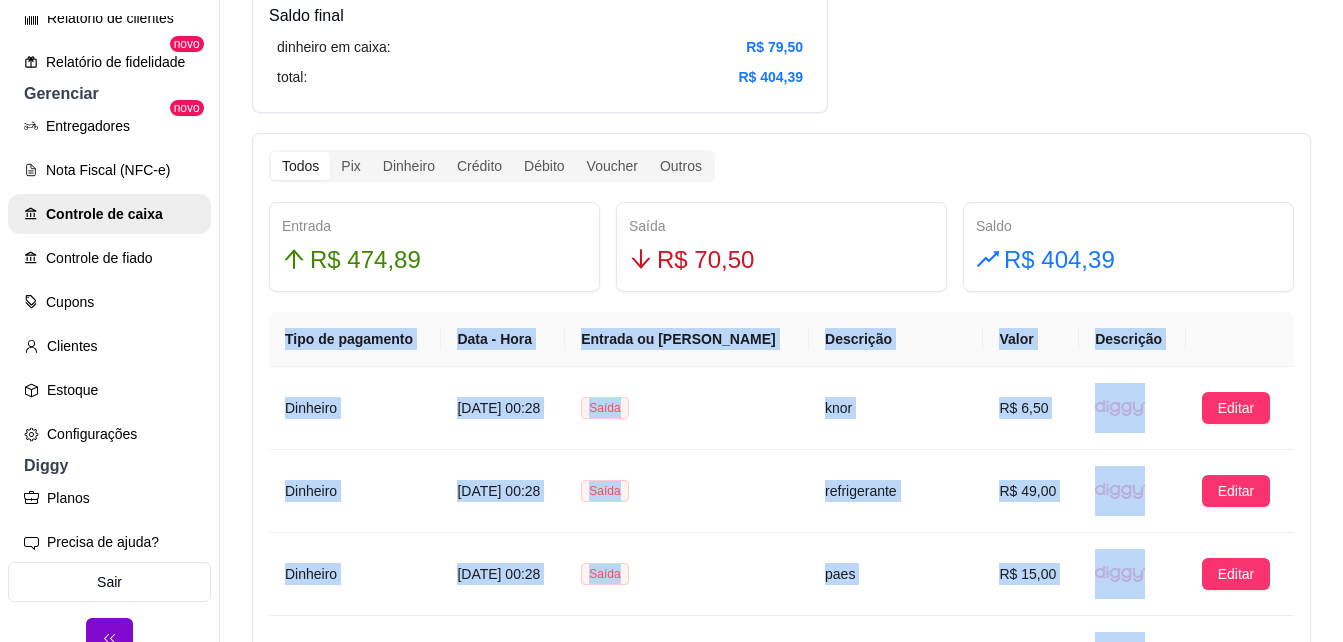 click on "Todos Pix Dinheiro Crédito Débito Voucher Outros Entrada R$ 474,89 Saída R$ 70,50 Saldo R$ 404,39 Tipo de pagamento Data - Hora Entrada ou Saída Descrição Valor Descrição Dinheiro [DATE] 00:28 Saída knor R$ 6,50 Editar Dinheiro [DATE] 00:28 Saída refrigerante R$ 49,00 Editar Dinheiro [DATE] 00:28 [PERSON_NAME] R$ 15,00 Editar Dinheiro [DATE] 00:28 Entrada Pedido #0349-81e35 R$ 2,00 Transferência Pix [DATE] 00:28 Entrada Pedido #0350-8e22e R$ 10,50 Transferência Pix [DATE] 00:28 Entrada Pedido #0351-8f236 R$ 2,00 Transferência Pix [DATE] 00:28 Entrada Pedido #0352-f8889 R$ 6,00 Transferência Pix [DATE] 00:28 Entrada Pedido #0353-e1bfe R$ 2,00 Transferência Pix [DATE] 00:28 Entrada Pedido #0354-cb52d R$ 20,00 Dinheiro [DATE] 00:28 Entrada Pedido #0355-872bf R$ 4,00 1 2 3" at bounding box center [781, 705] 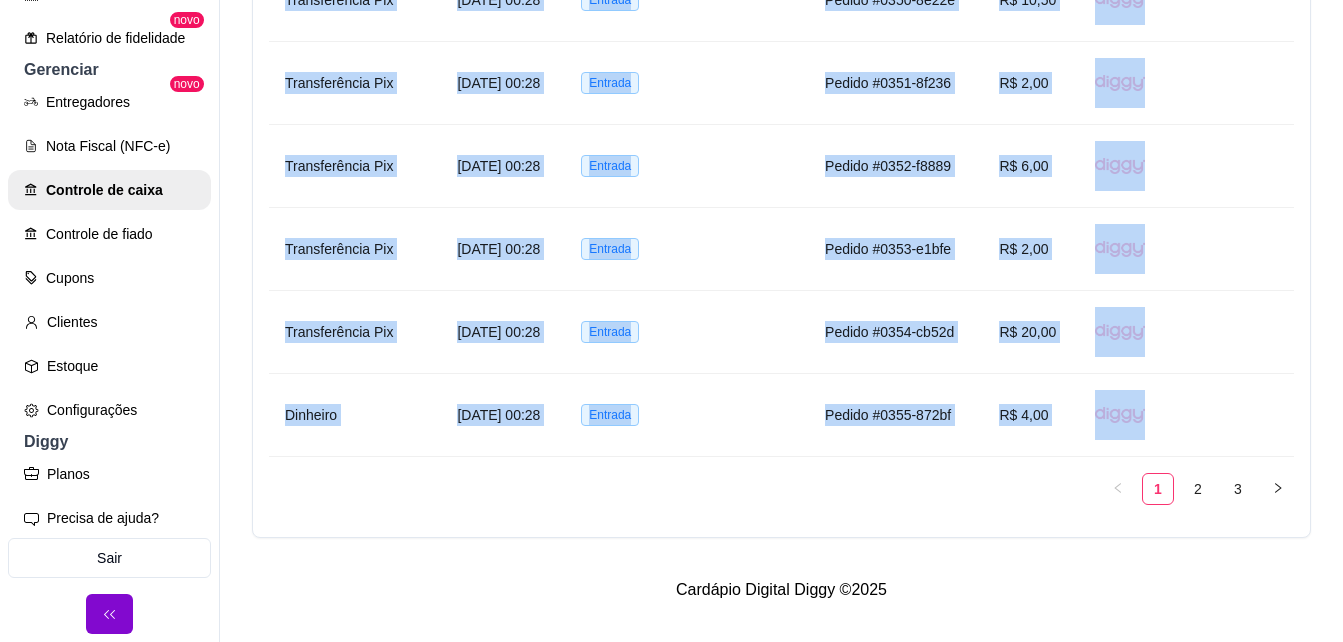 scroll, scrollTop: 32, scrollLeft: 0, axis: vertical 